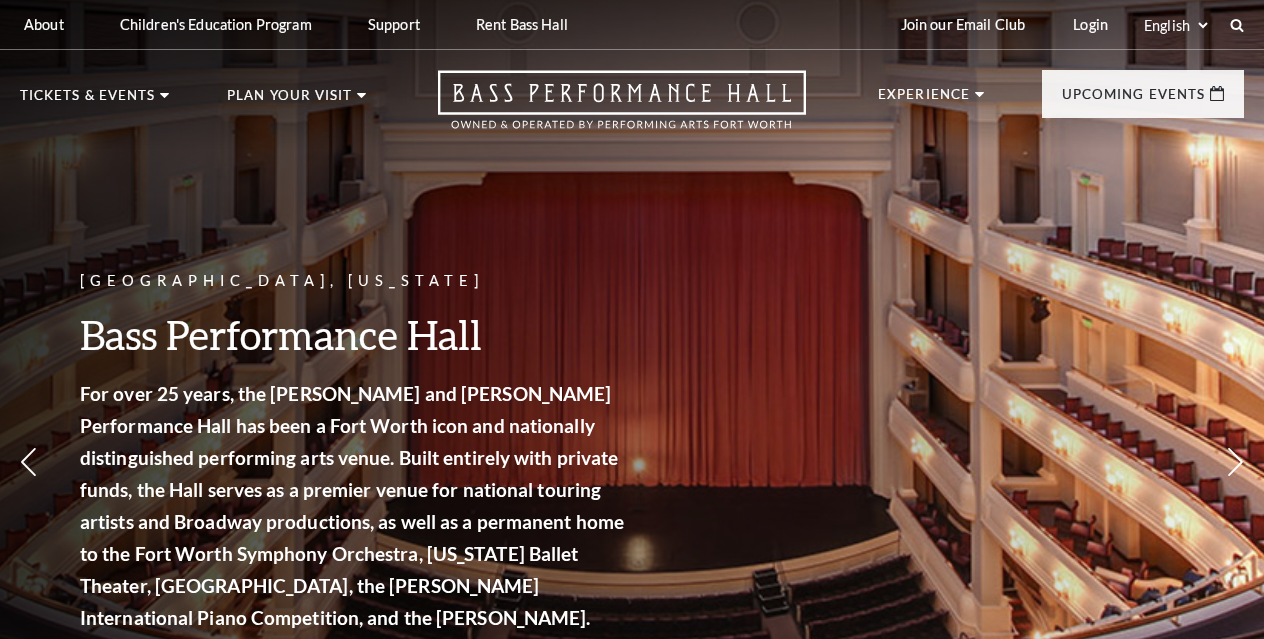 scroll, scrollTop: 0, scrollLeft: 0, axis: both 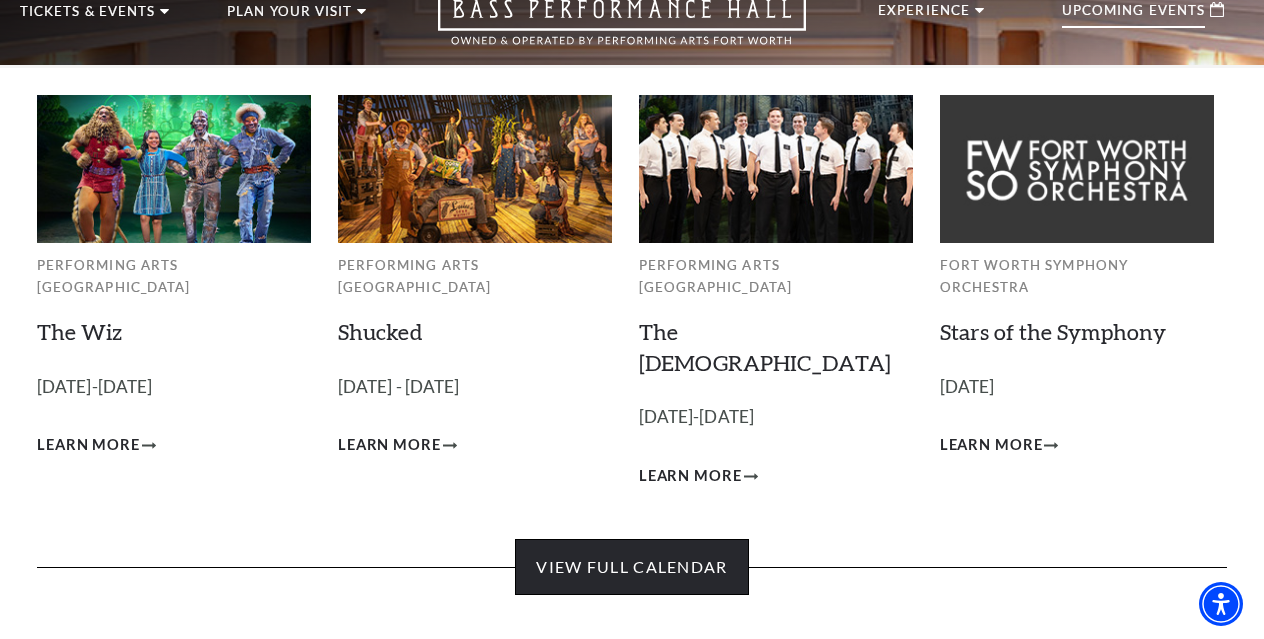 click on "View Full Calendar" at bounding box center (631, 567) 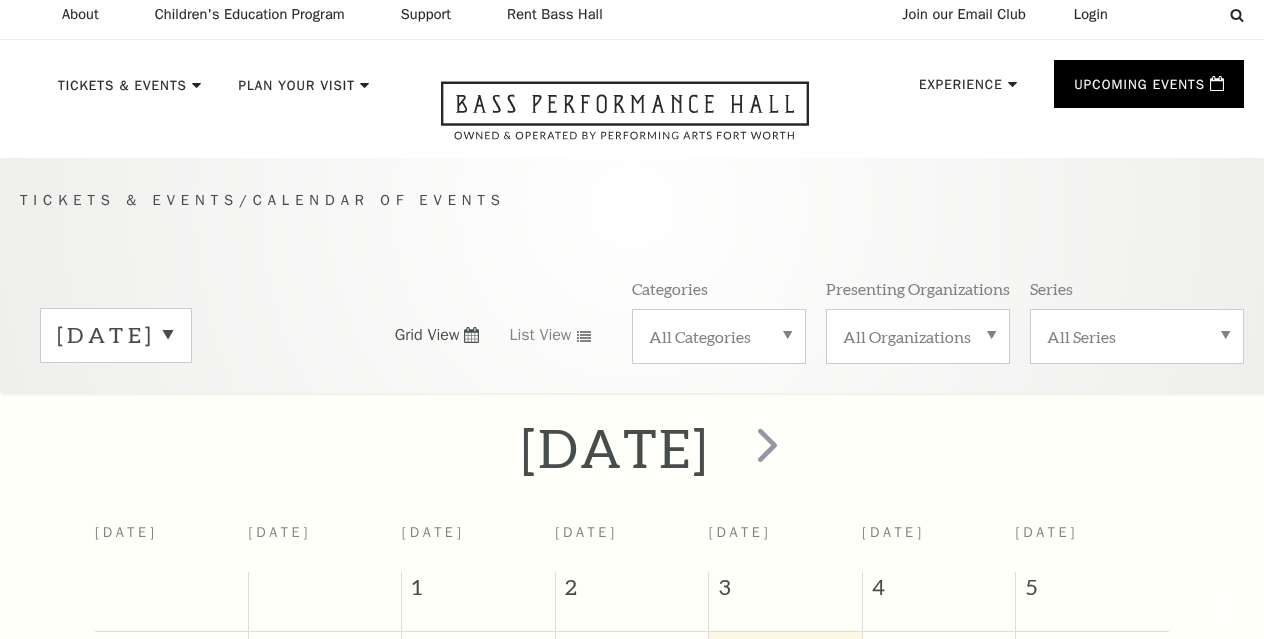 scroll, scrollTop: 0, scrollLeft: 0, axis: both 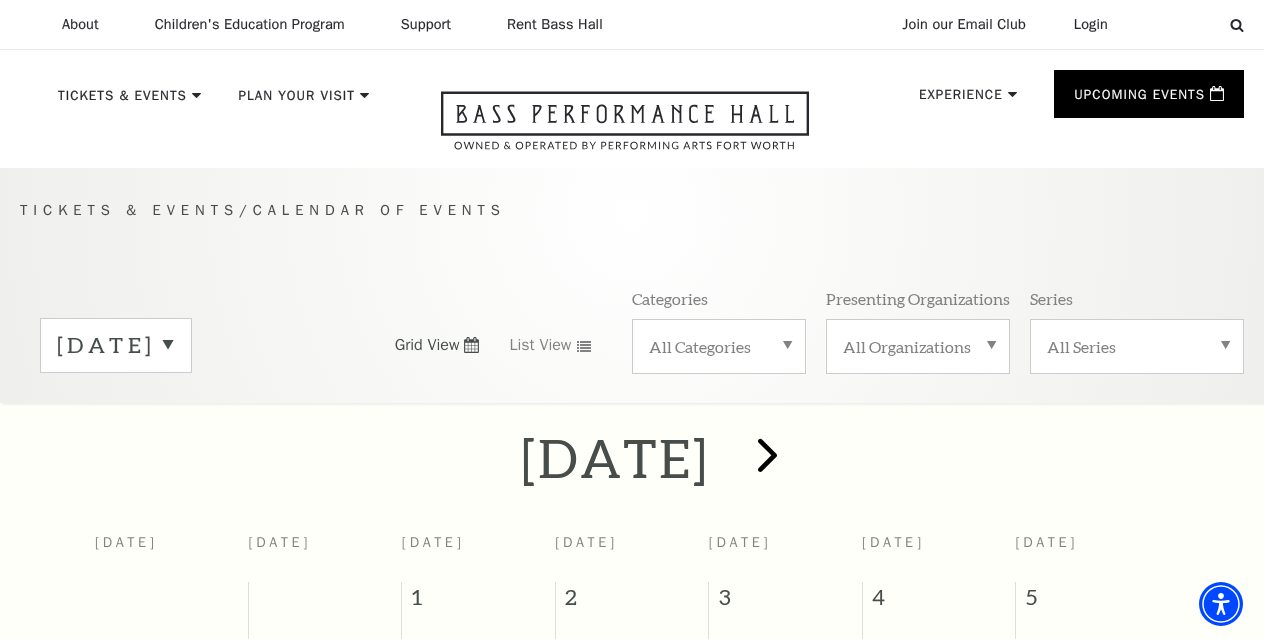 click at bounding box center [767, 454] 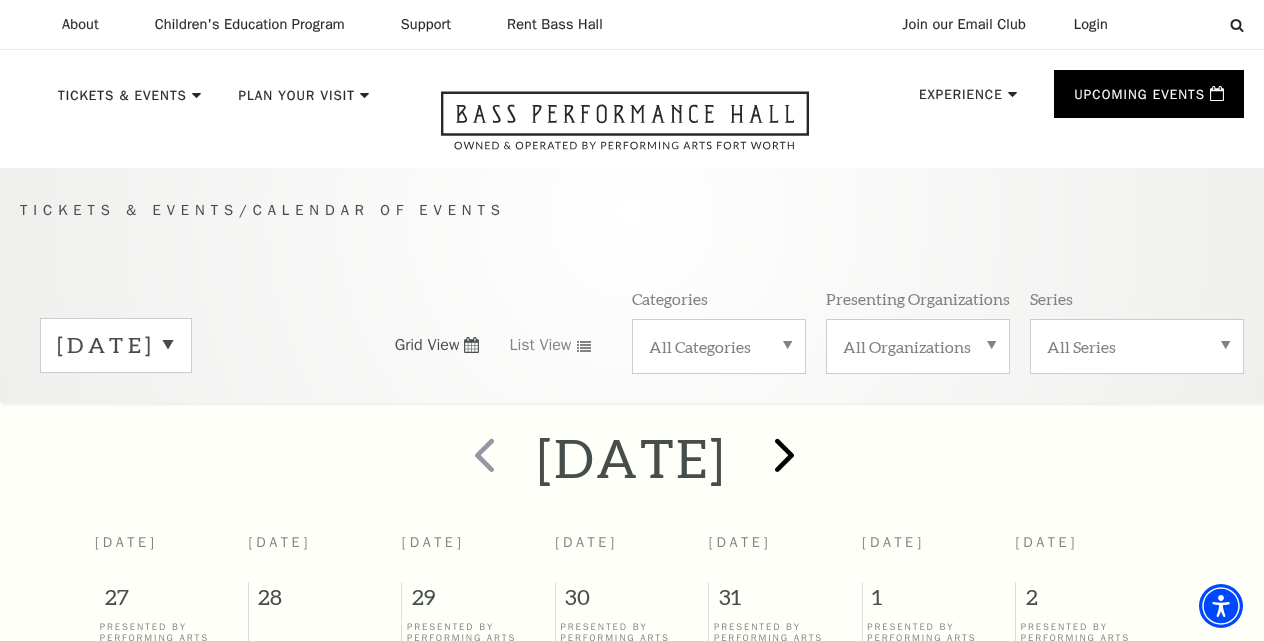scroll, scrollTop: 0, scrollLeft: 0, axis: both 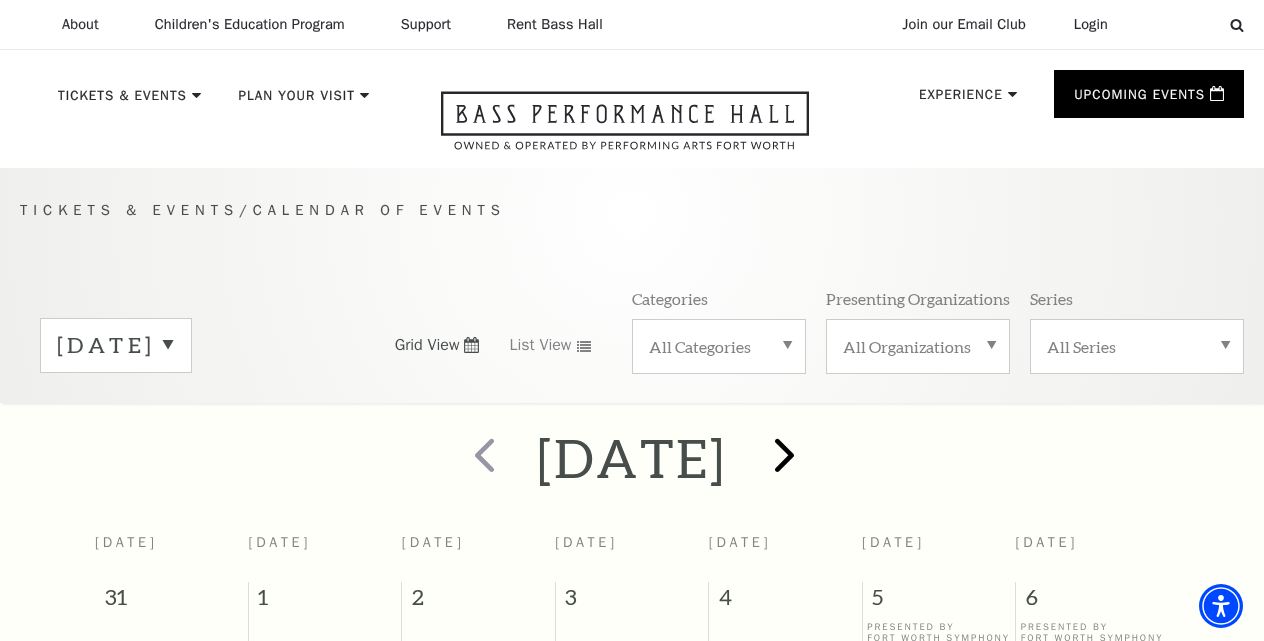click at bounding box center (784, 454) 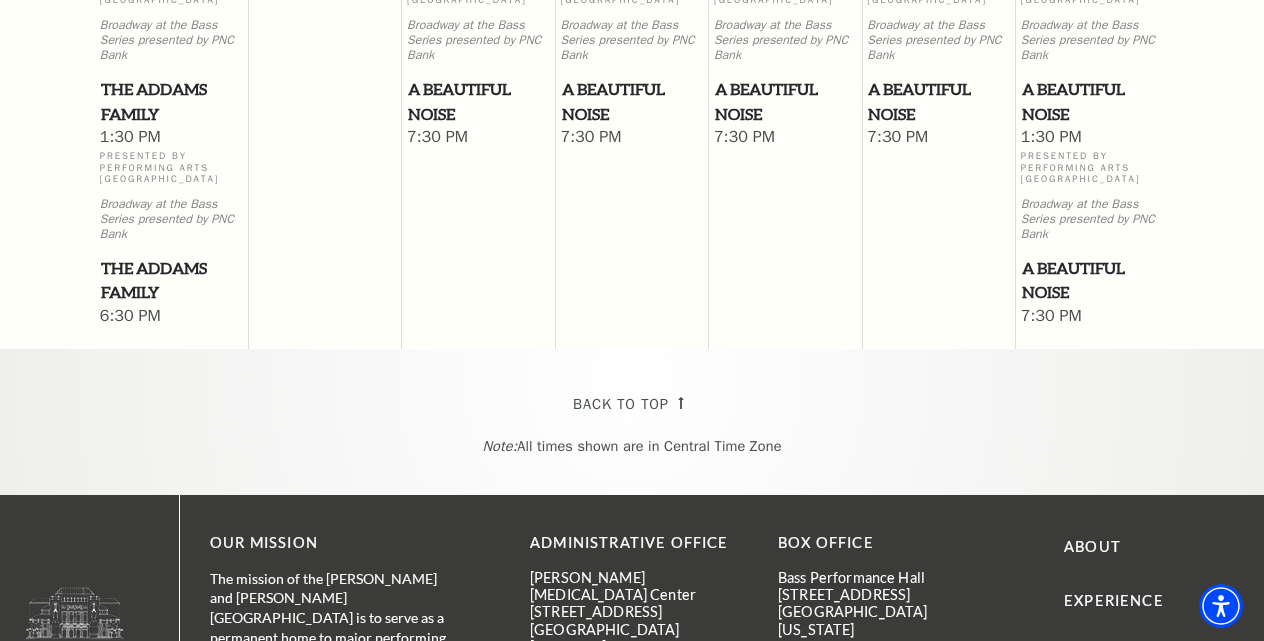 scroll, scrollTop: 1958, scrollLeft: 0, axis: vertical 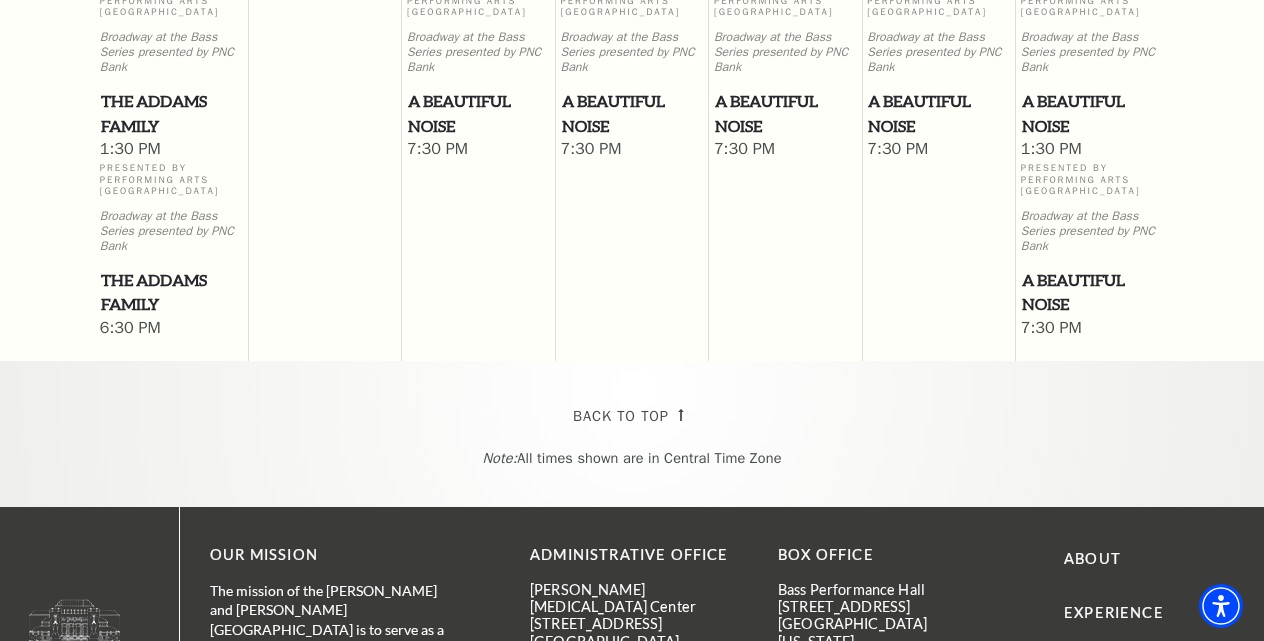 click on "A Beautiful Noise" at bounding box center [1092, 292] 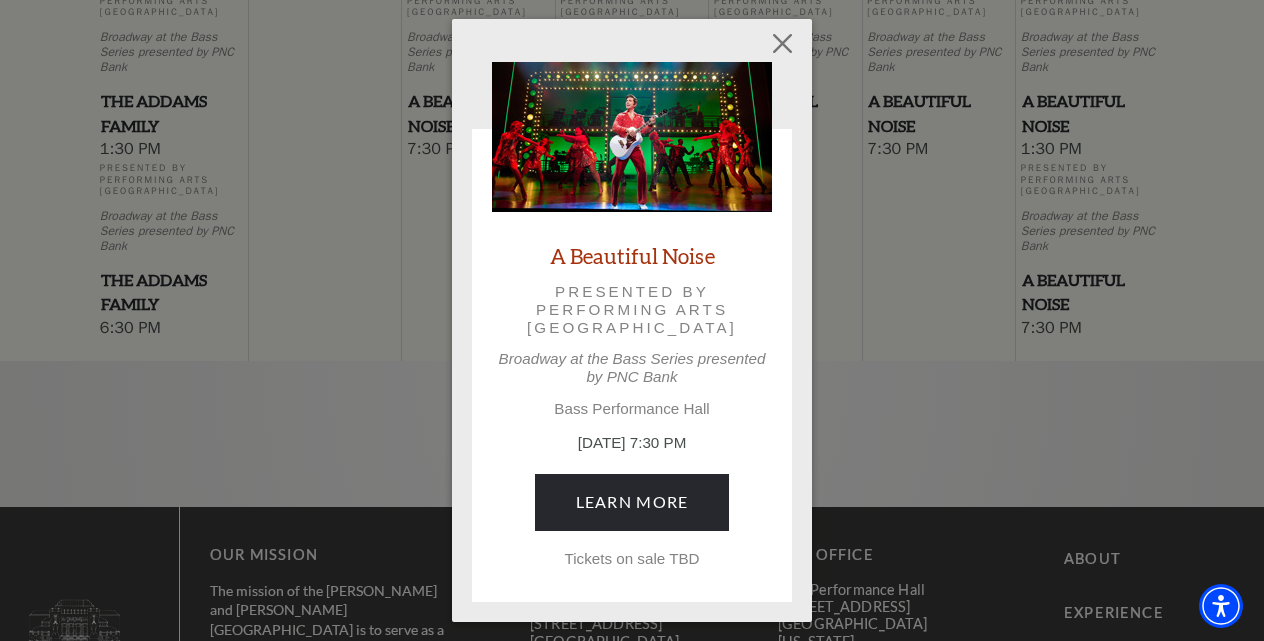 click on "Empty heading       A Beautiful Noise   Presented by Performing Arts Fort Worth   Broadway at the Bass Series presented by PNC Bank   Bass Performance Hall
November 1, 7:30 PM
Learn More     Tickets on sale TBD" at bounding box center [632, 320] 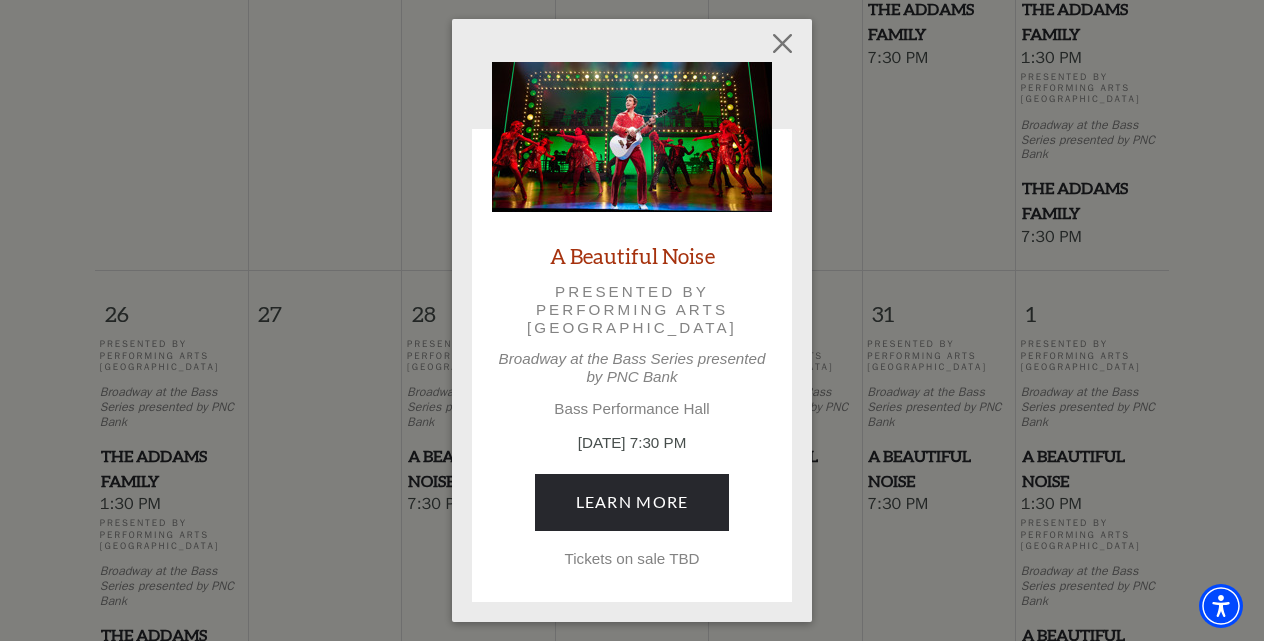 scroll, scrollTop: 1295, scrollLeft: 0, axis: vertical 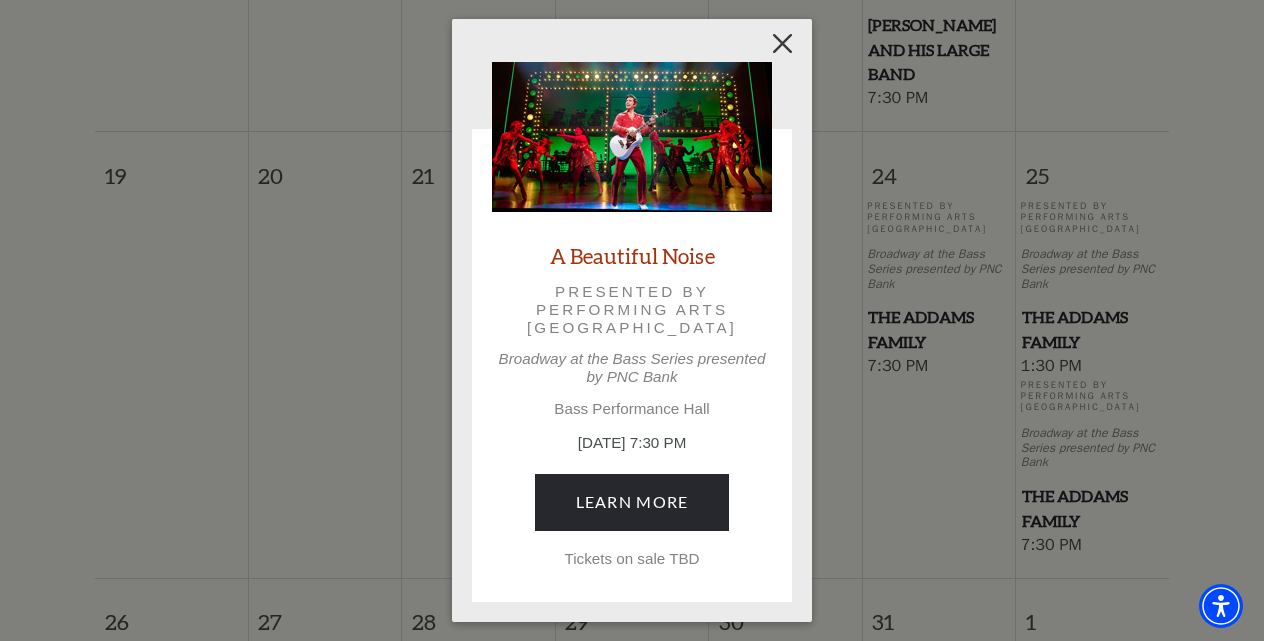 click at bounding box center (783, 44) 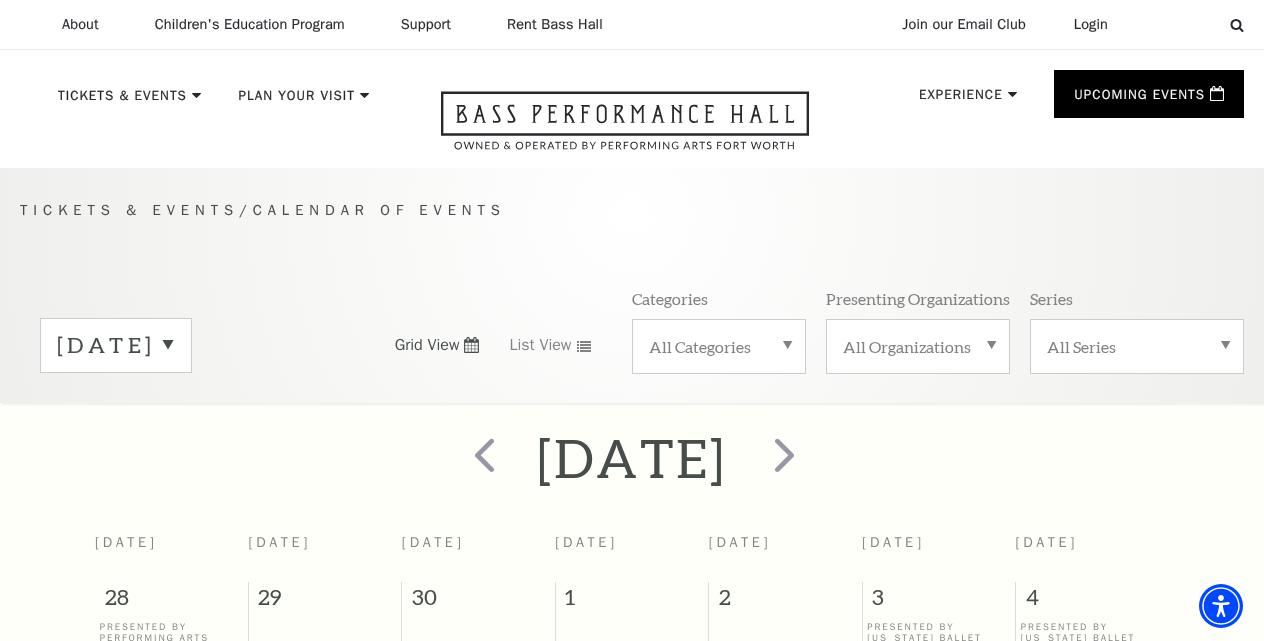 scroll, scrollTop: 0, scrollLeft: 0, axis: both 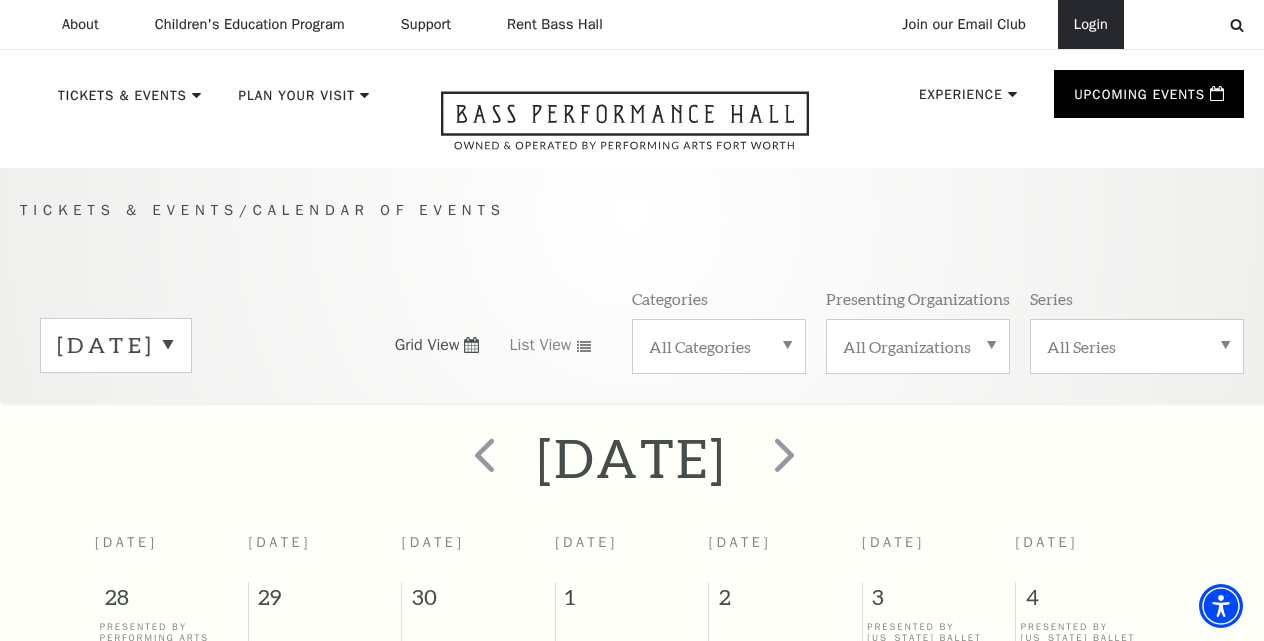 click on "Login" at bounding box center [1091, 24] 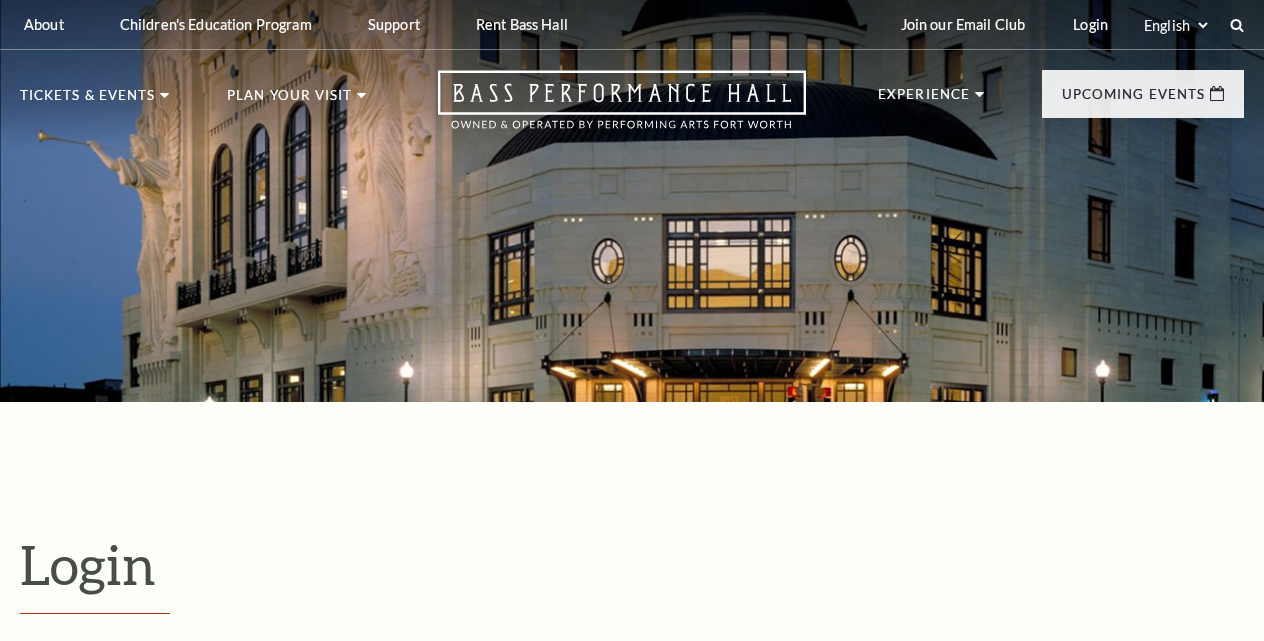 scroll, scrollTop: 451, scrollLeft: 0, axis: vertical 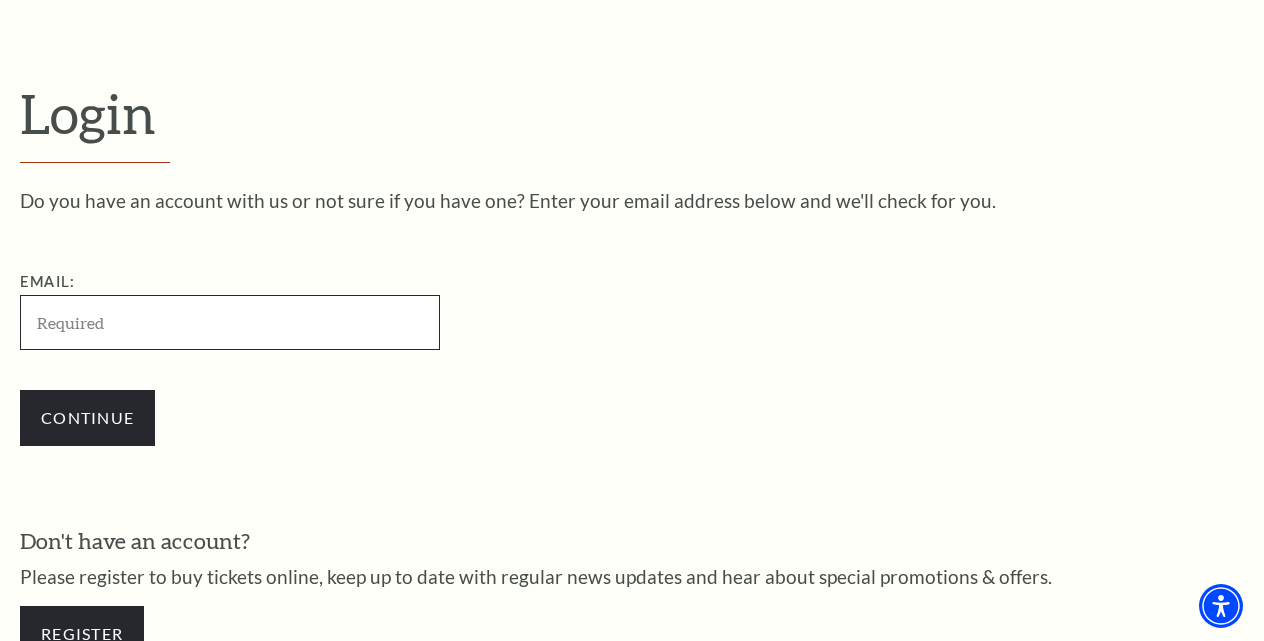 type on "kymills815@att.net" 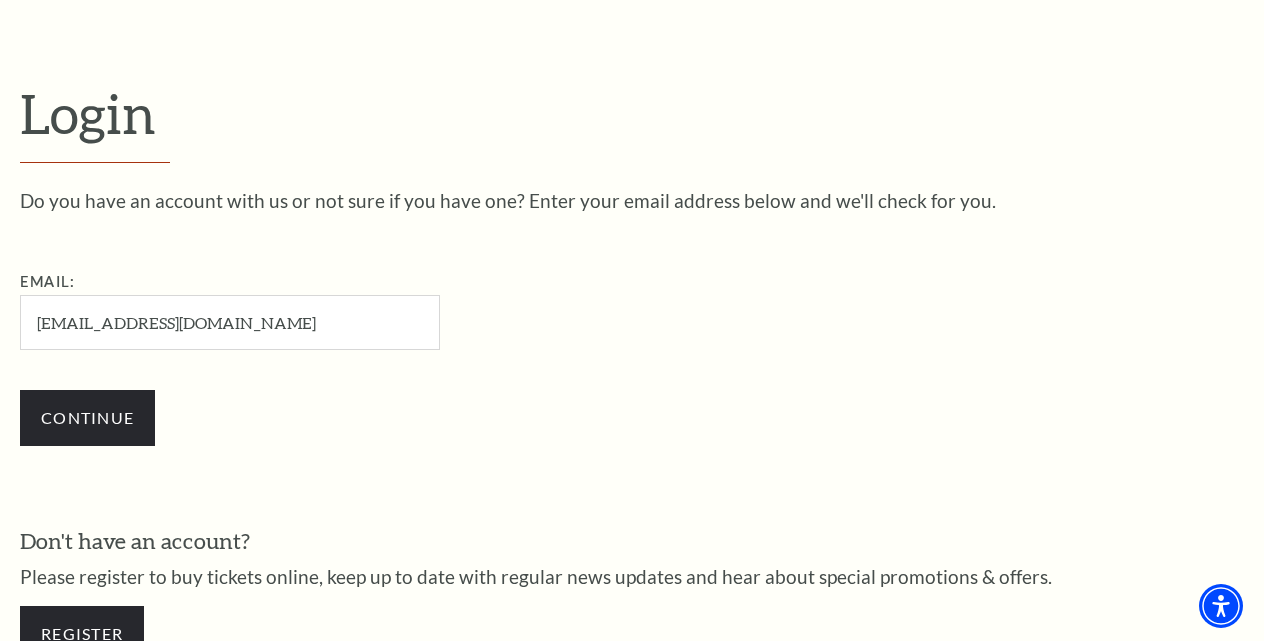 click on "Continue" at bounding box center (87, 418) 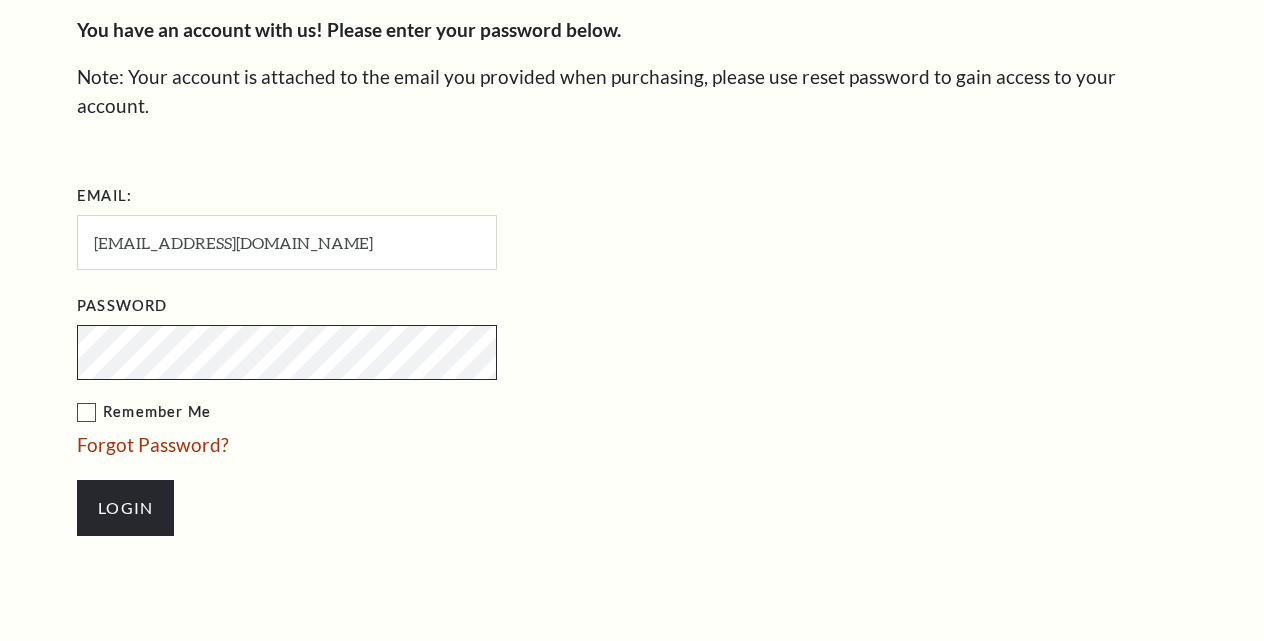 scroll, scrollTop: 0, scrollLeft: 0, axis: both 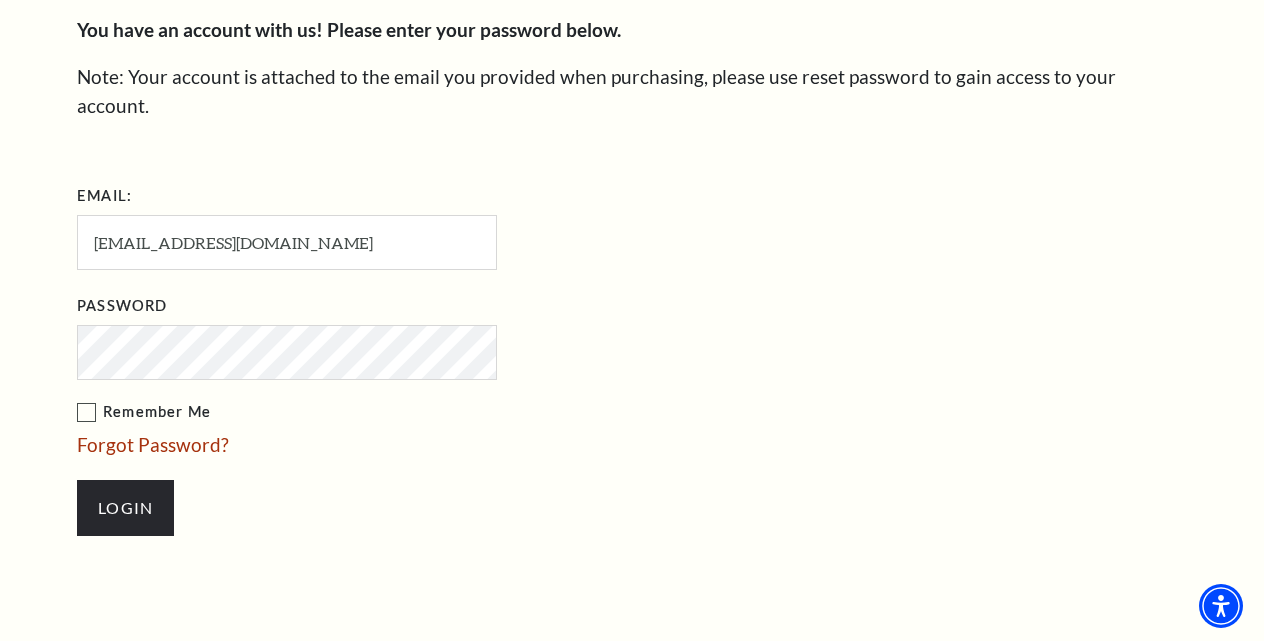 click on "Login" at bounding box center (125, 508) 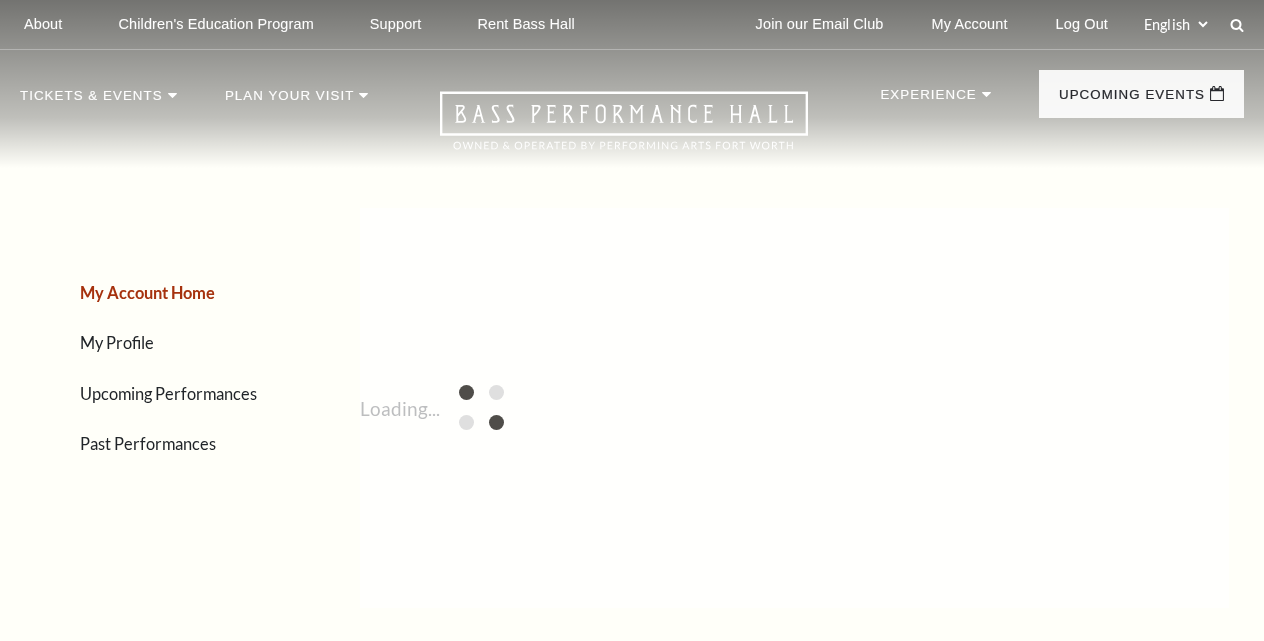 scroll, scrollTop: 0, scrollLeft: 0, axis: both 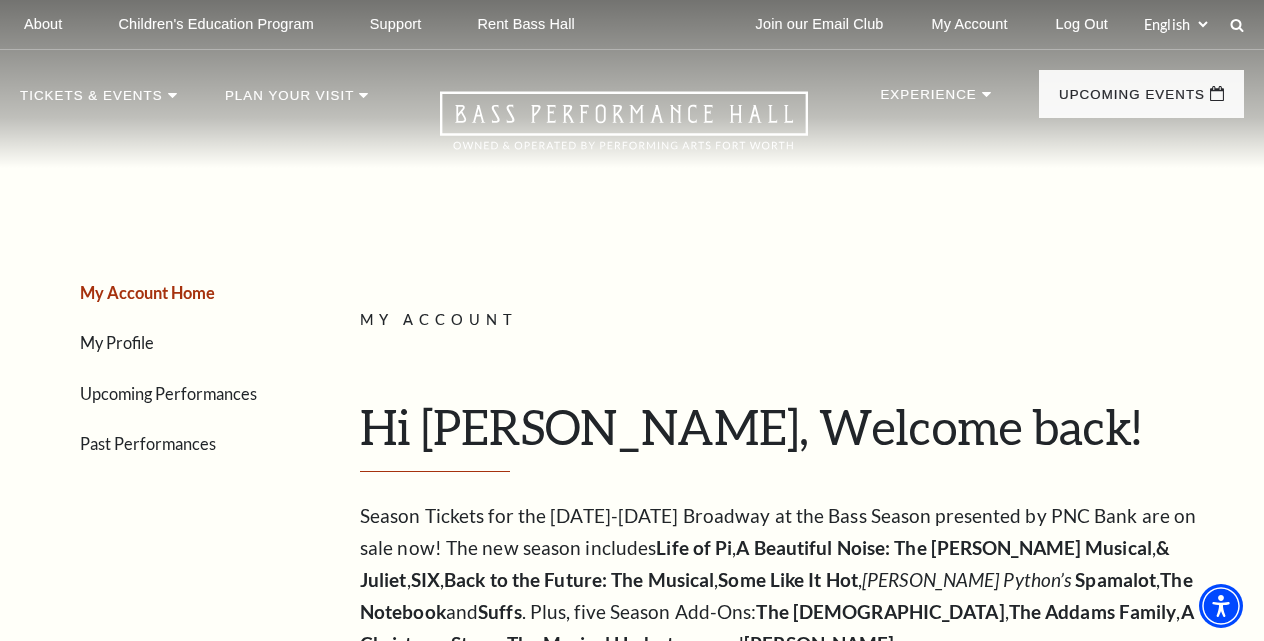 click on "Upcoming Performances" at bounding box center (168, 393) 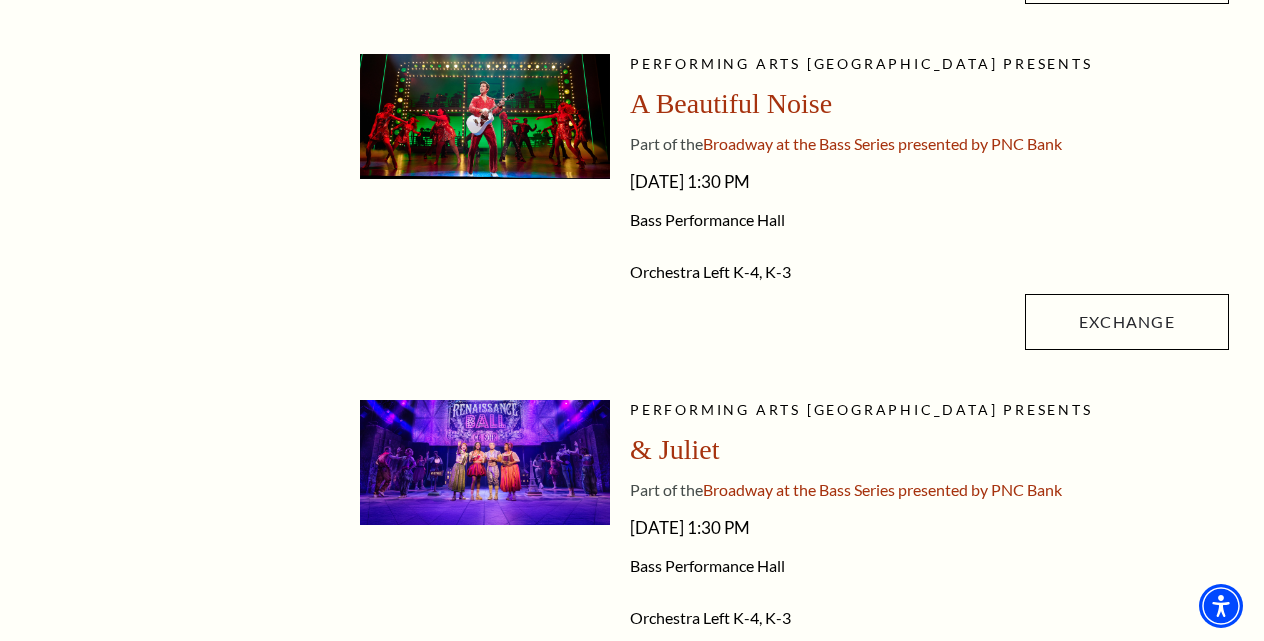 scroll, scrollTop: 1543, scrollLeft: 0, axis: vertical 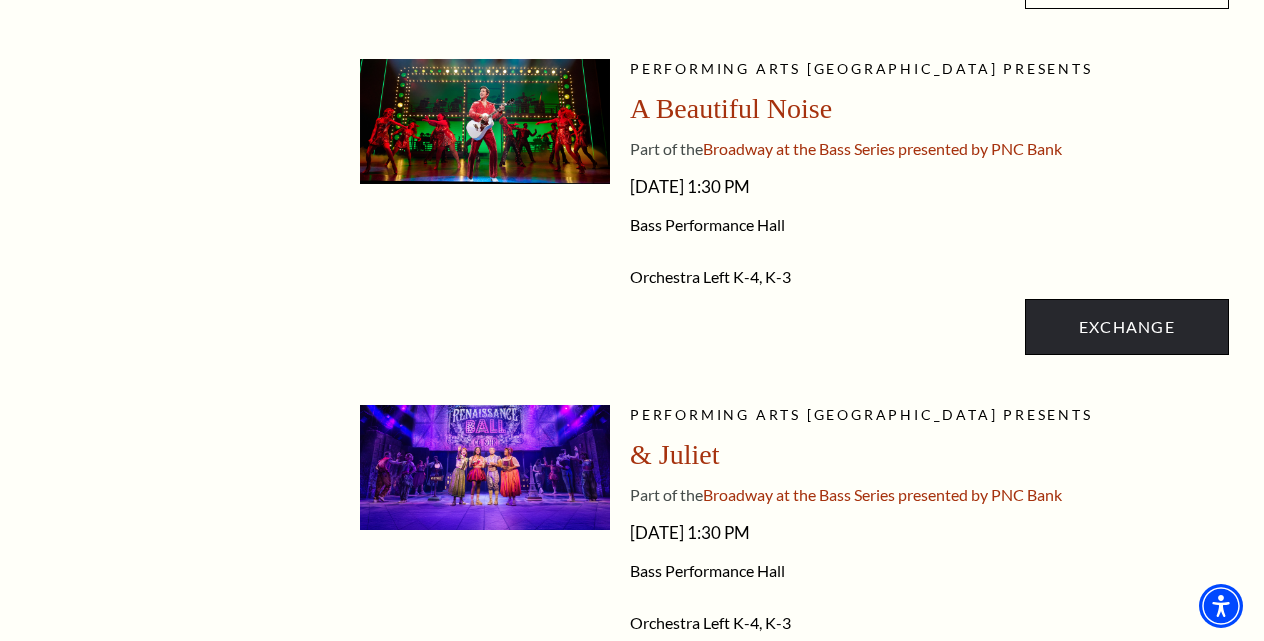 click on "Exchange" at bounding box center [1127, 327] 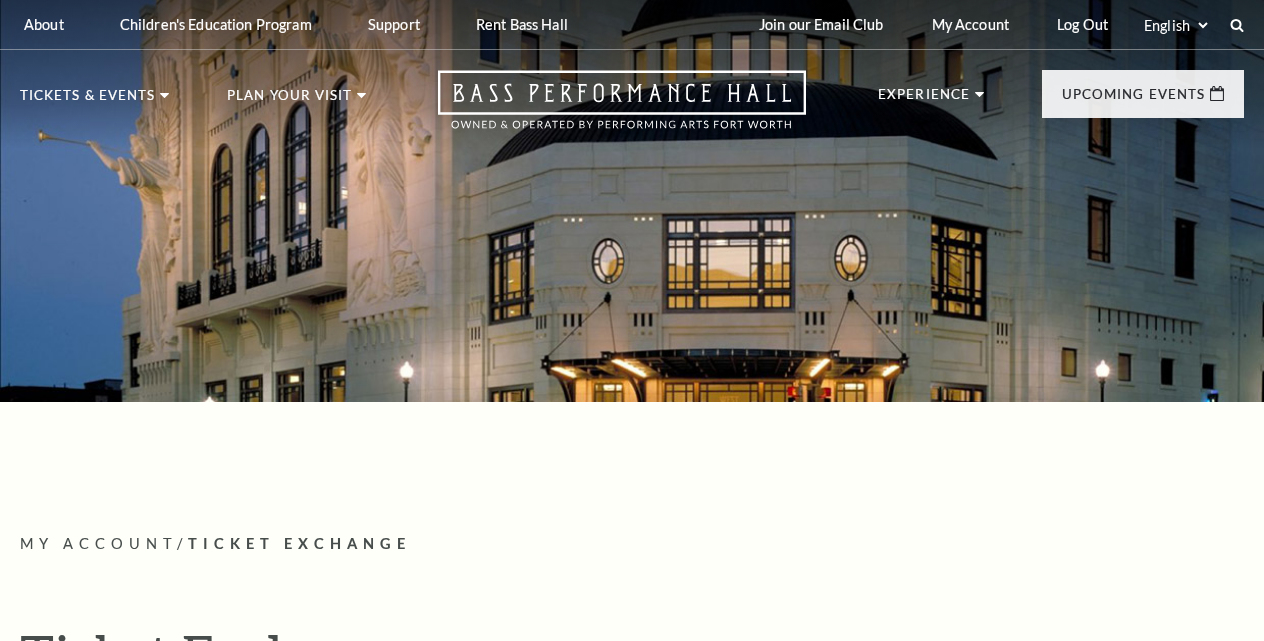 scroll, scrollTop: 0, scrollLeft: 0, axis: both 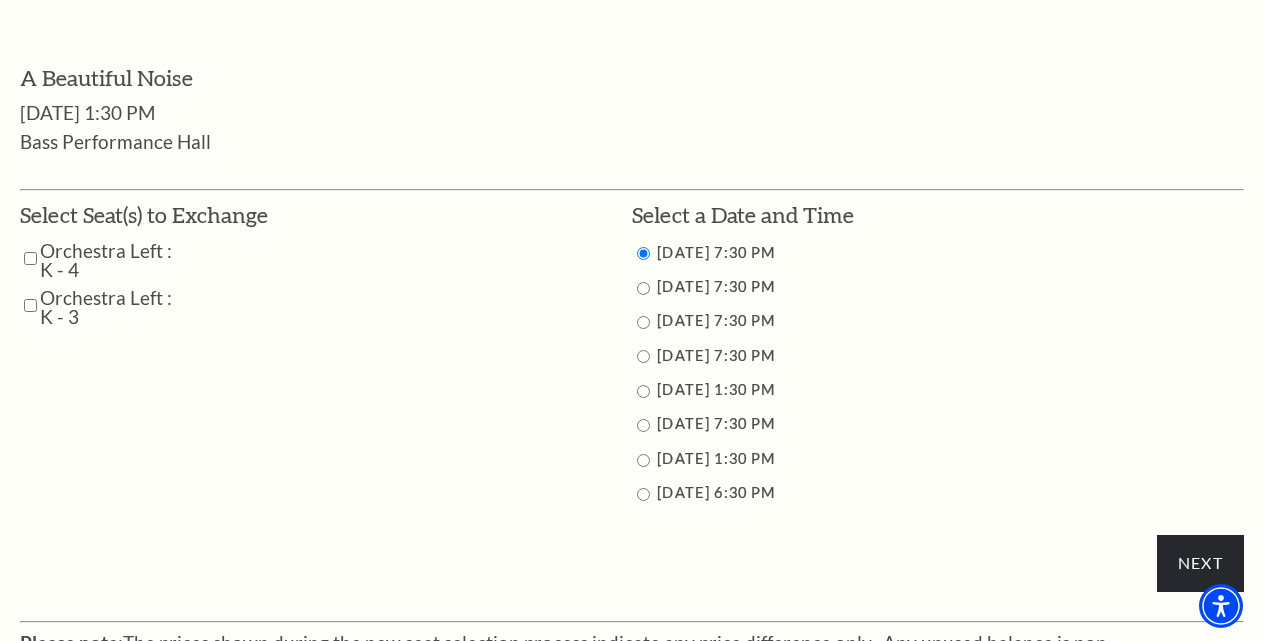 click at bounding box center [30, 258] 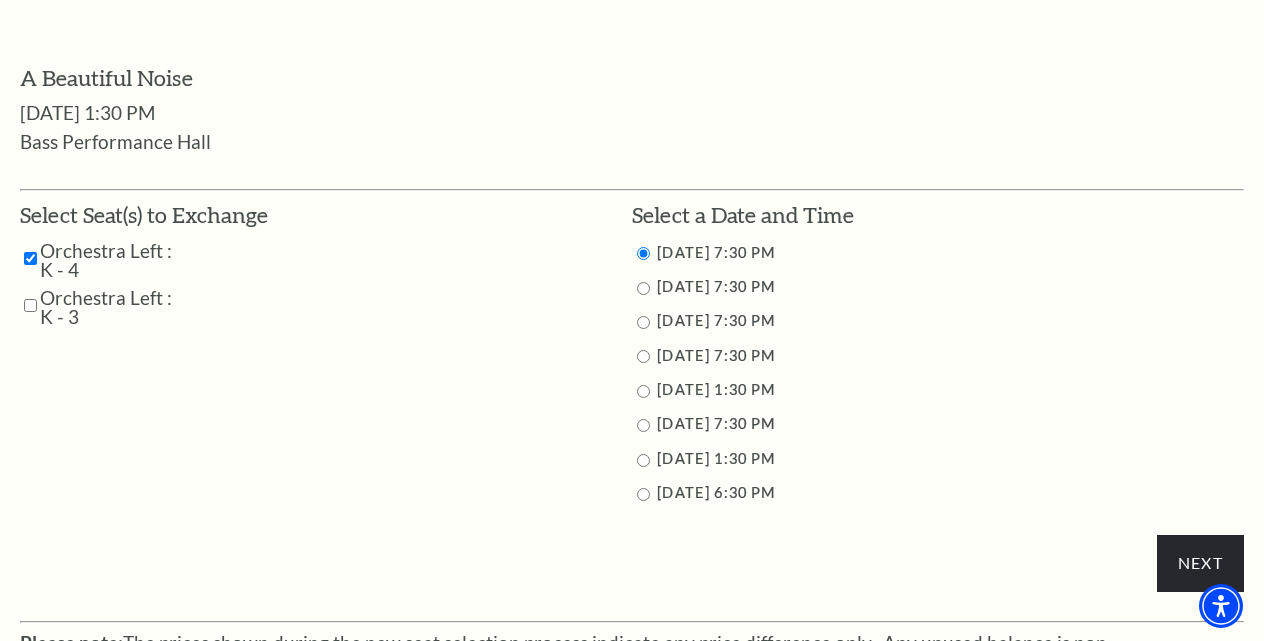click at bounding box center [30, 305] 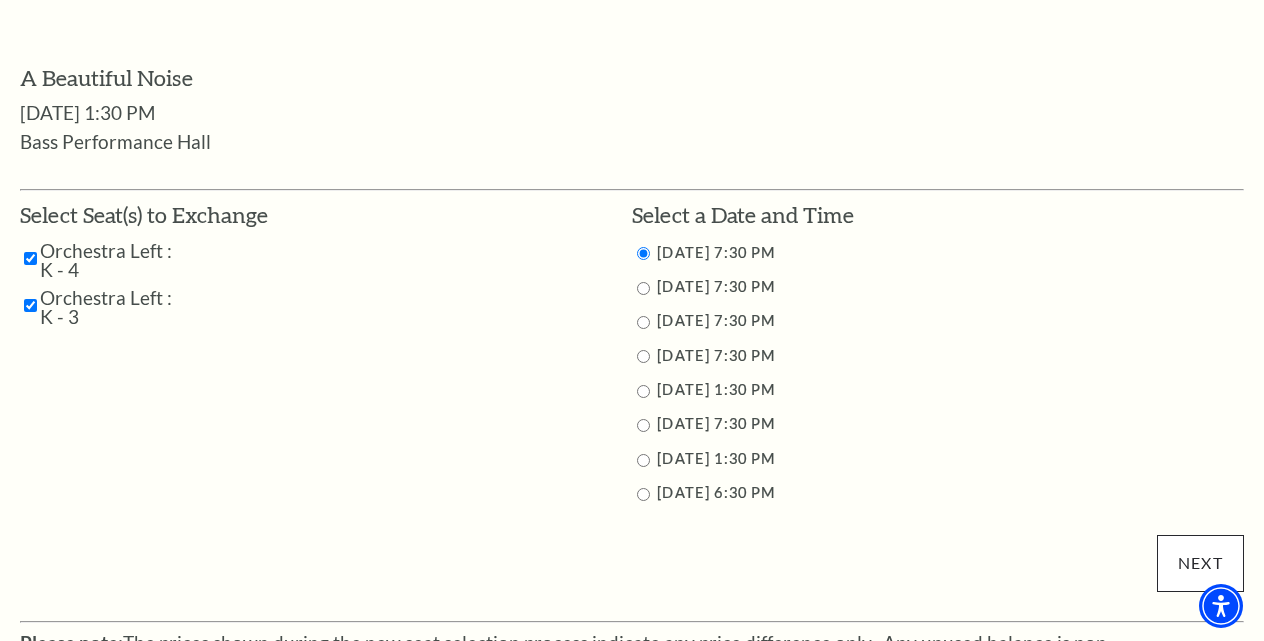 click on "Next" at bounding box center [1200, 563] 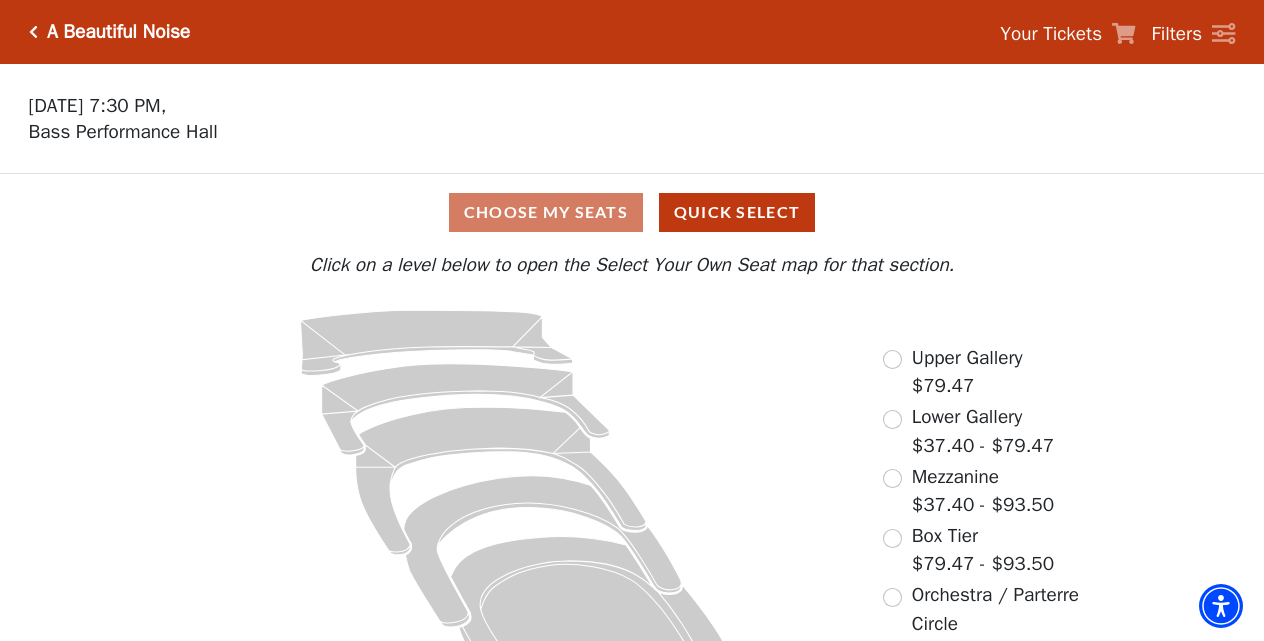 scroll, scrollTop: 0, scrollLeft: 0, axis: both 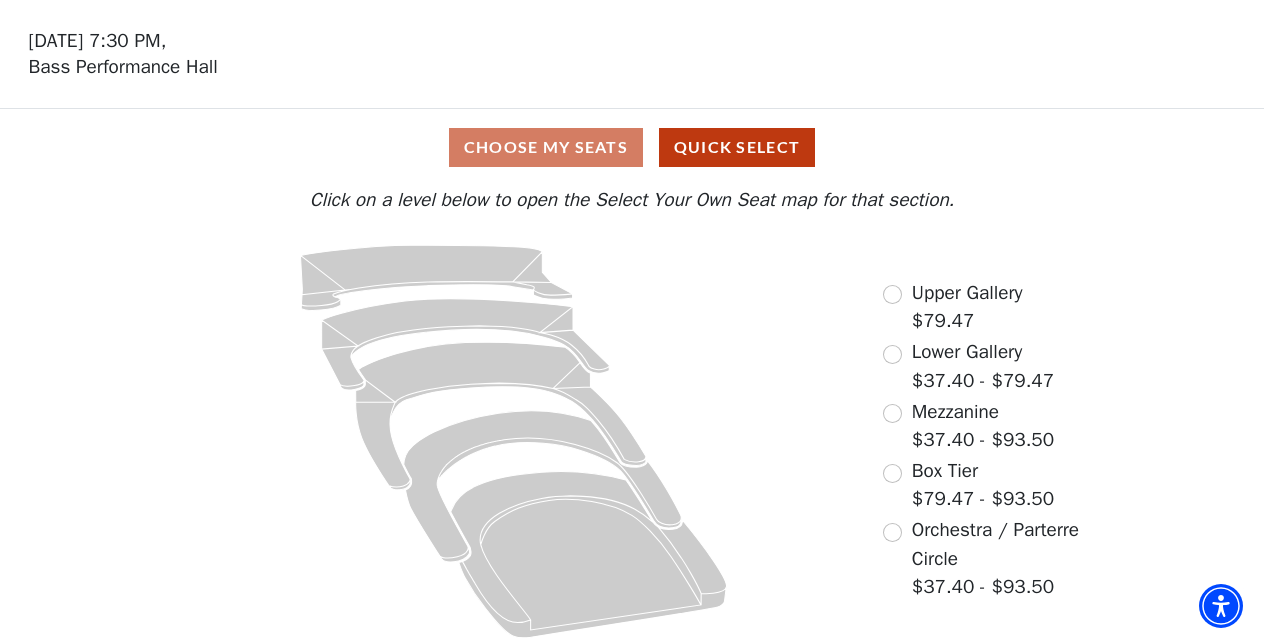 click at bounding box center [892, 532] 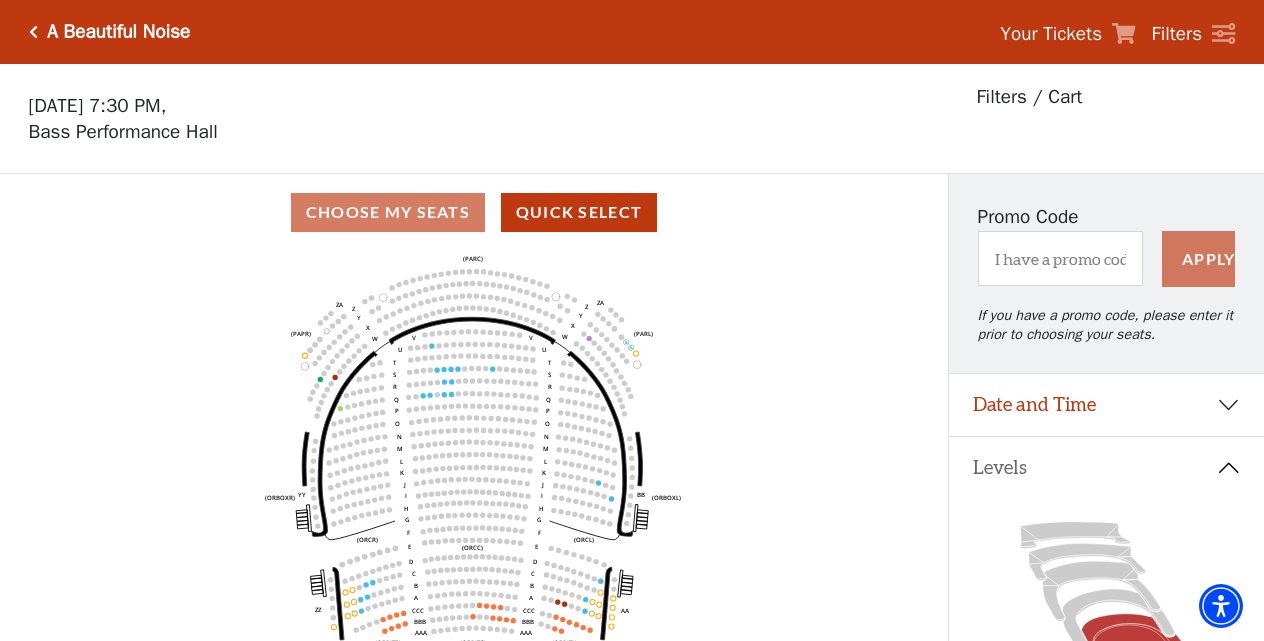 scroll, scrollTop: 93, scrollLeft: 0, axis: vertical 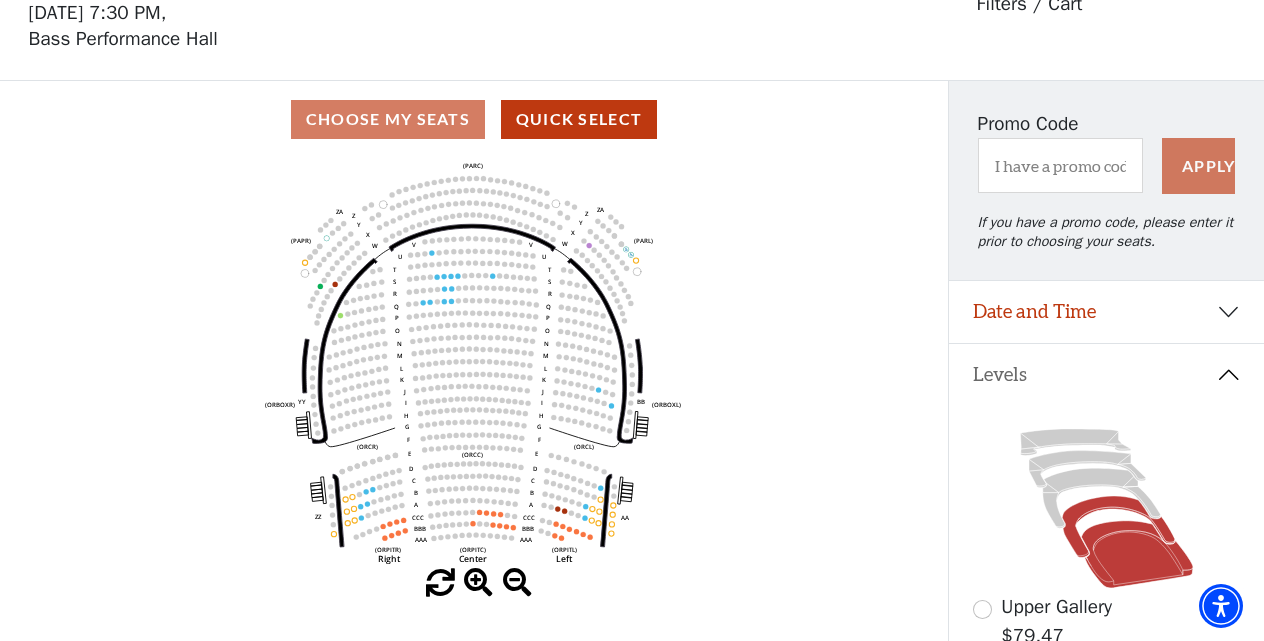 click 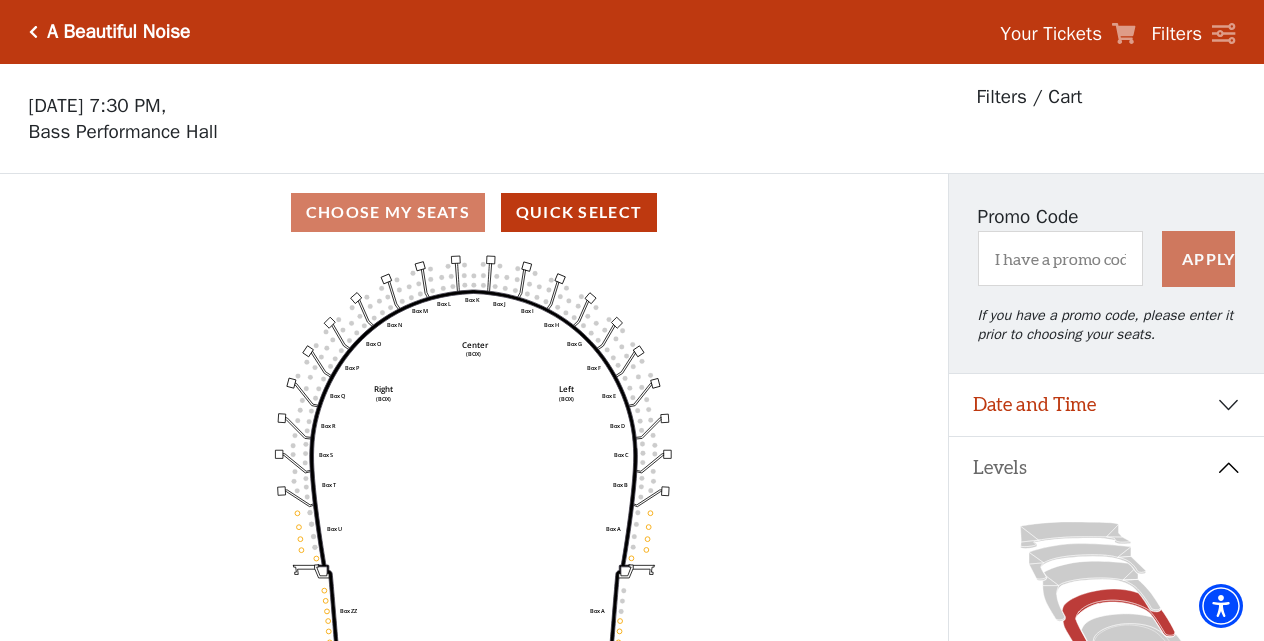 scroll, scrollTop: 93, scrollLeft: 0, axis: vertical 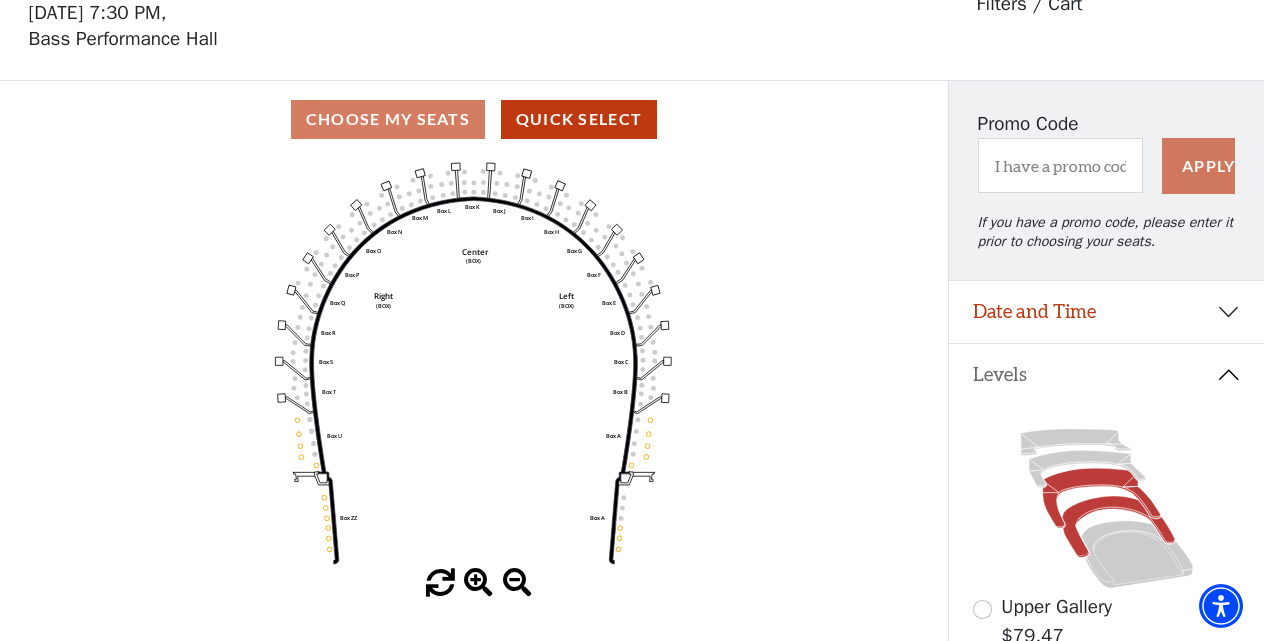 click 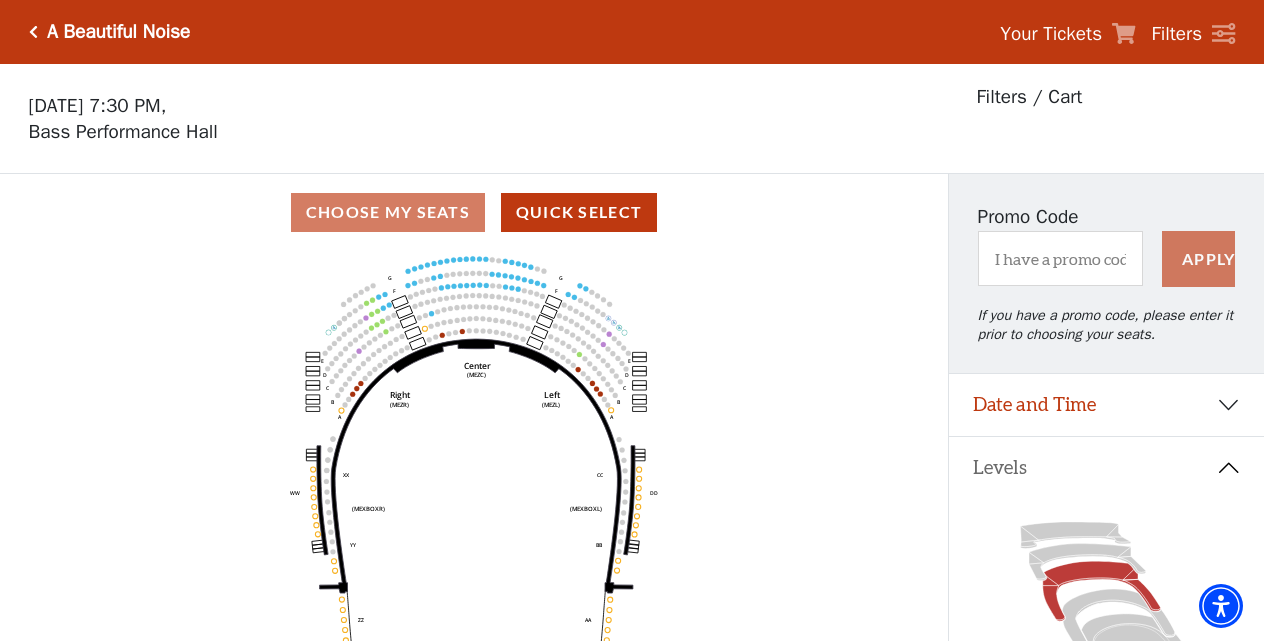 scroll, scrollTop: 93, scrollLeft: 0, axis: vertical 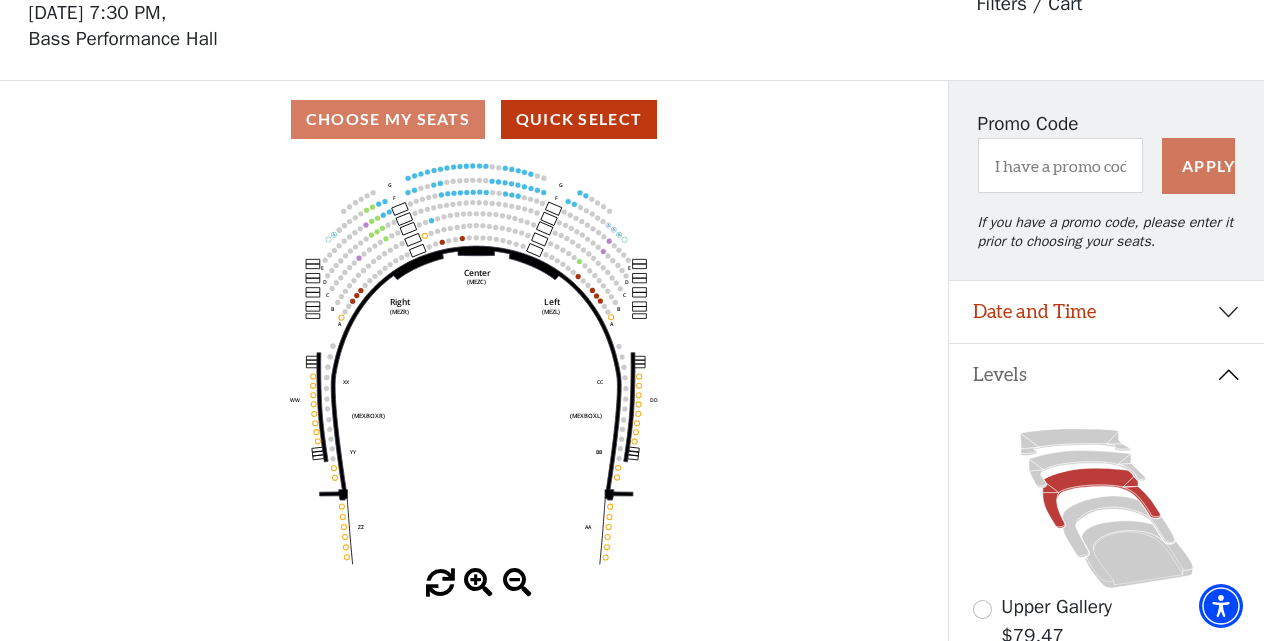 click at bounding box center [478, 583] 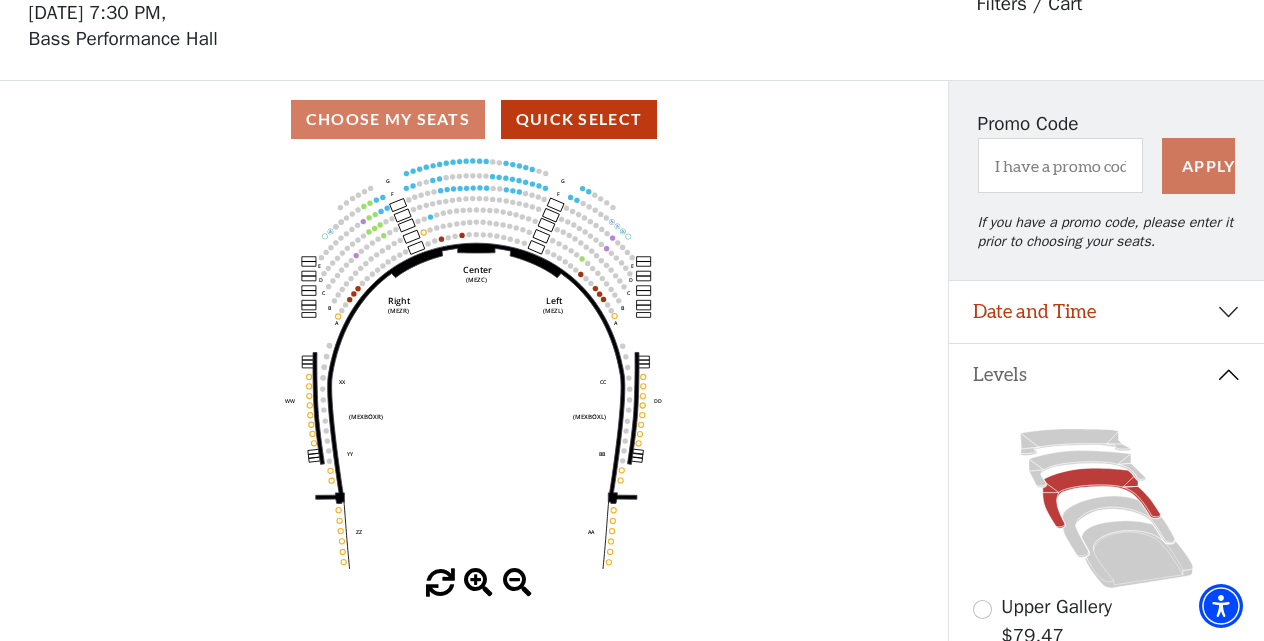 click at bounding box center (478, 583) 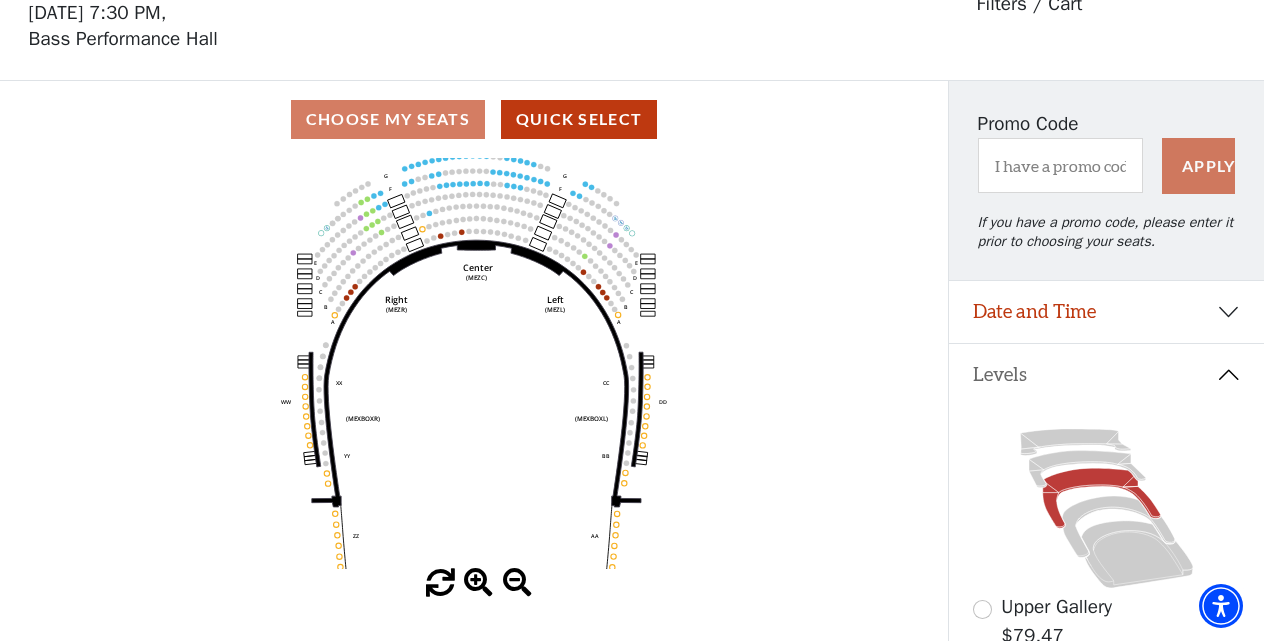 click at bounding box center [478, 583] 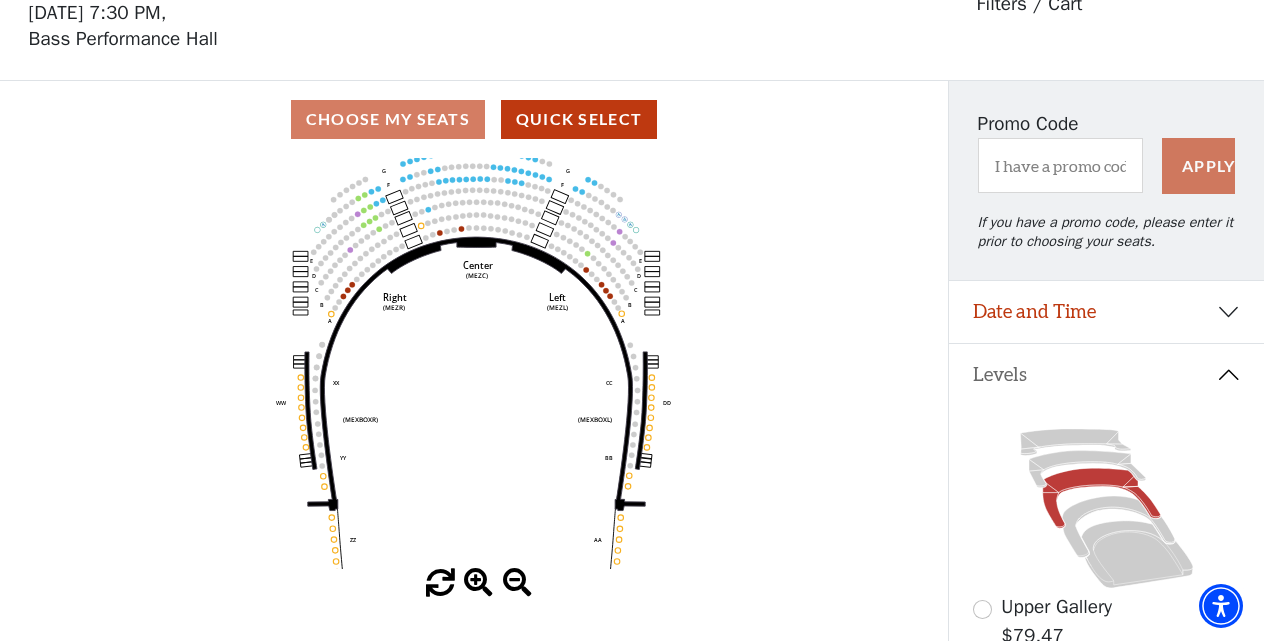 click at bounding box center (478, 583) 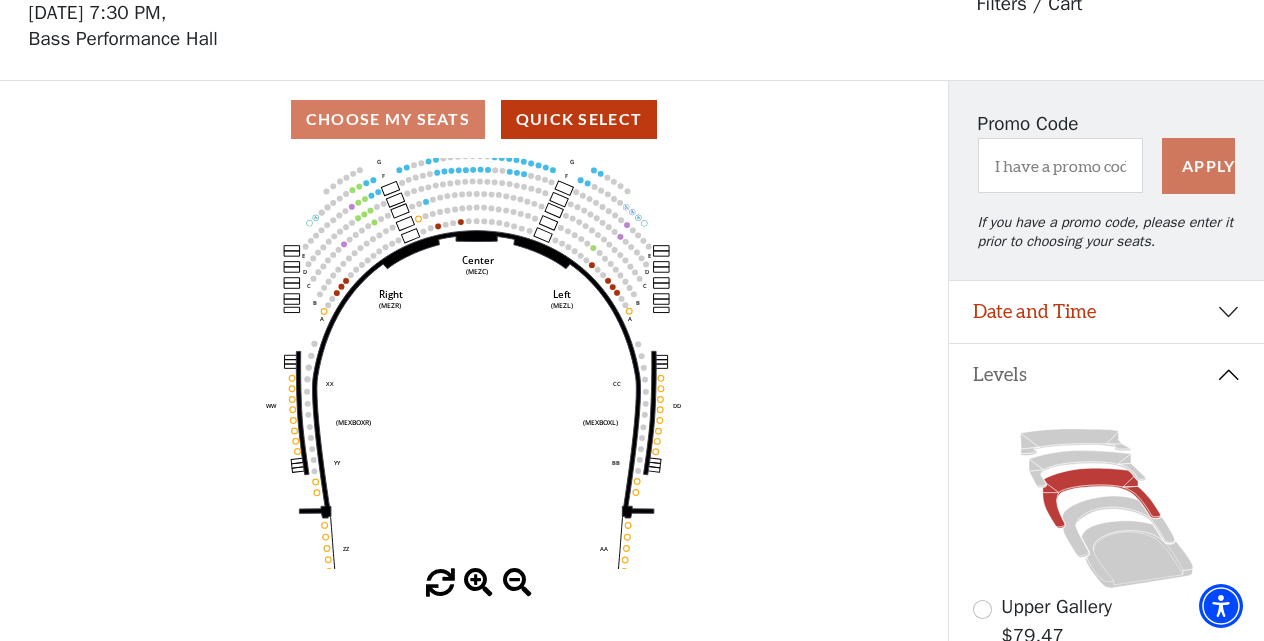 click at bounding box center (478, 583) 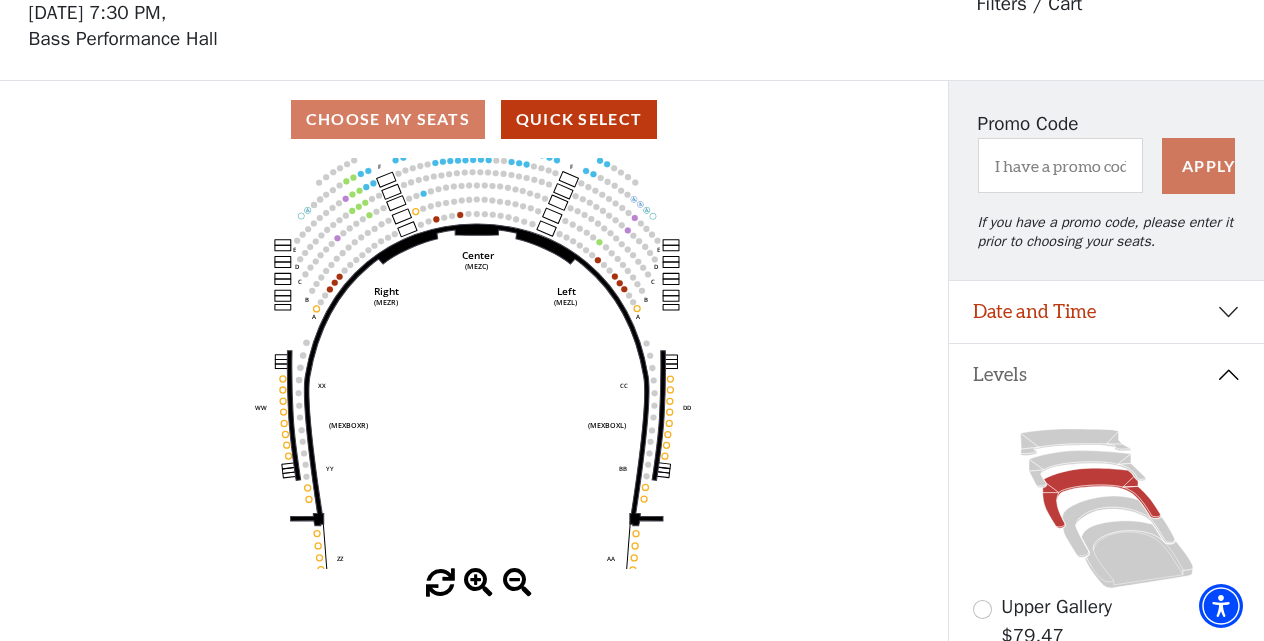 click at bounding box center [478, 583] 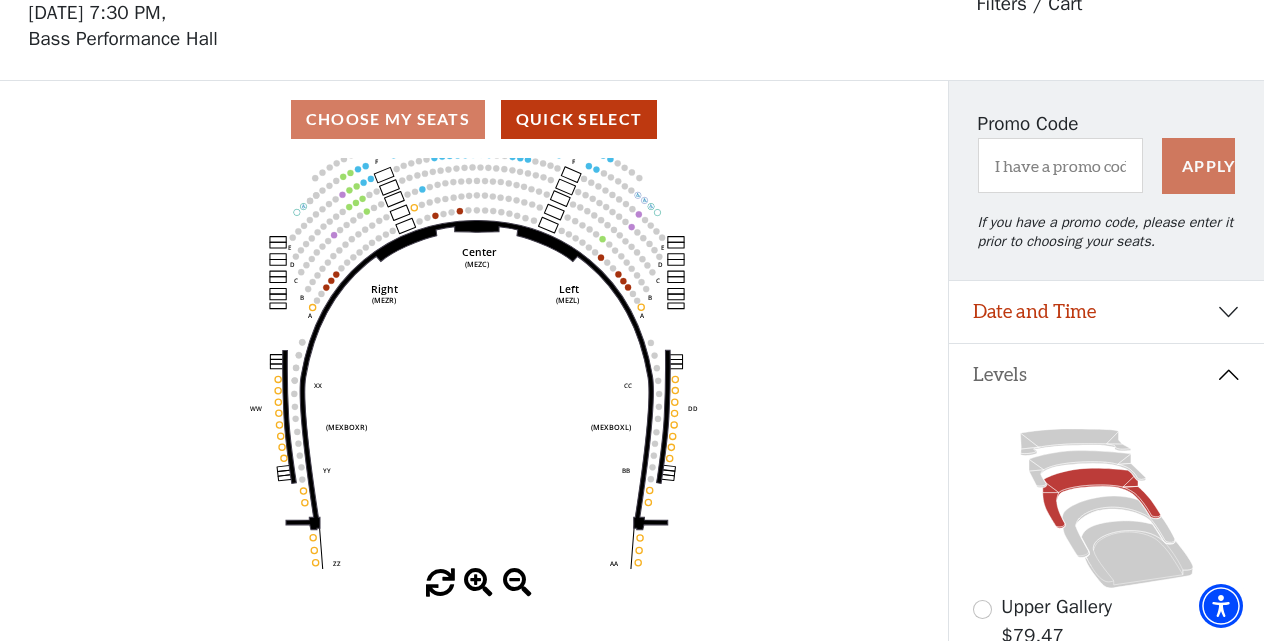 click at bounding box center [478, 583] 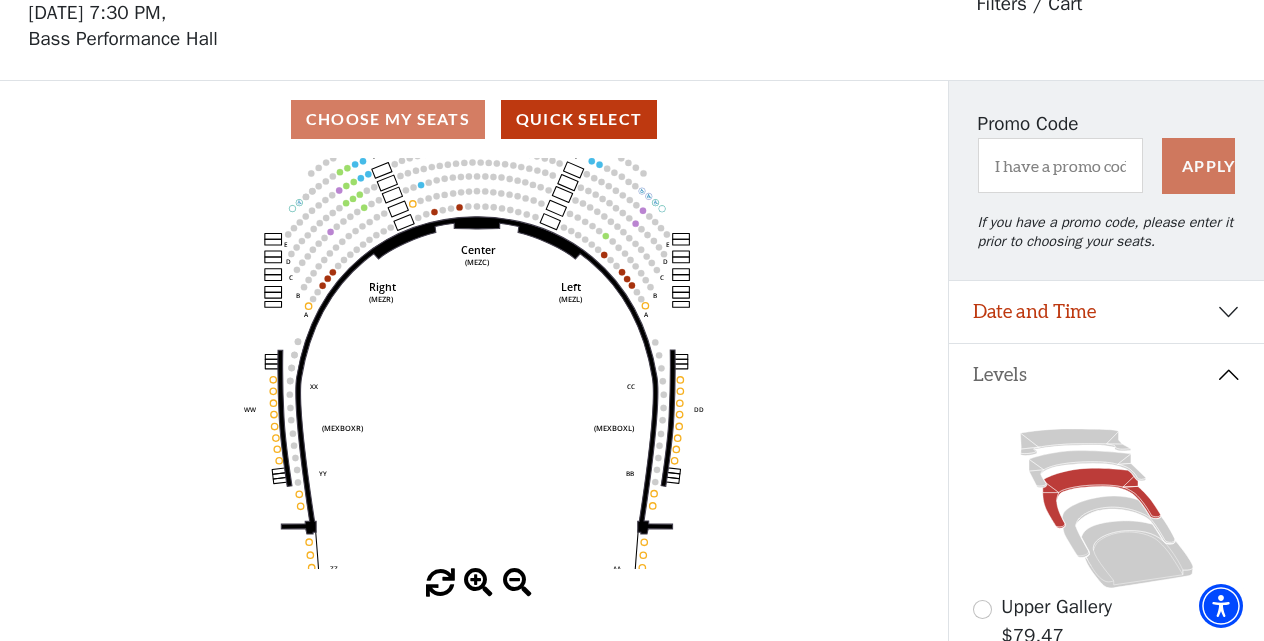 click at bounding box center (478, 583) 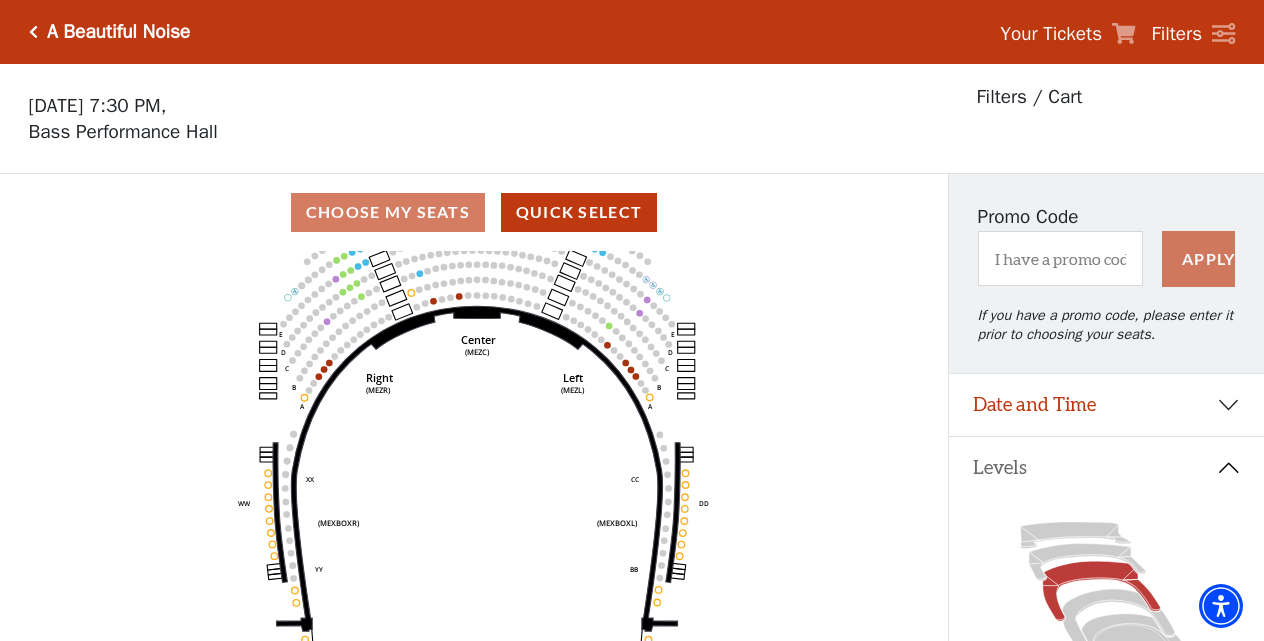 scroll, scrollTop: 0, scrollLeft: 0, axis: both 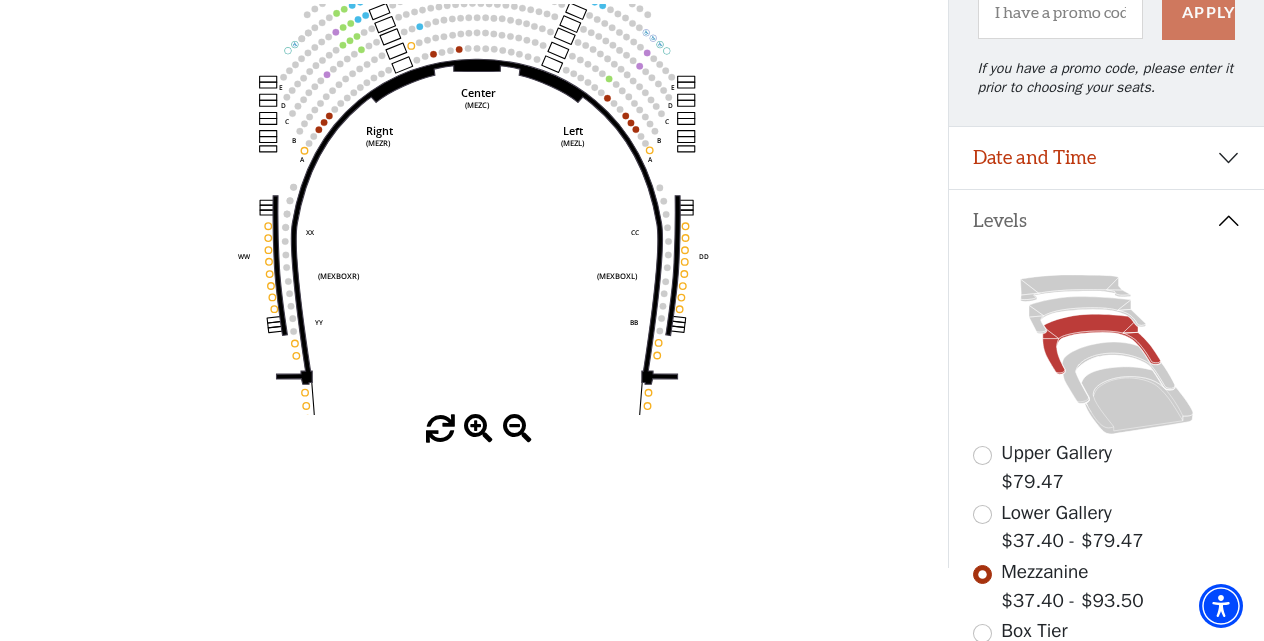 click at bounding box center (517, 429) 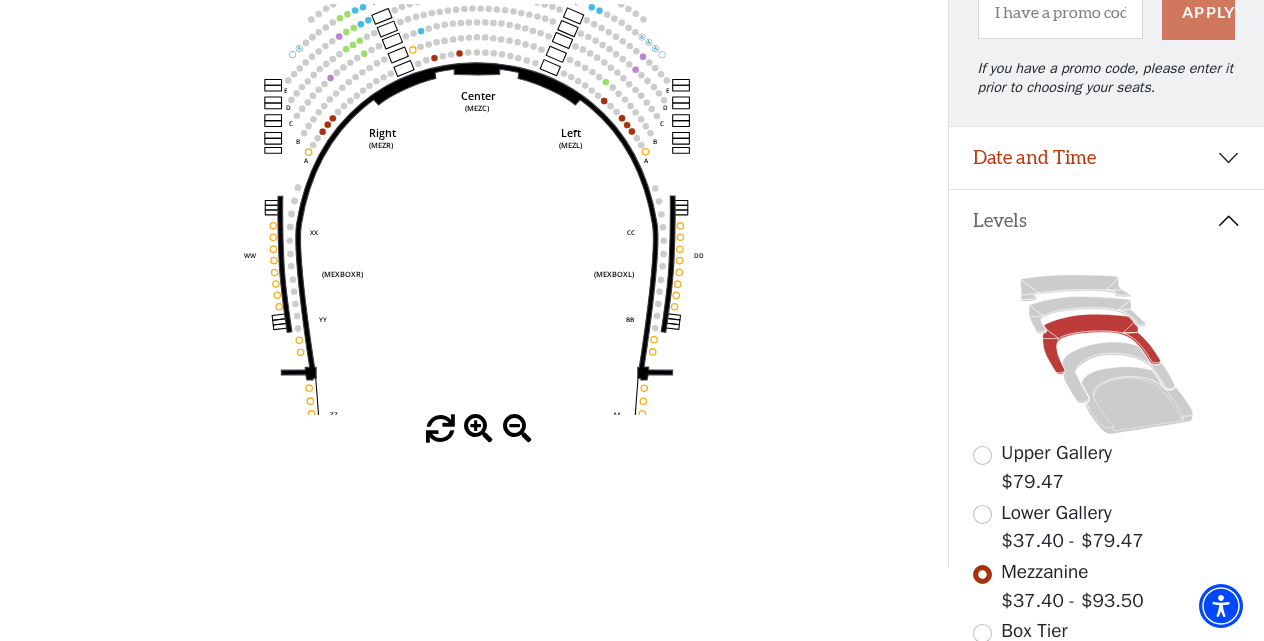 click at bounding box center (517, 429) 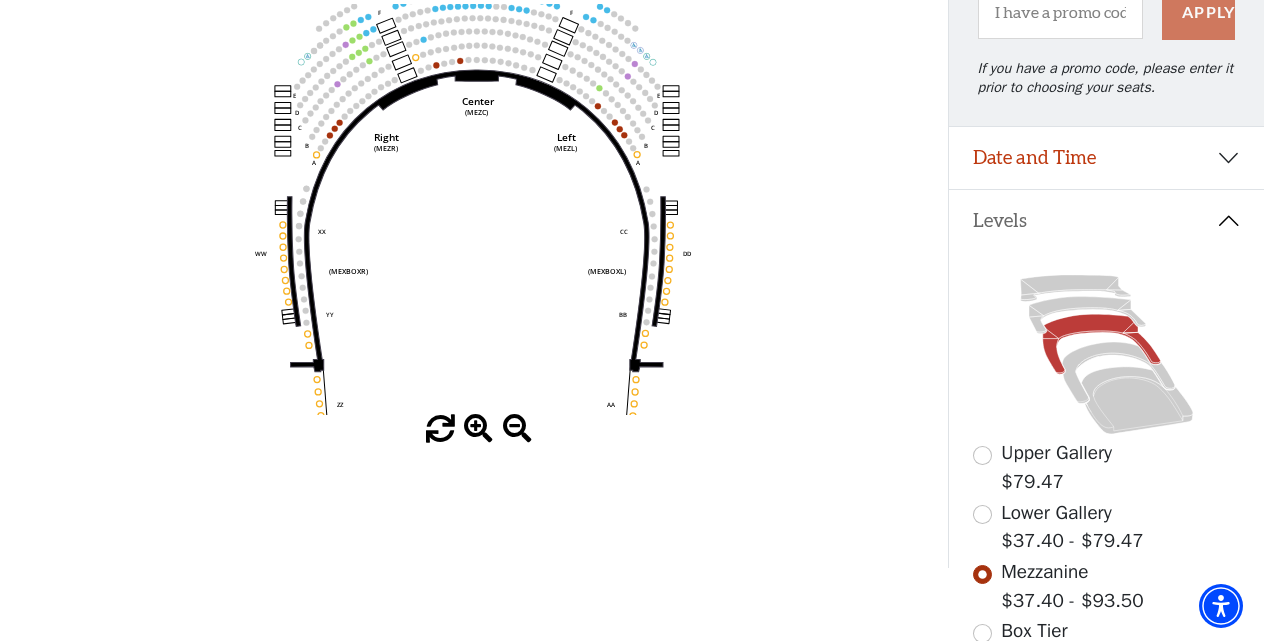 click at bounding box center (517, 429) 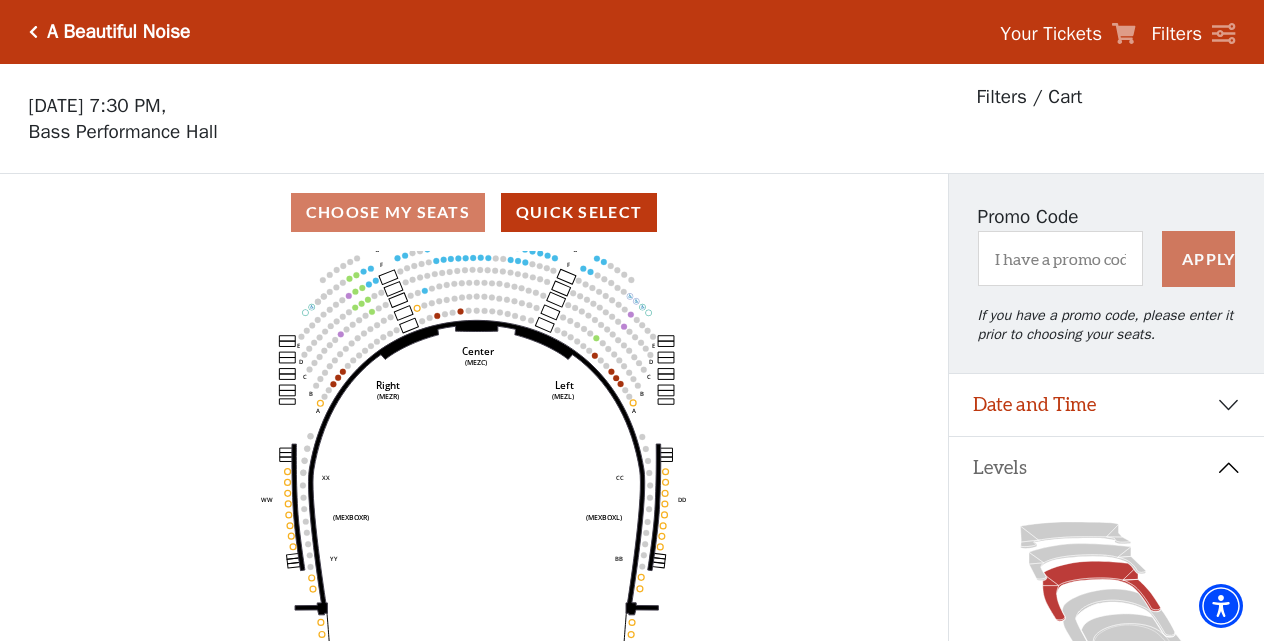 scroll, scrollTop: 0, scrollLeft: 0, axis: both 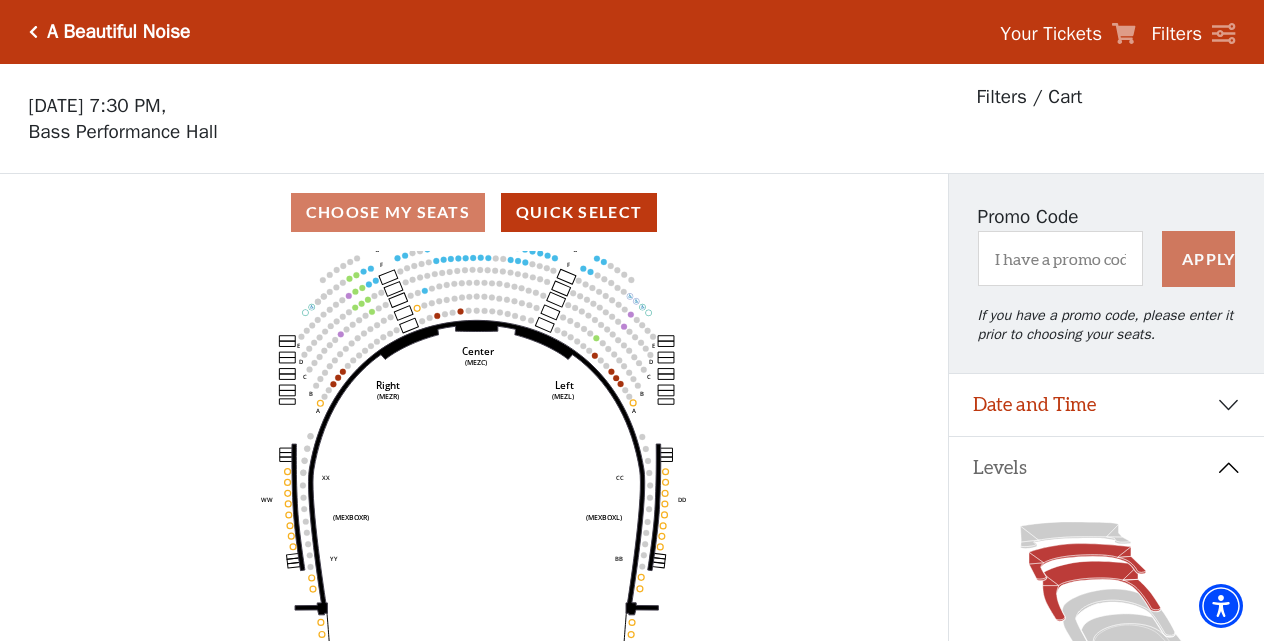 click 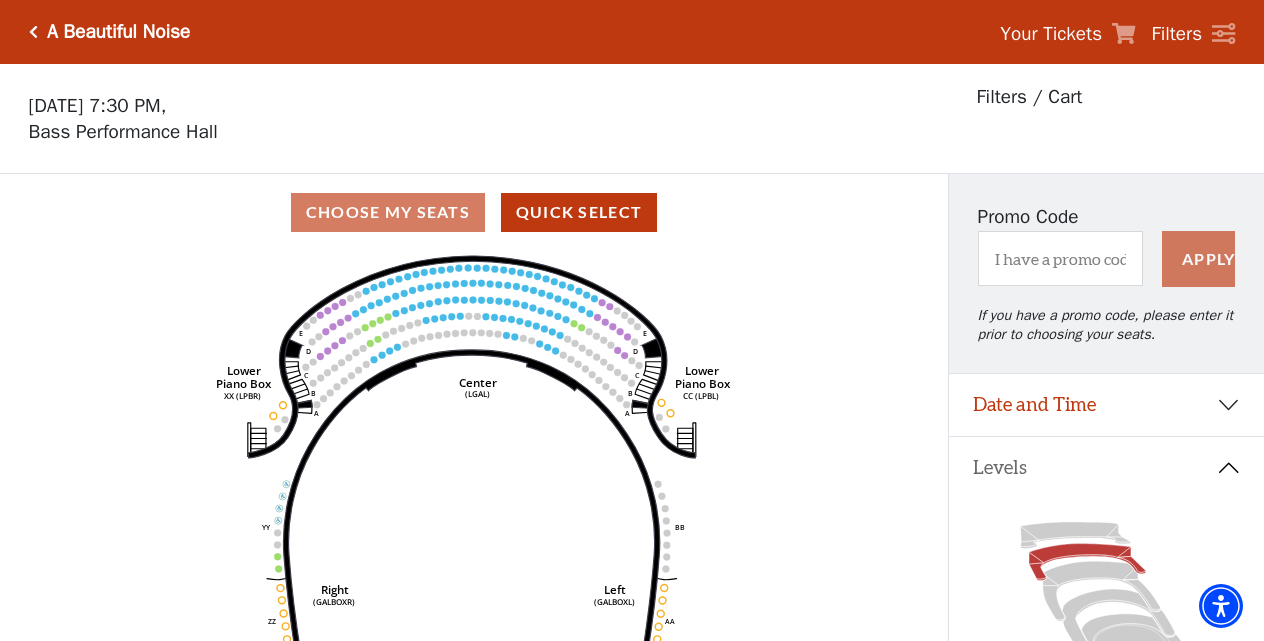 scroll, scrollTop: 93, scrollLeft: 0, axis: vertical 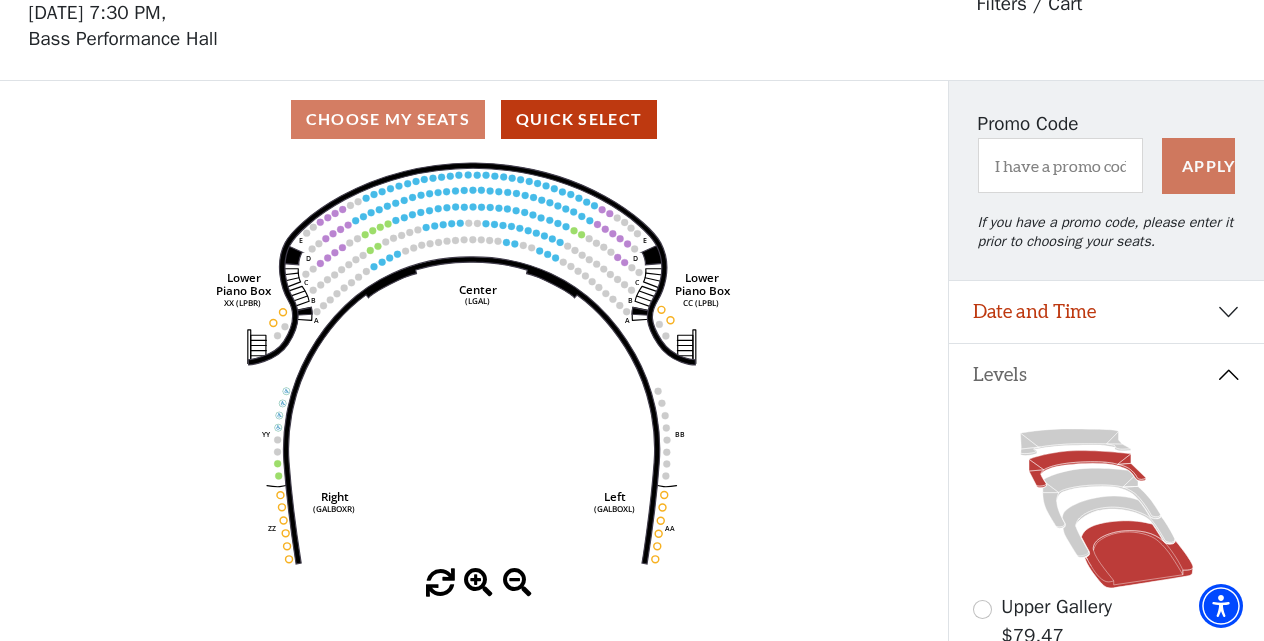 click 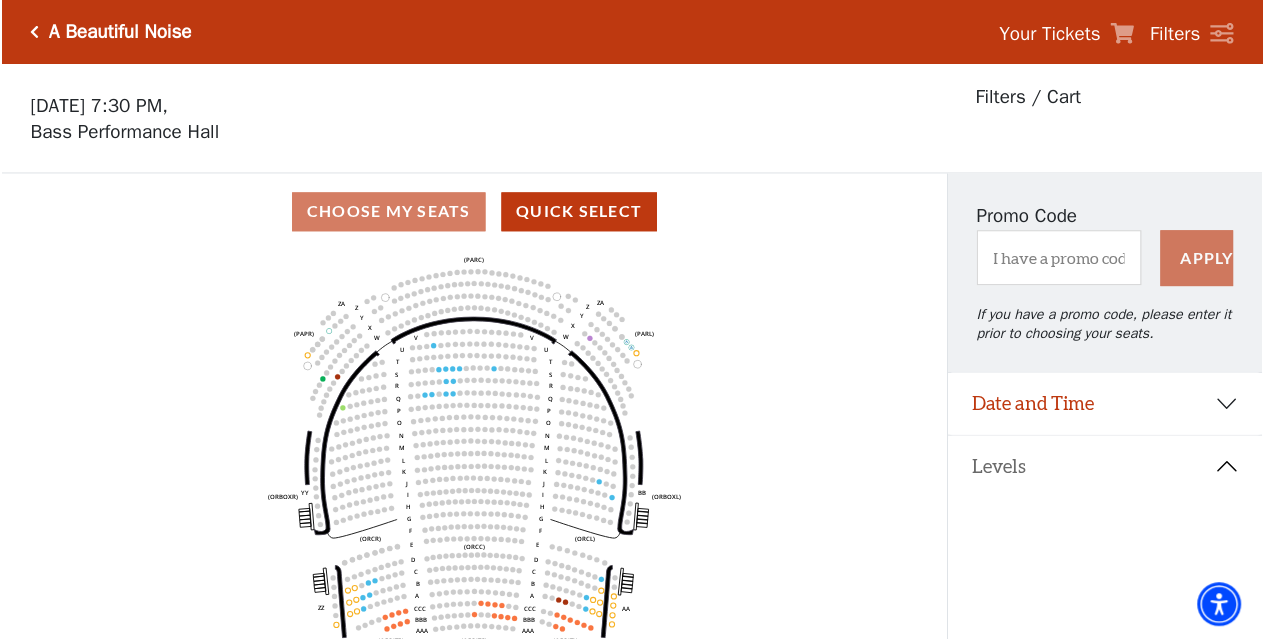 scroll, scrollTop: 0, scrollLeft: 0, axis: both 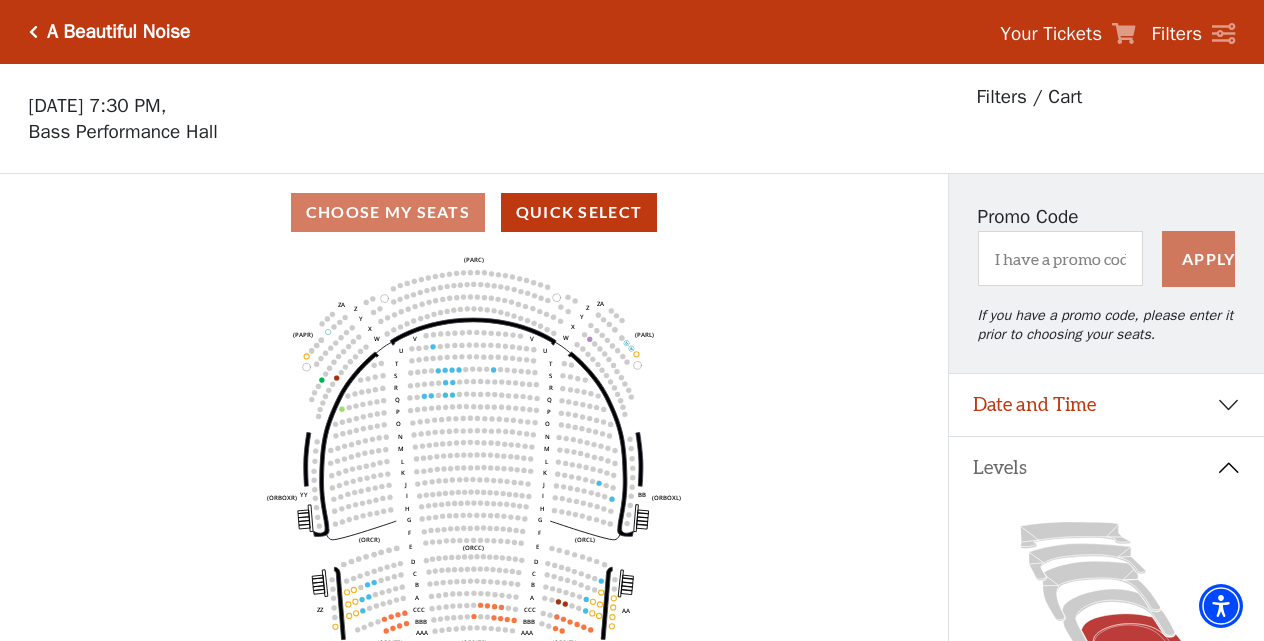 click on "A Beautiful Noise" at bounding box center [114, 32] 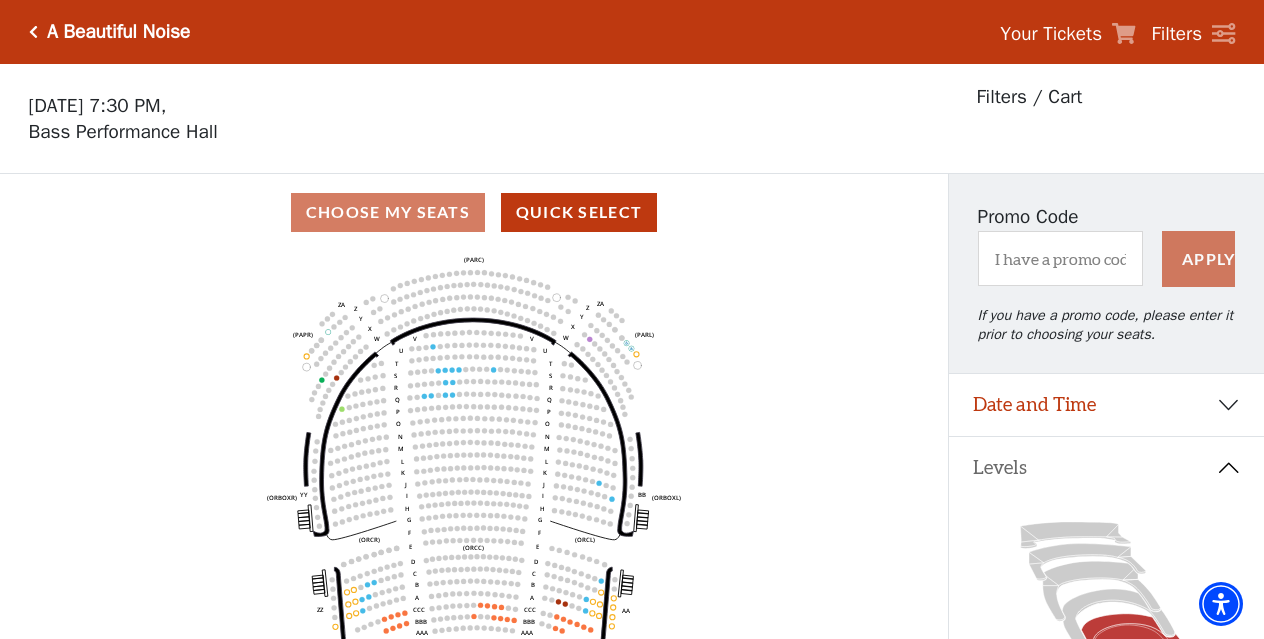 click at bounding box center [33, 32] 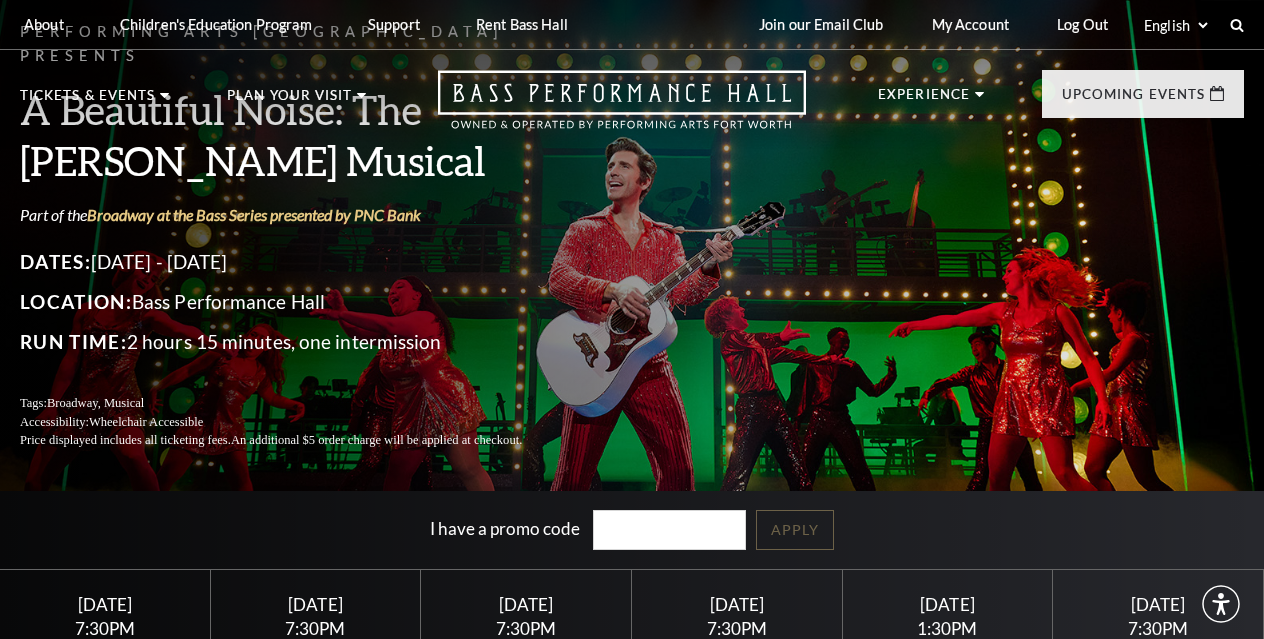 scroll, scrollTop: 0, scrollLeft: 0, axis: both 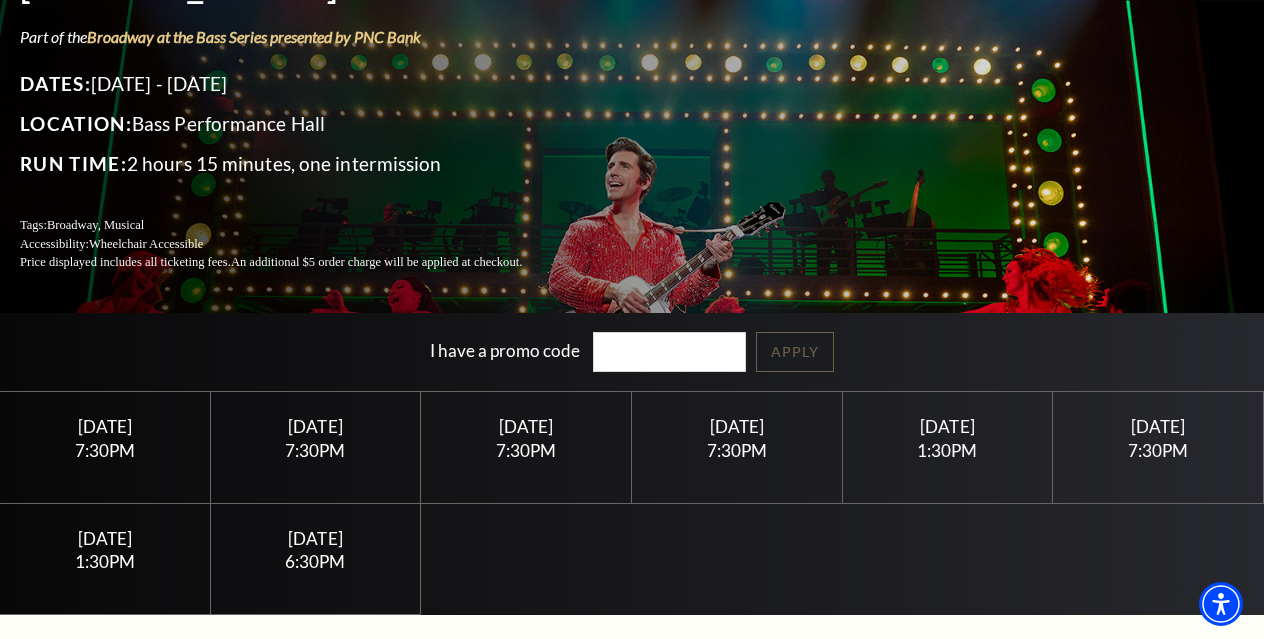 click on "Wednesday October 29
7:30PM" at bounding box center (316, 447) 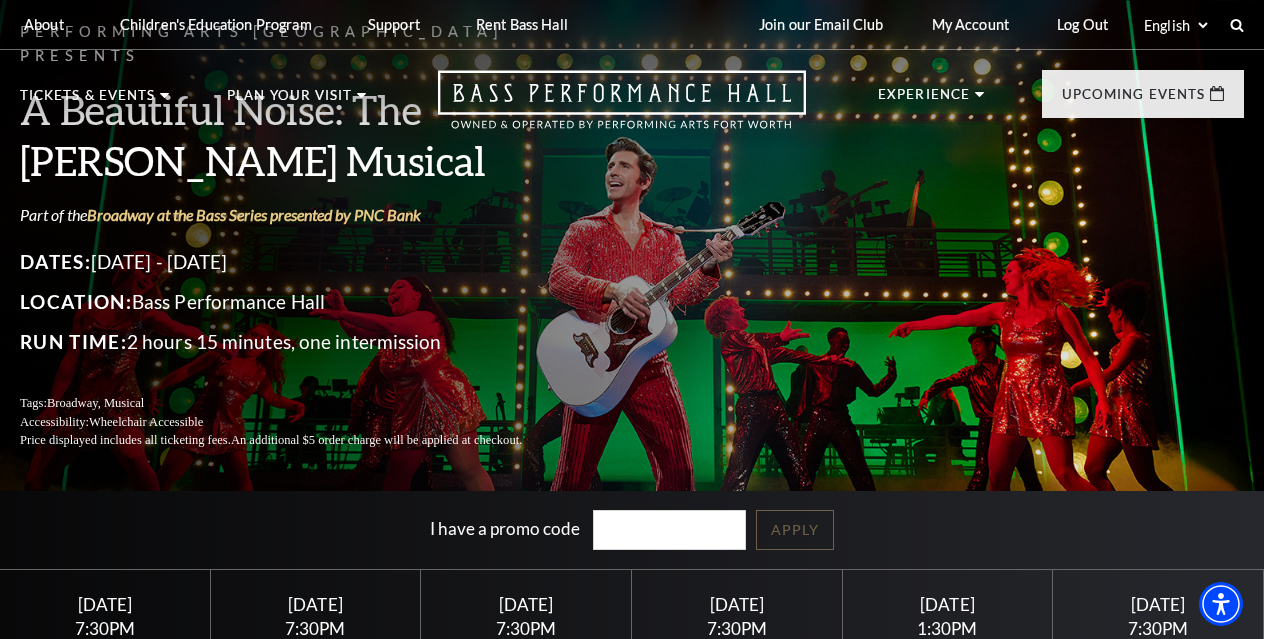 scroll, scrollTop: 0, scrollLeft: 0, axis: both 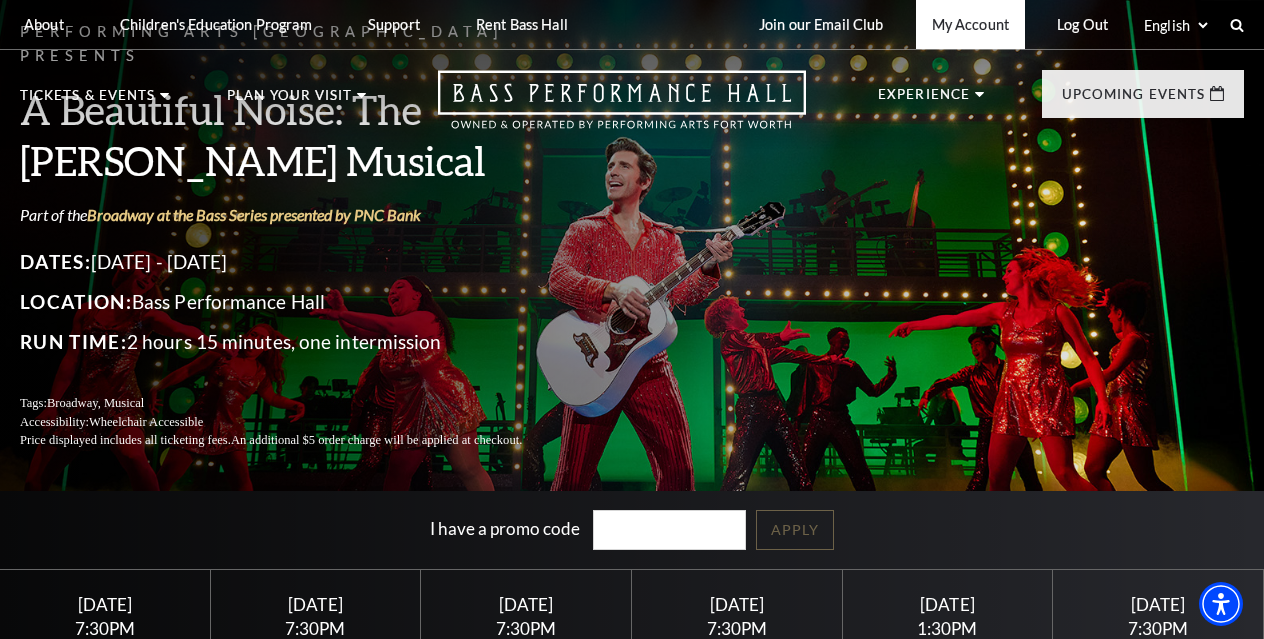 click on "My Account" at bounding box center (970, 24) 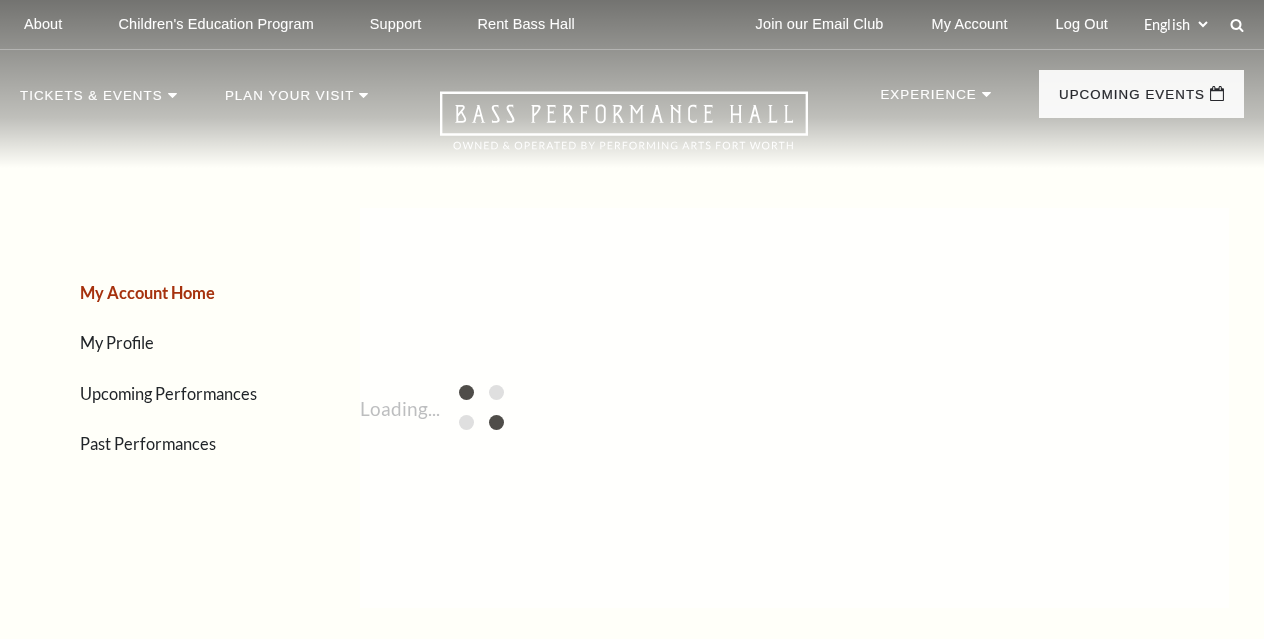 scroll, scrollTop: 0, scrollLeft: 0, axis: both 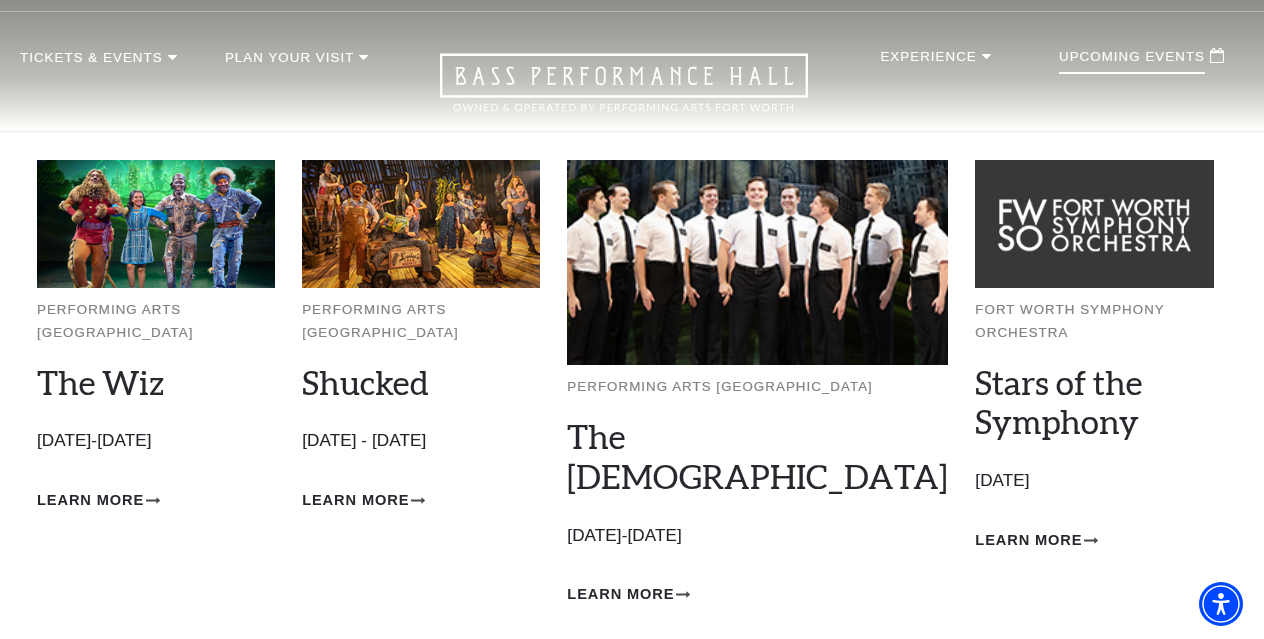 click on "Upcoming Events" at bounding box center (1132, 62) 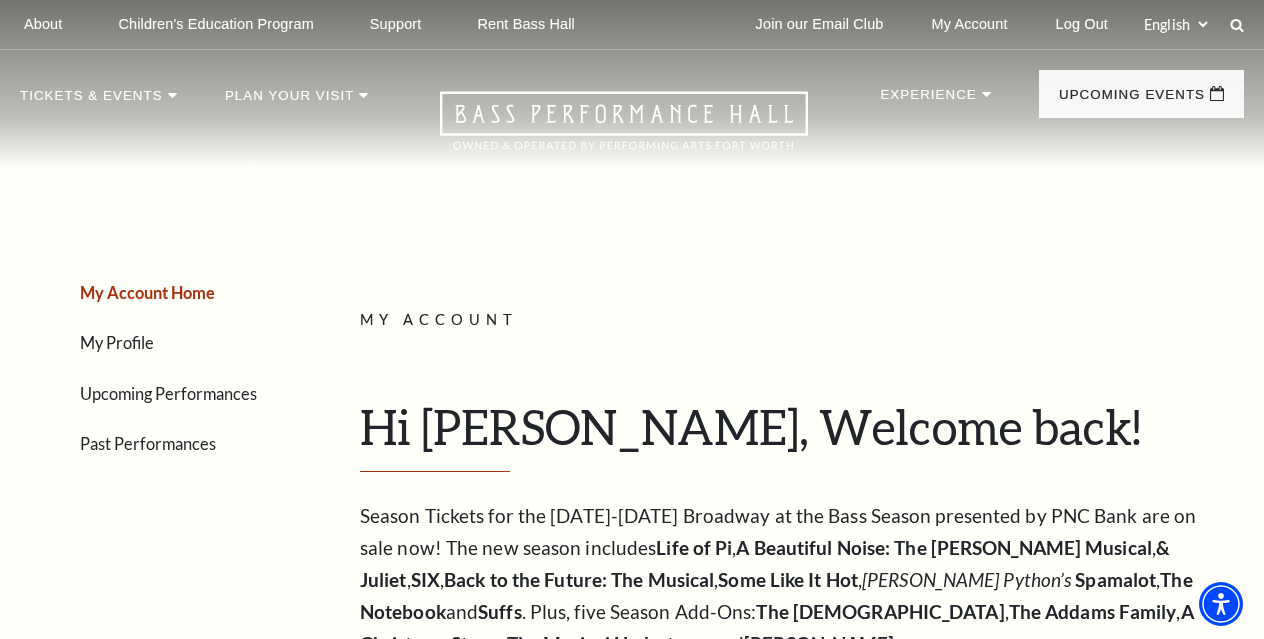 scroll, scrollTop: 10, scrollLeft: 0, axis: vertical 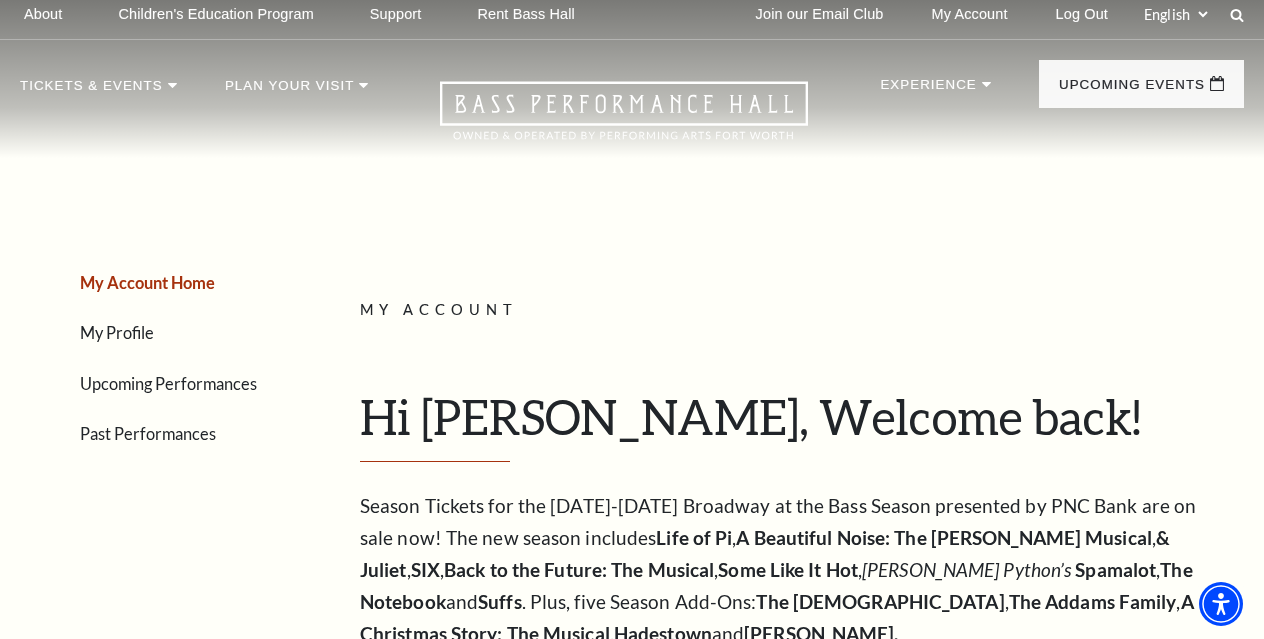 click on "Upcoming Performances" at bounding box center (168, 383) 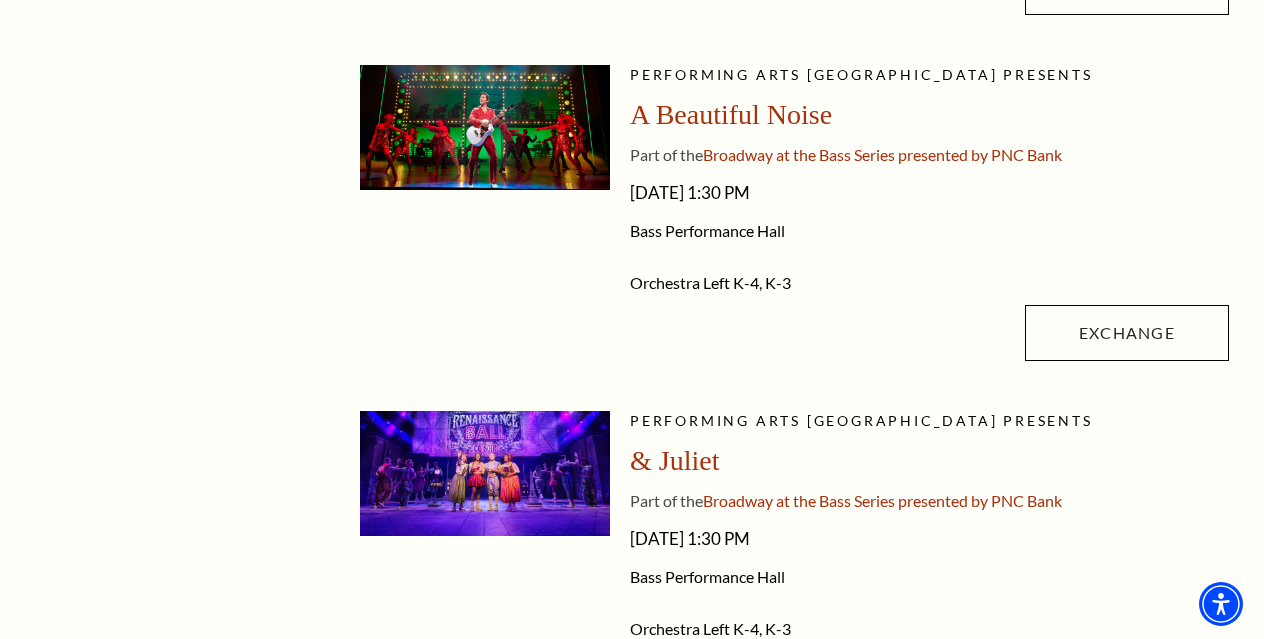 scroll, scrollTop: 1516, scrollLeft: 0, axis: vertical 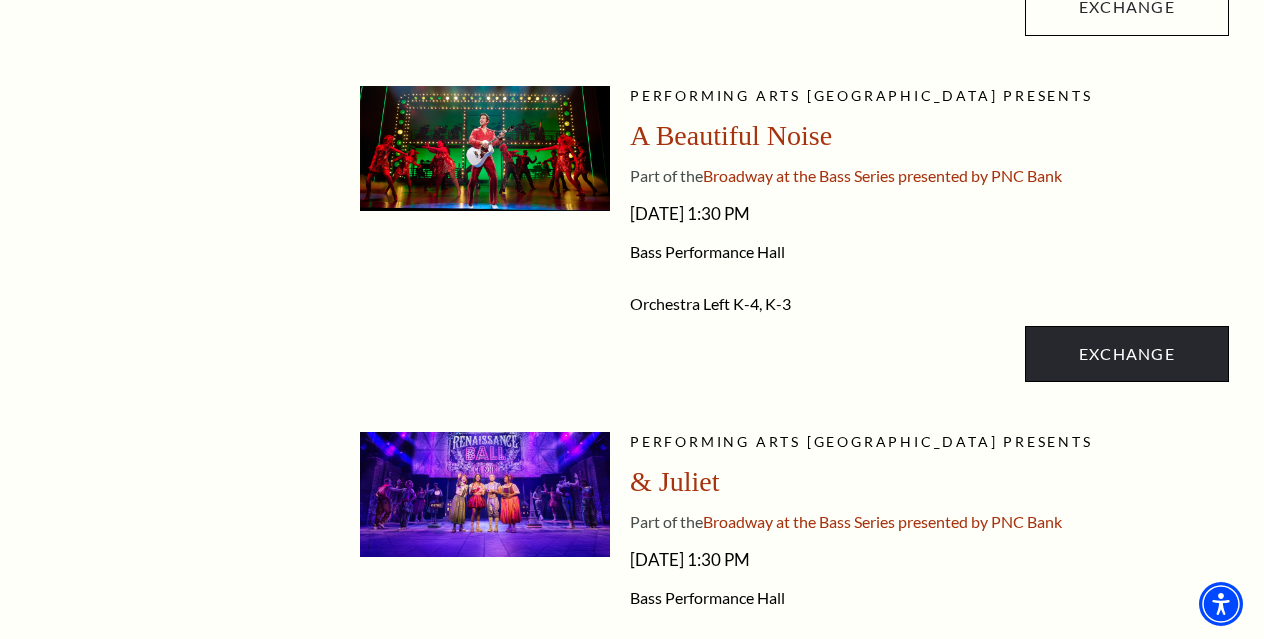 click on "Exchange" at bounding box center [1127, 354] 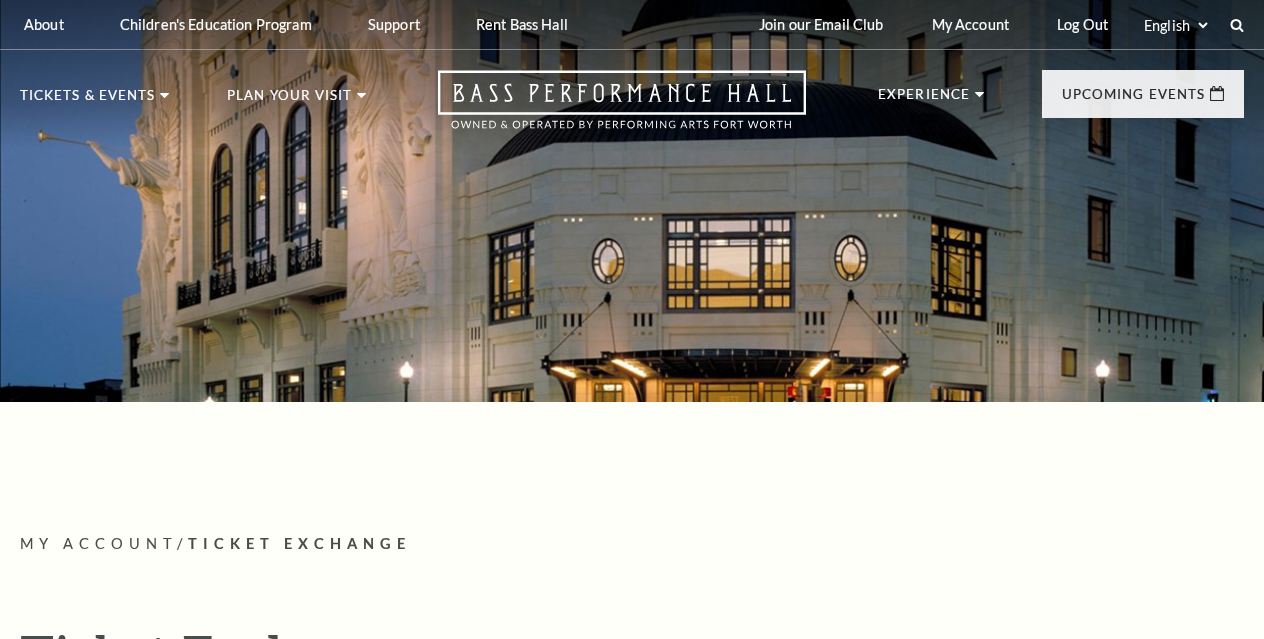 scroll, scrollTop: 0, scrollLeft: 0, axis: both 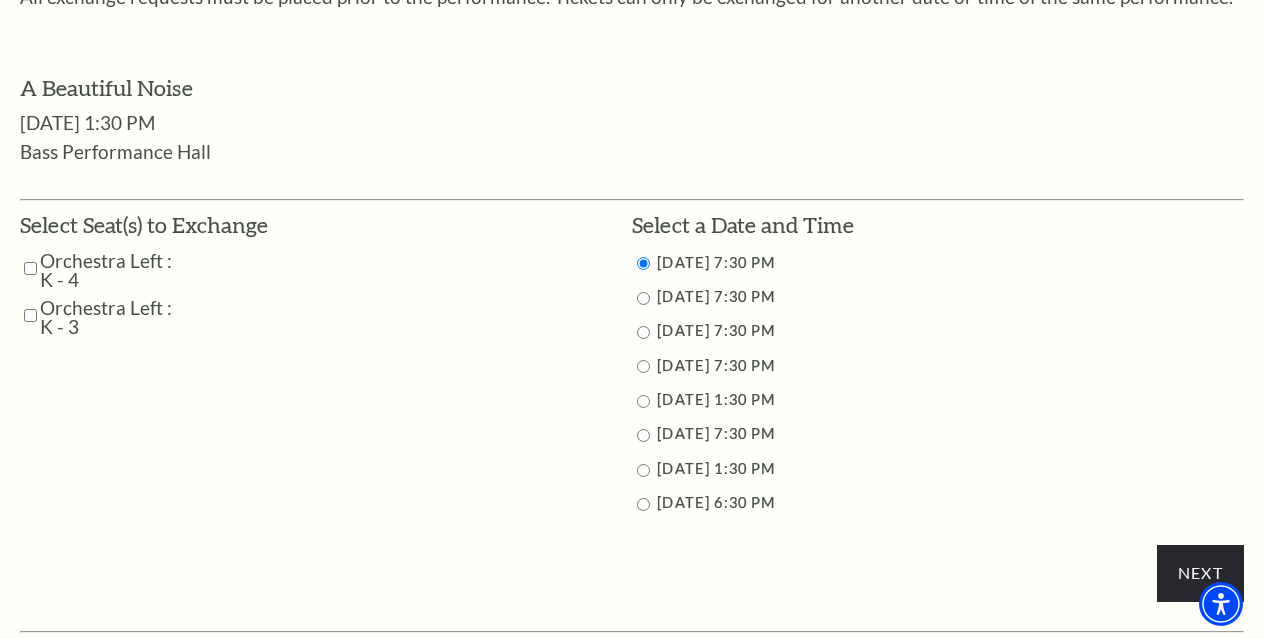 click at bounding box center (30, 268) 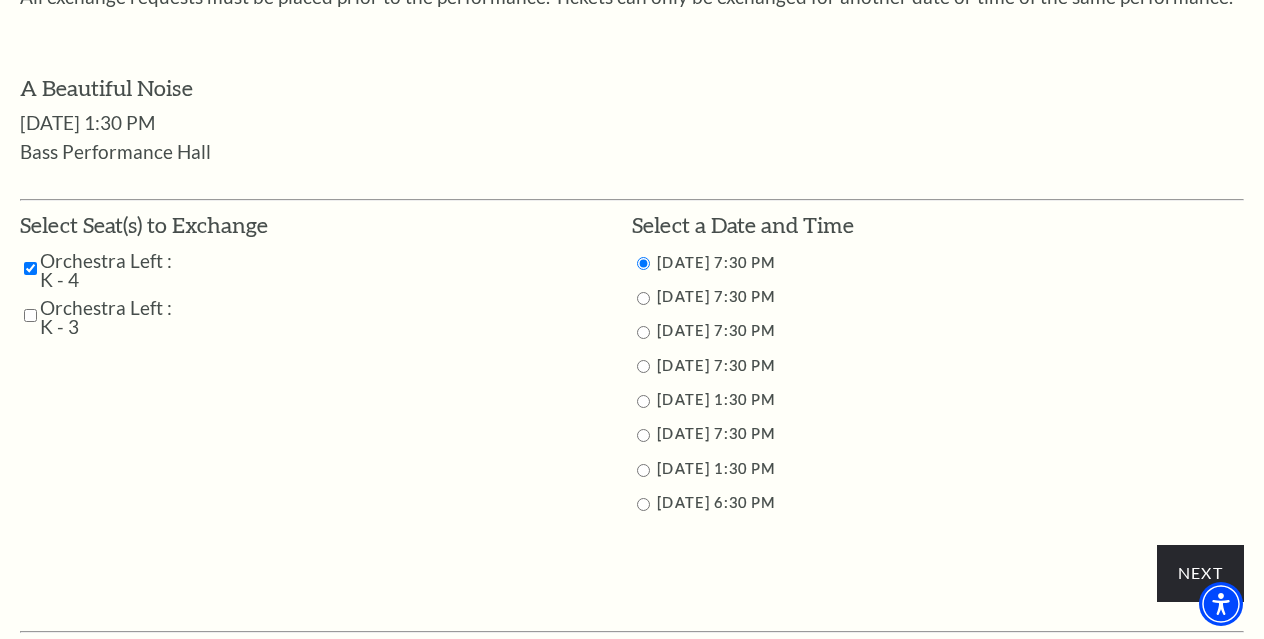 click at bounding box center (30, 315) 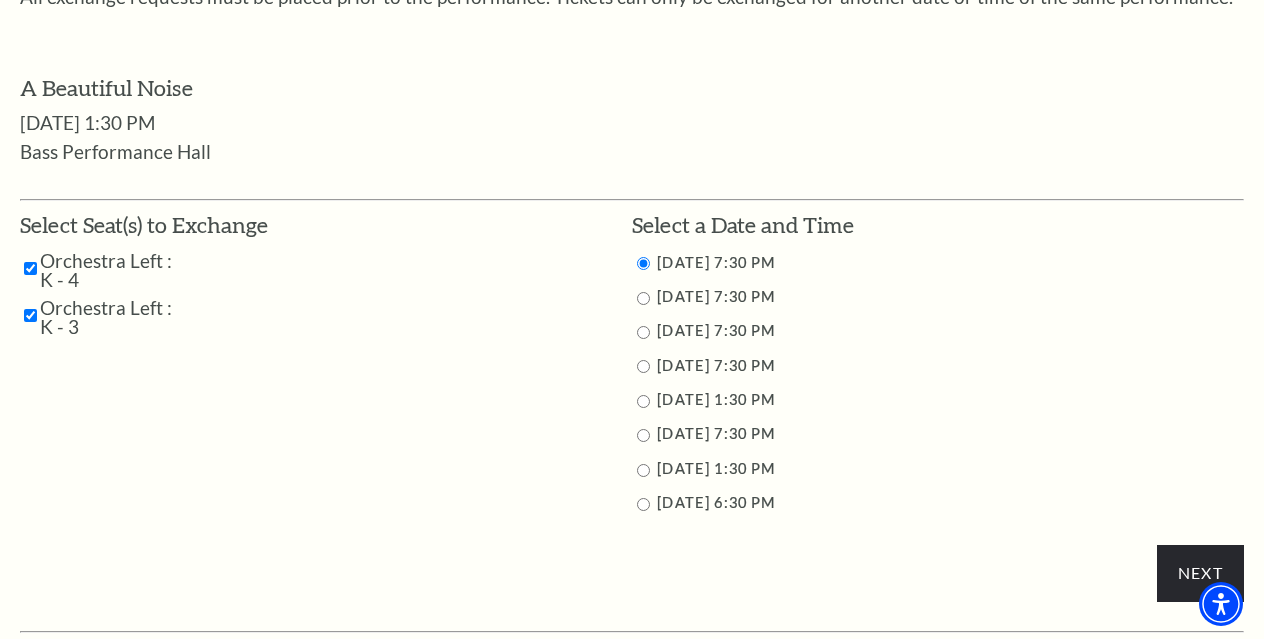 click at bounding box center (643, 298) 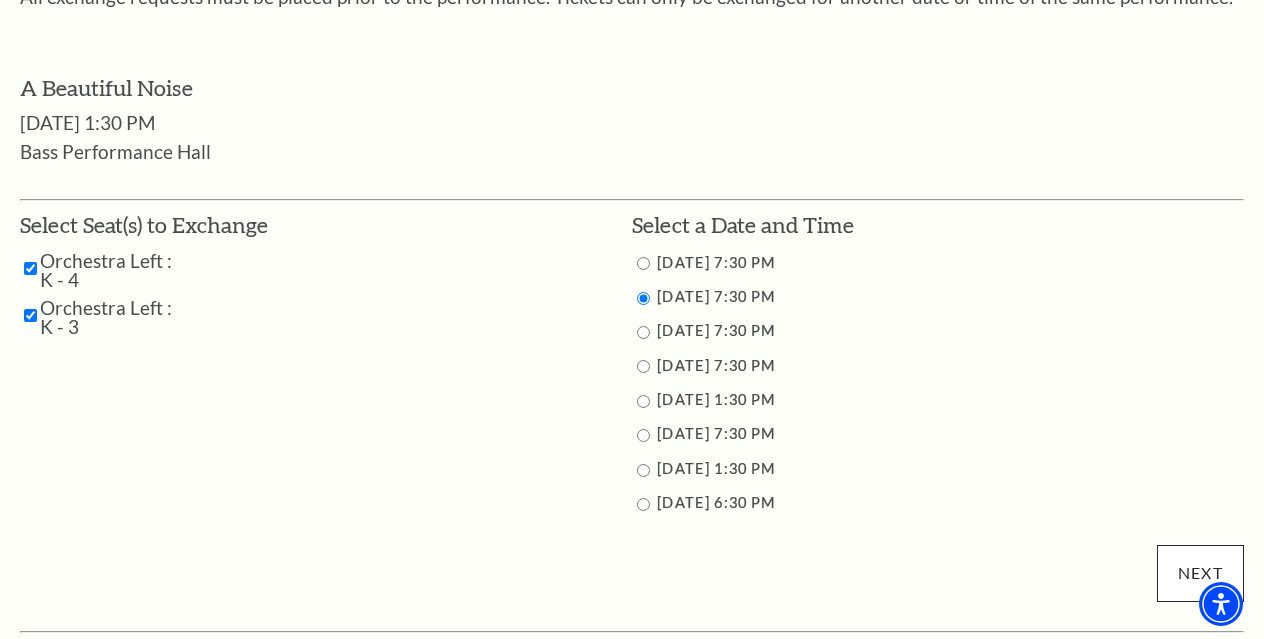 click on "Next" at bounding box center [1200, 573] 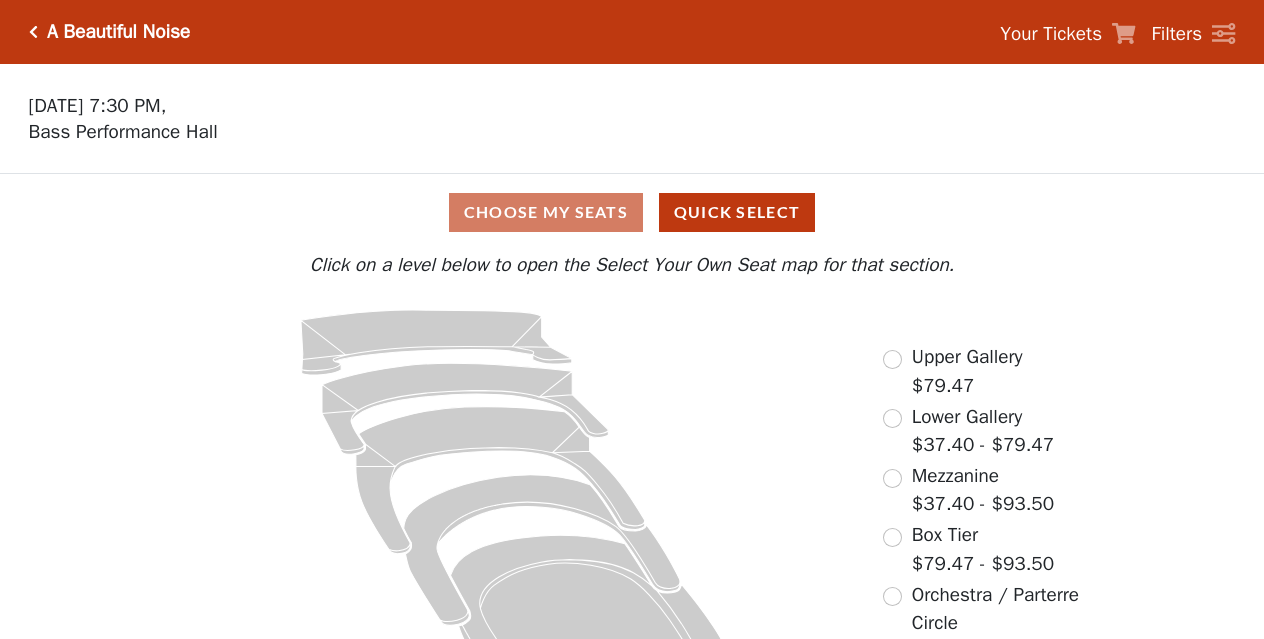 scroll, scrollTop: 0, scrollLeft: 0, axis: both 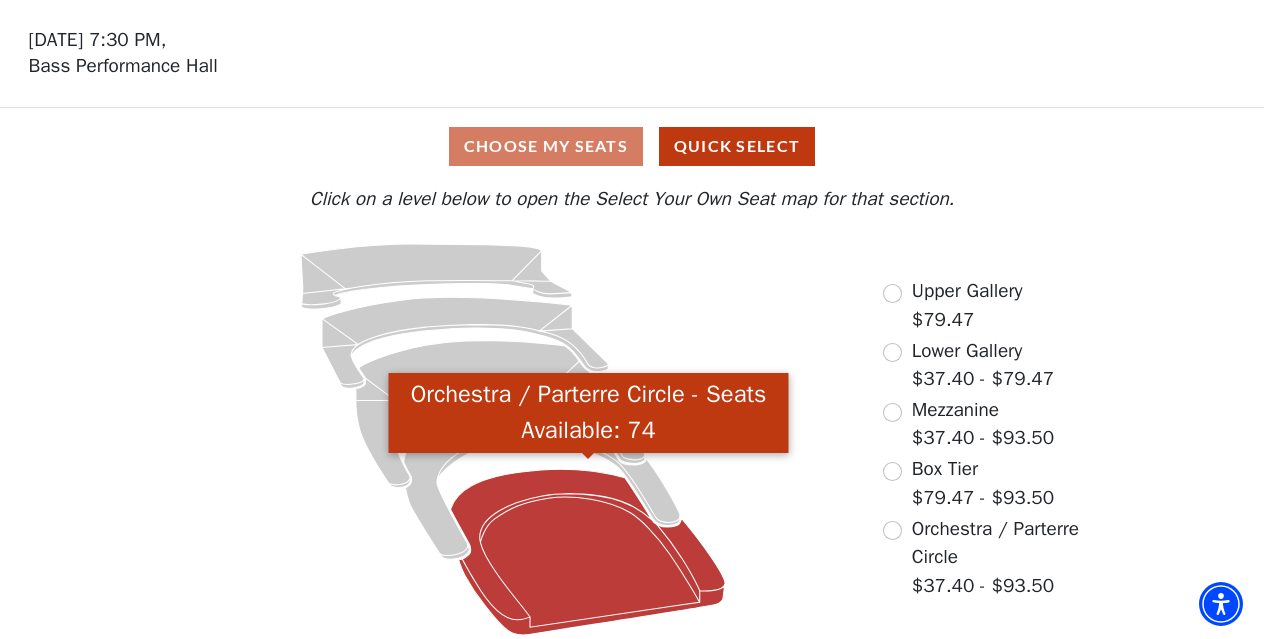 click 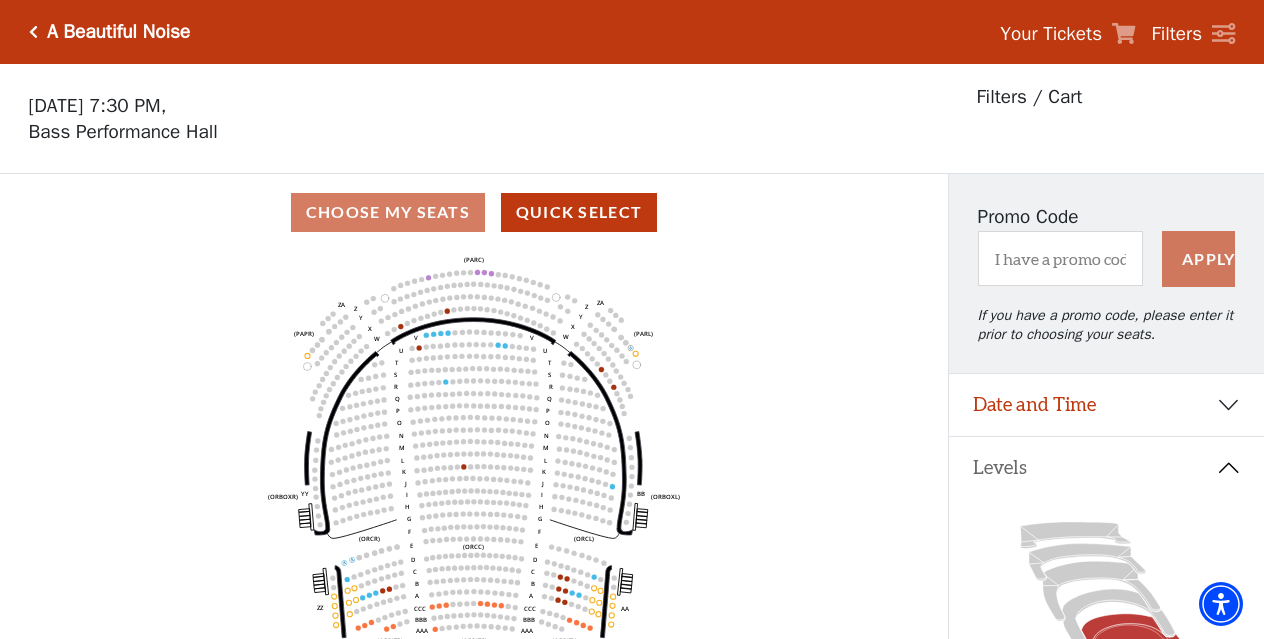 scroll, scrollTop: 93, scrollLeft: 0, axis: vertical 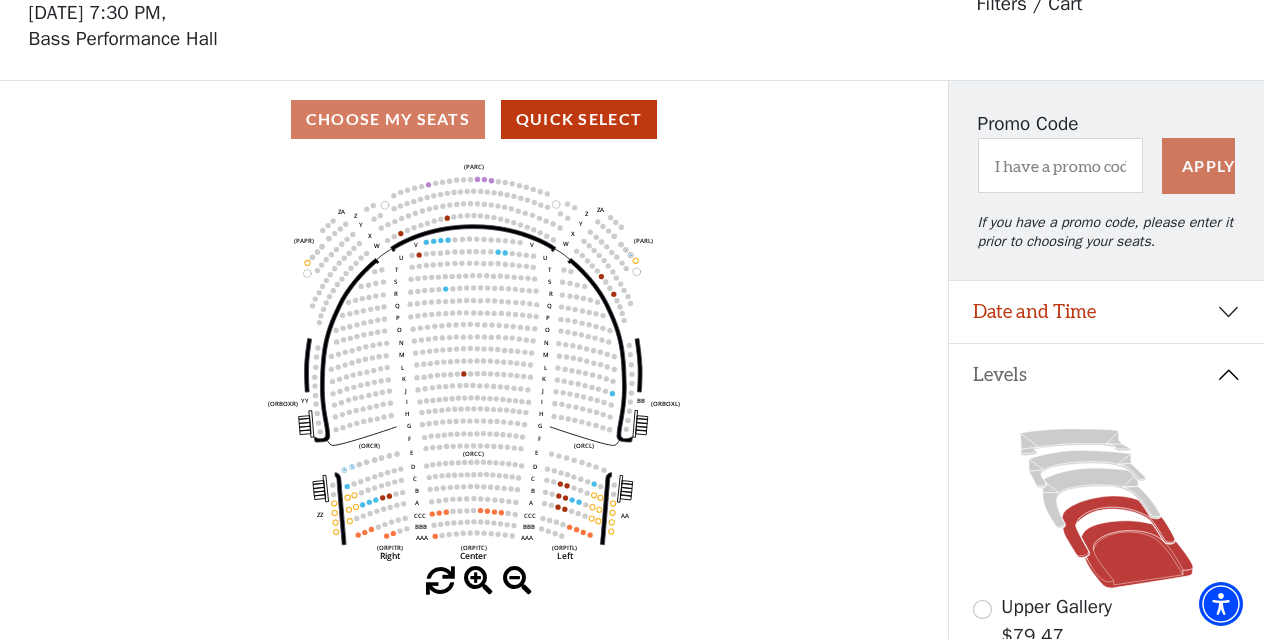 click 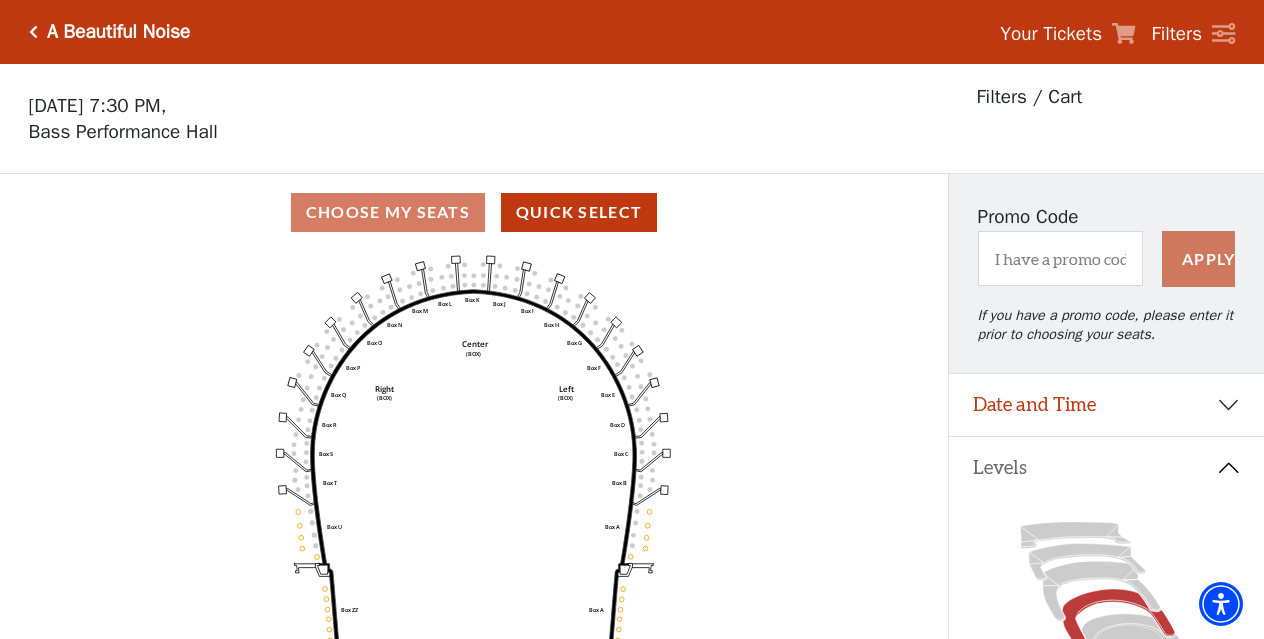 scroll, scrollTop: 93, scrollLeft: 0, axis: vertical 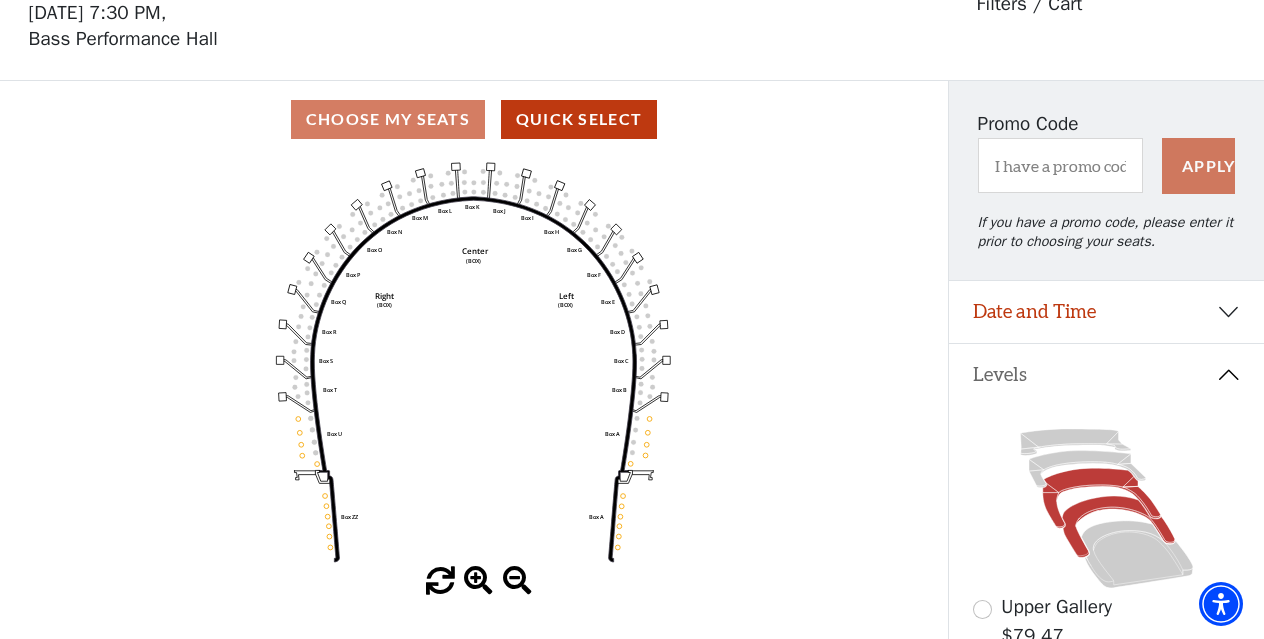 click 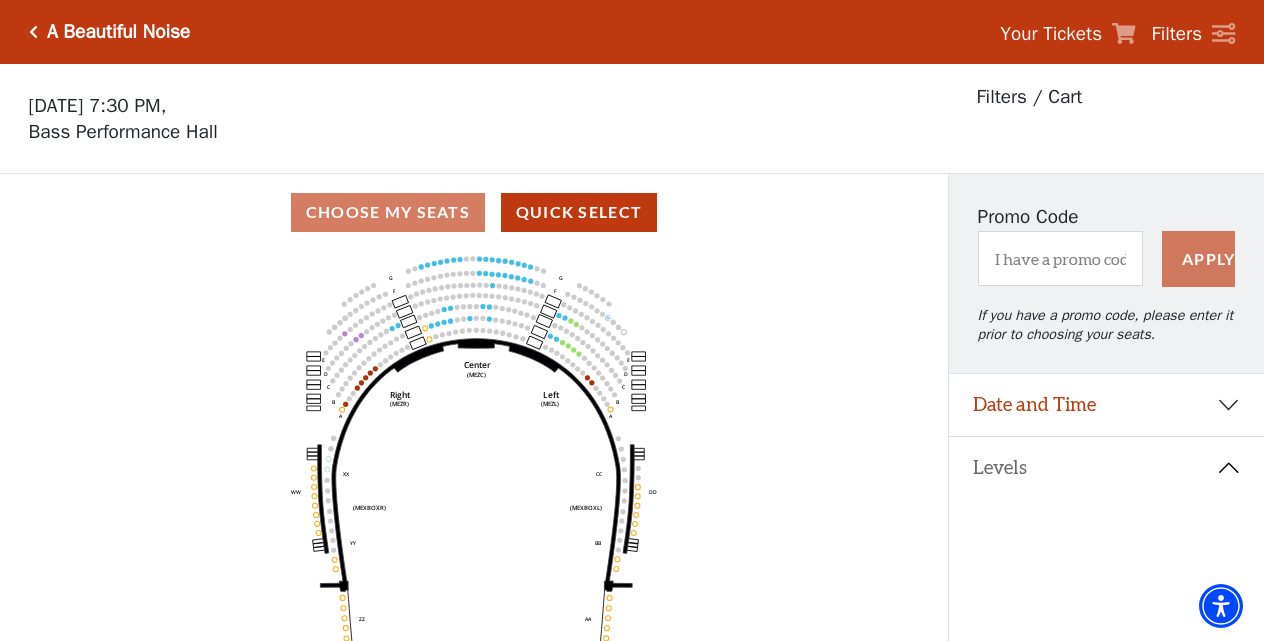 scroll, scrollTop: 0, scrollLeft: 0, axis: both 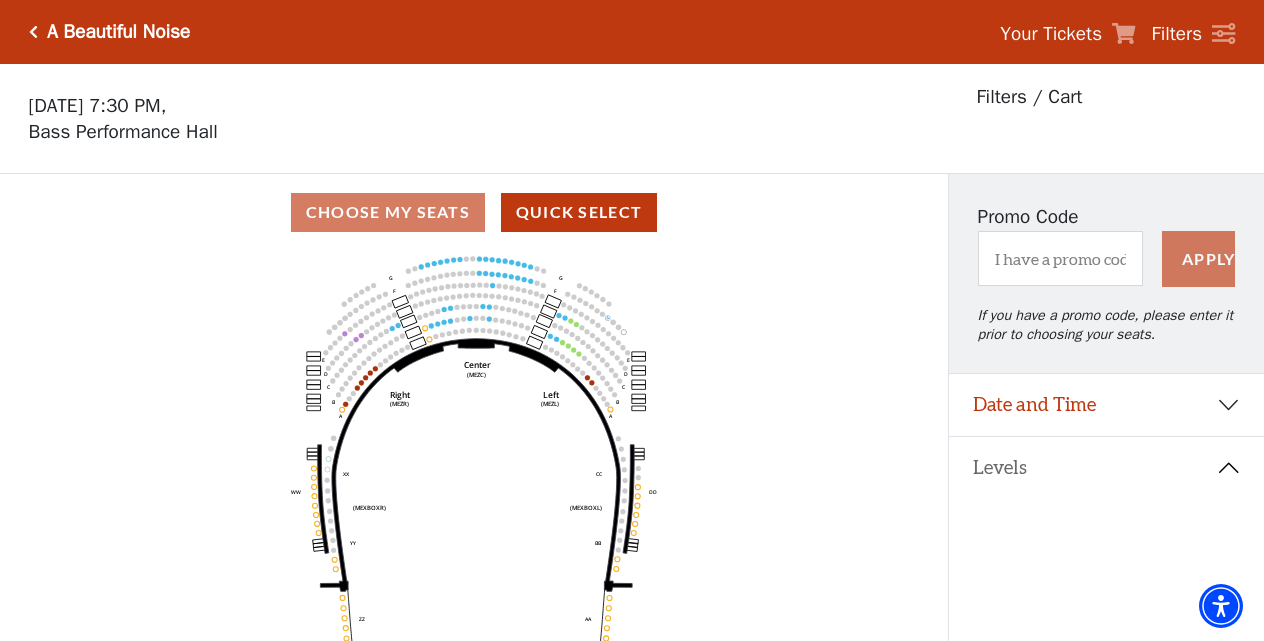 click at bounding box center [33, 32] 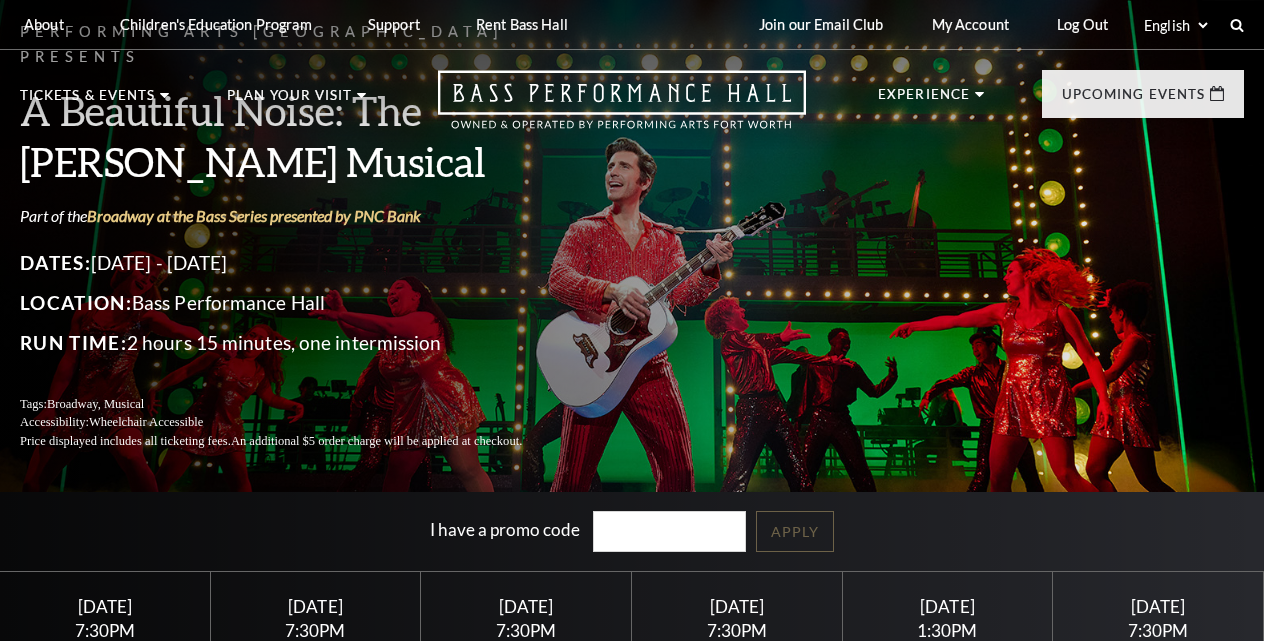 scroll, scrollTop: 0, scrollLeft: 0, axis: both 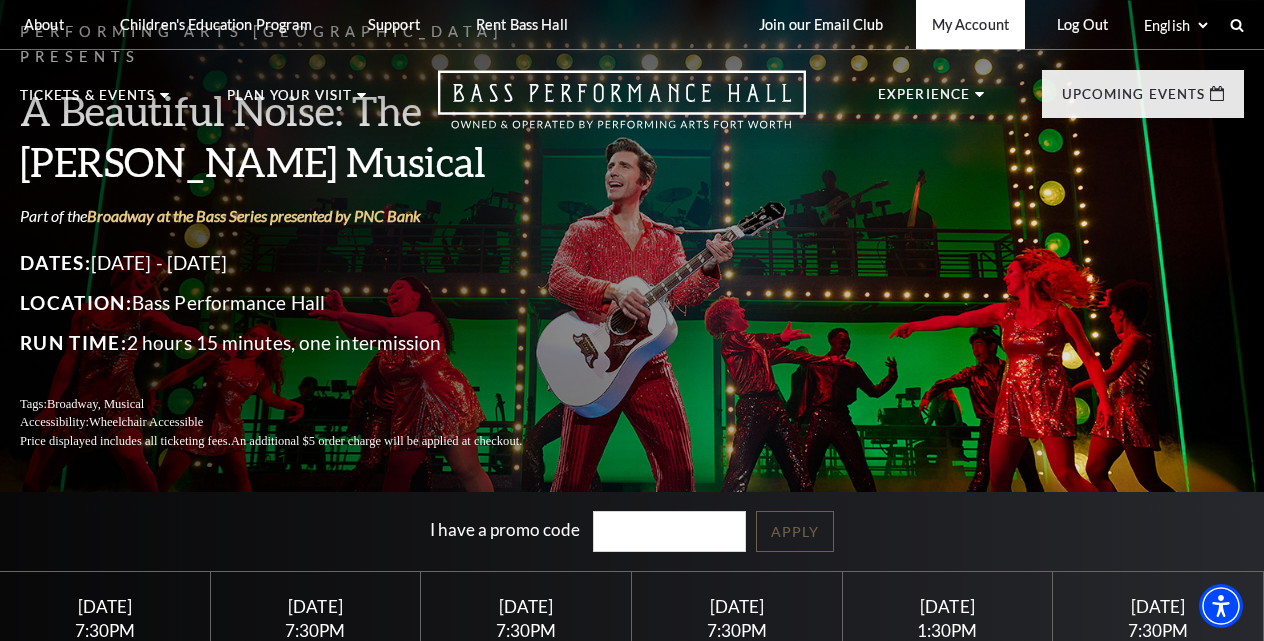 click on "My Account" at bounding box center (970, 24) 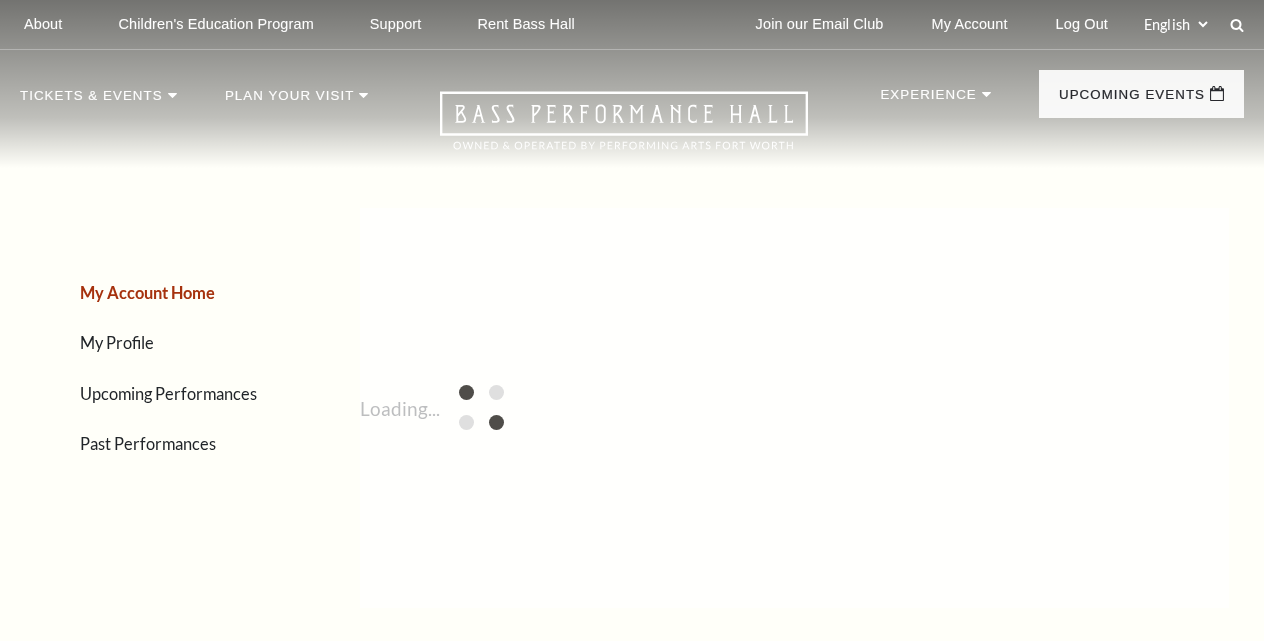 scroll, scrollTop: 0, scrollLeft: 0, axis: both 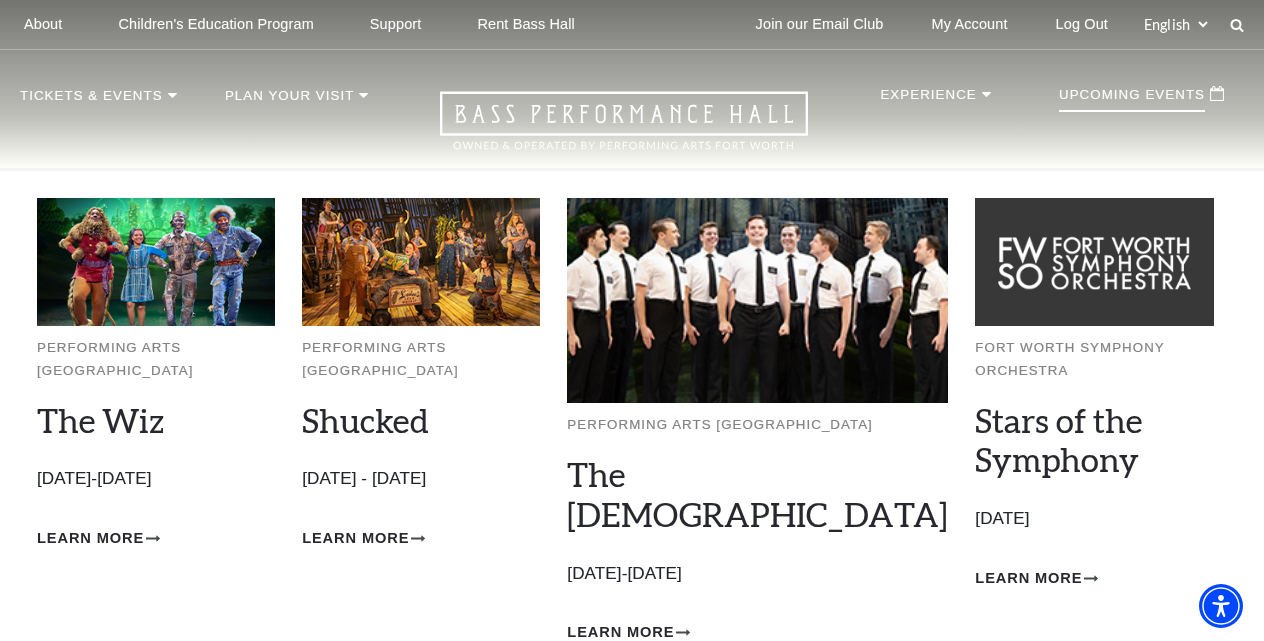 click on "Upcoming Events" at bounding box center (1132, 100) 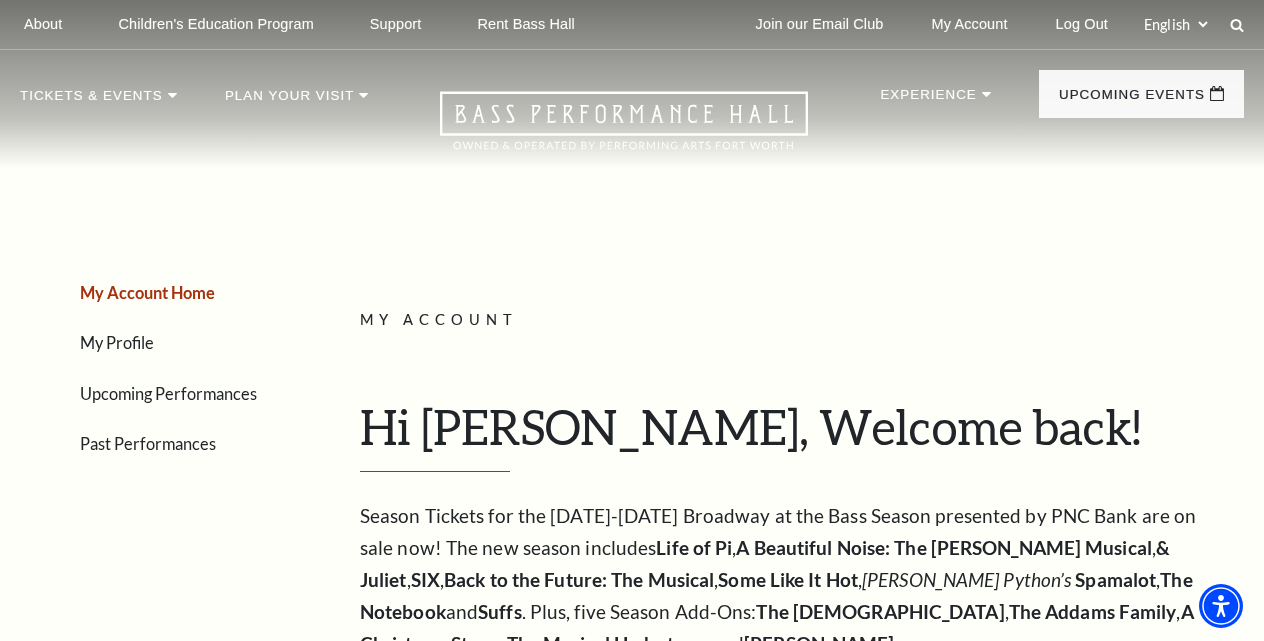click on "Upcoming Performances" at bounding box center [168, 393] 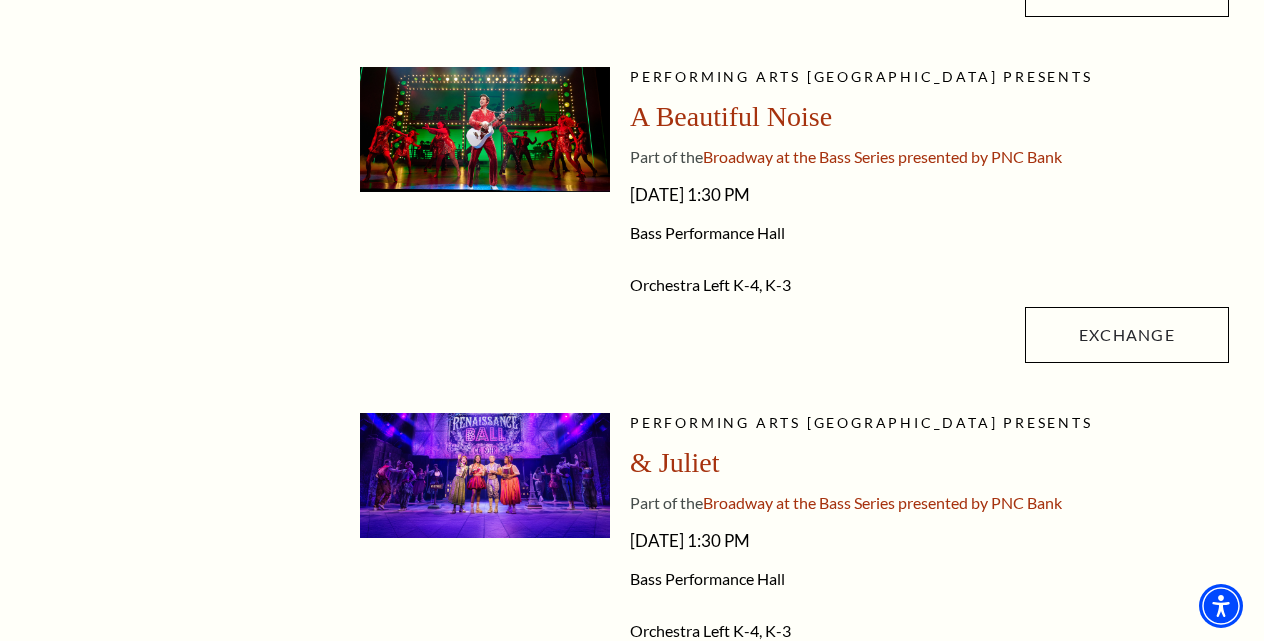 scroll, scrollTop: 1536, scrollLeft: 0, axis: vertical 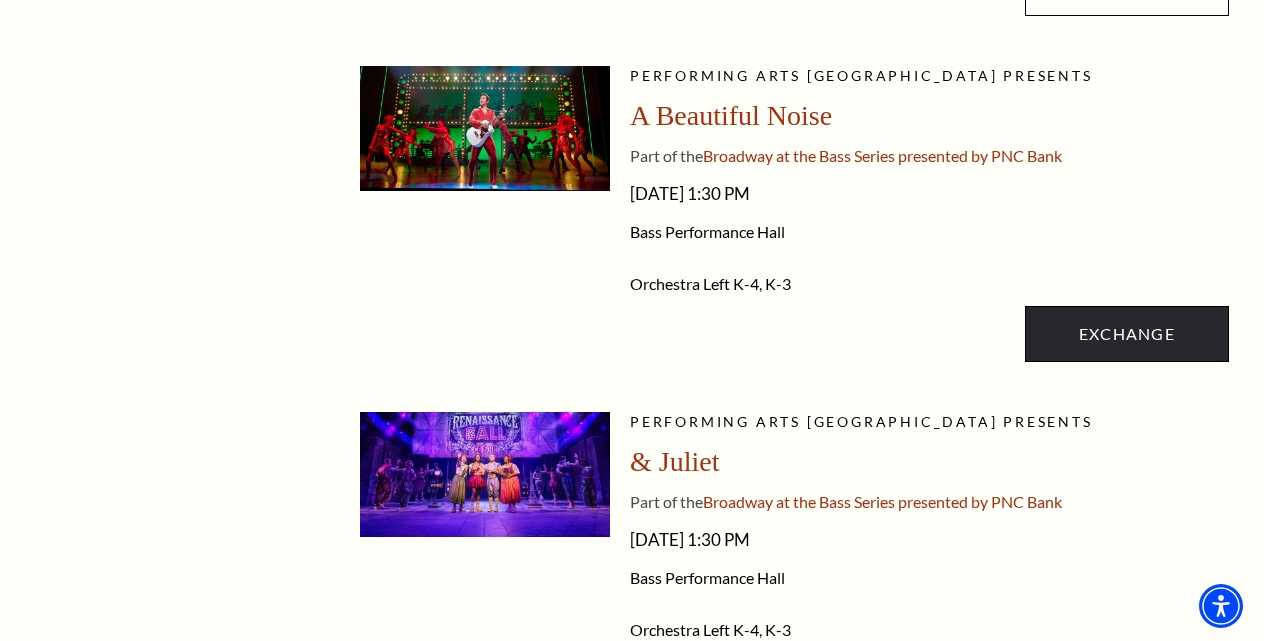 click on "Exchange" at bounding box center [1127, 334] 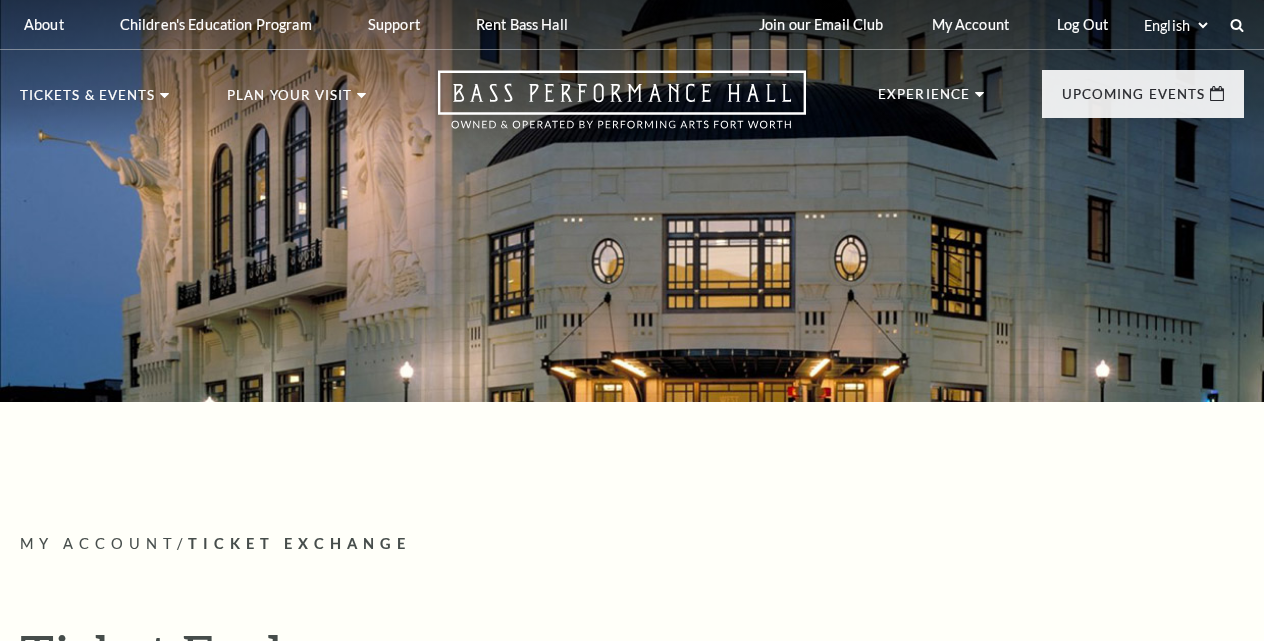 scroll, scrollTop: 0, scrollLeft: 0, axis: both 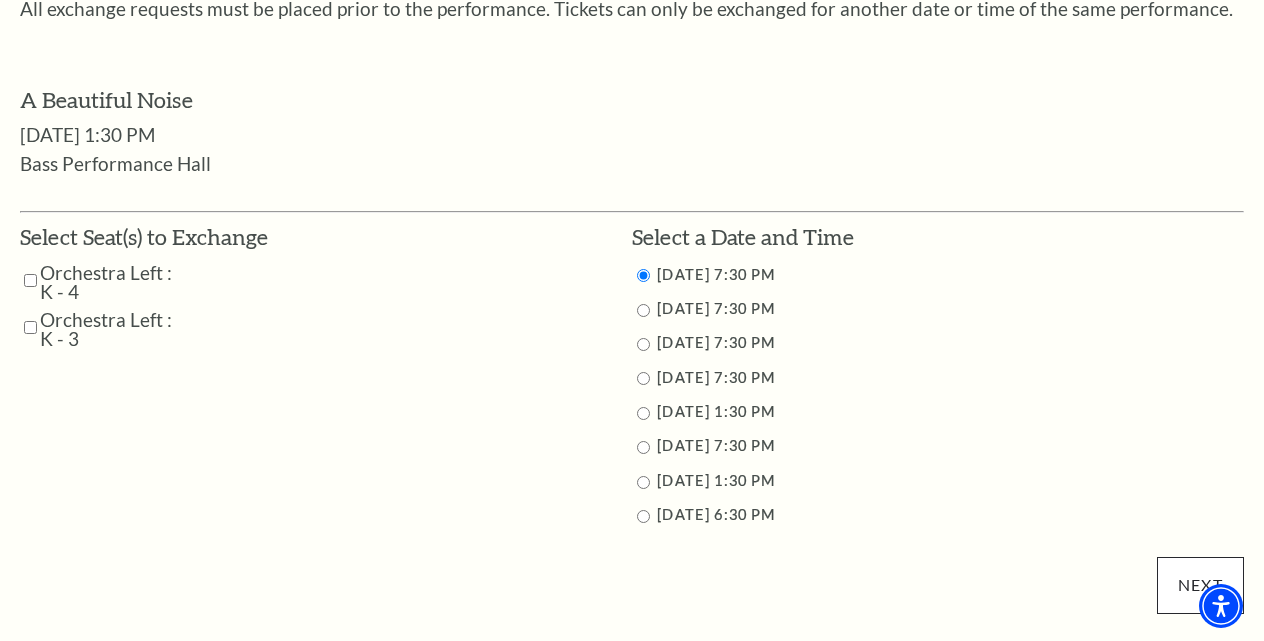 click on "Next" at bounding box center [1200, 585] 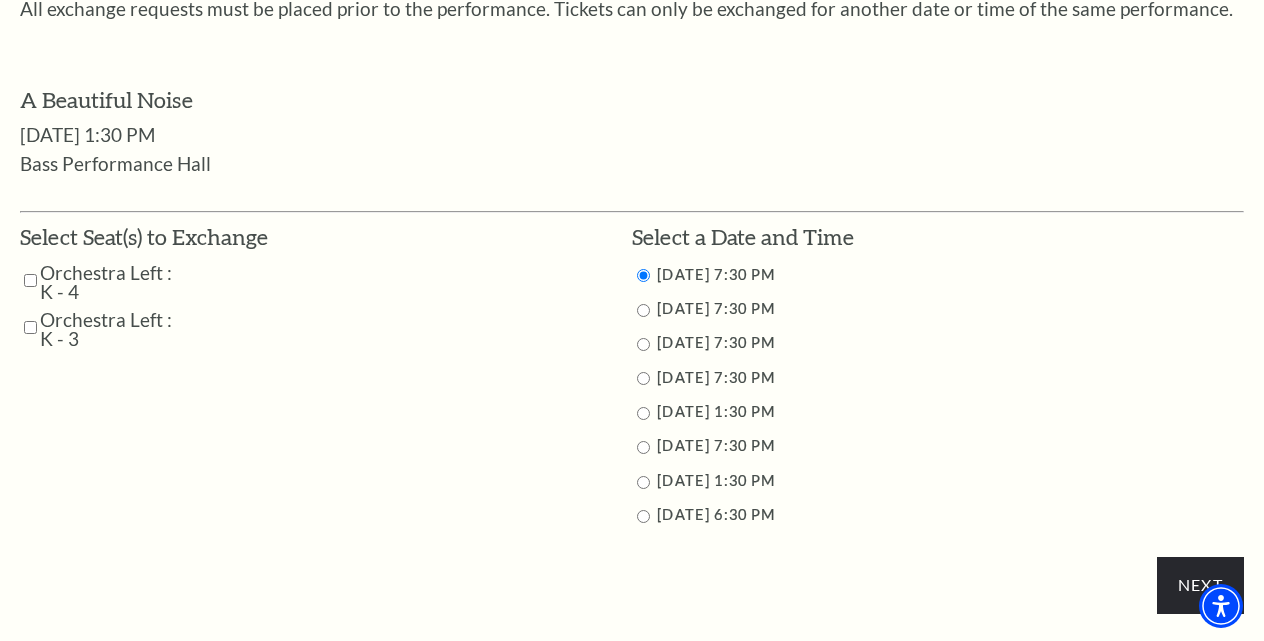click at bounding box center (30, 280) 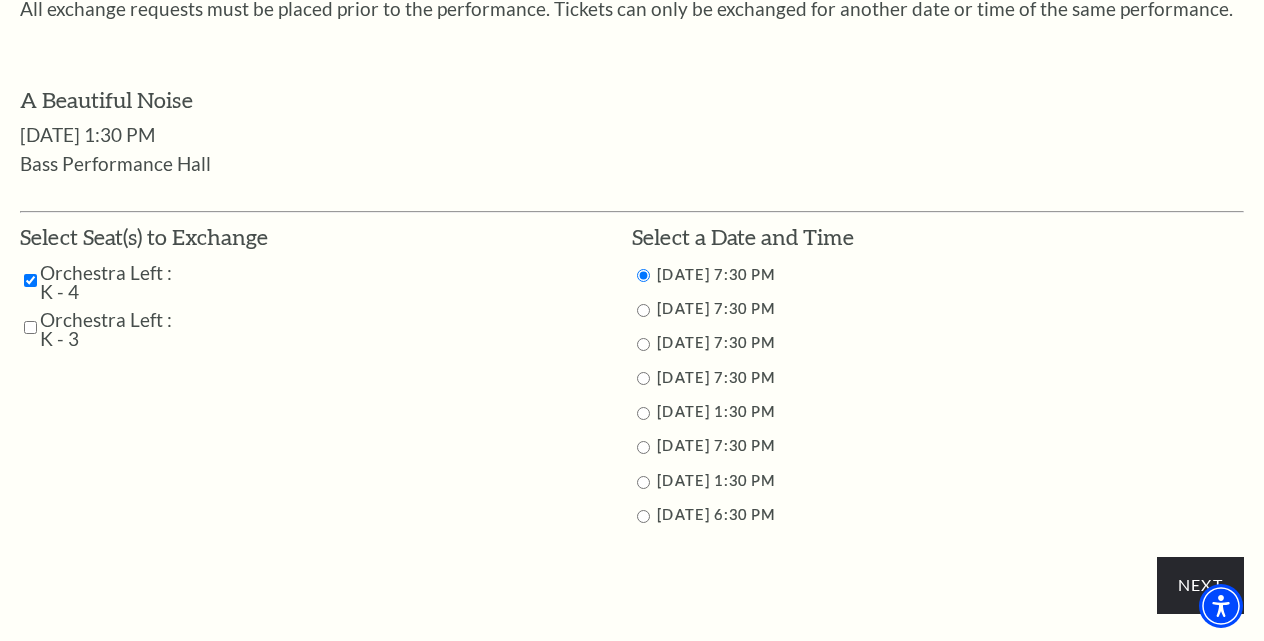 click at bounding box center (30, 327) 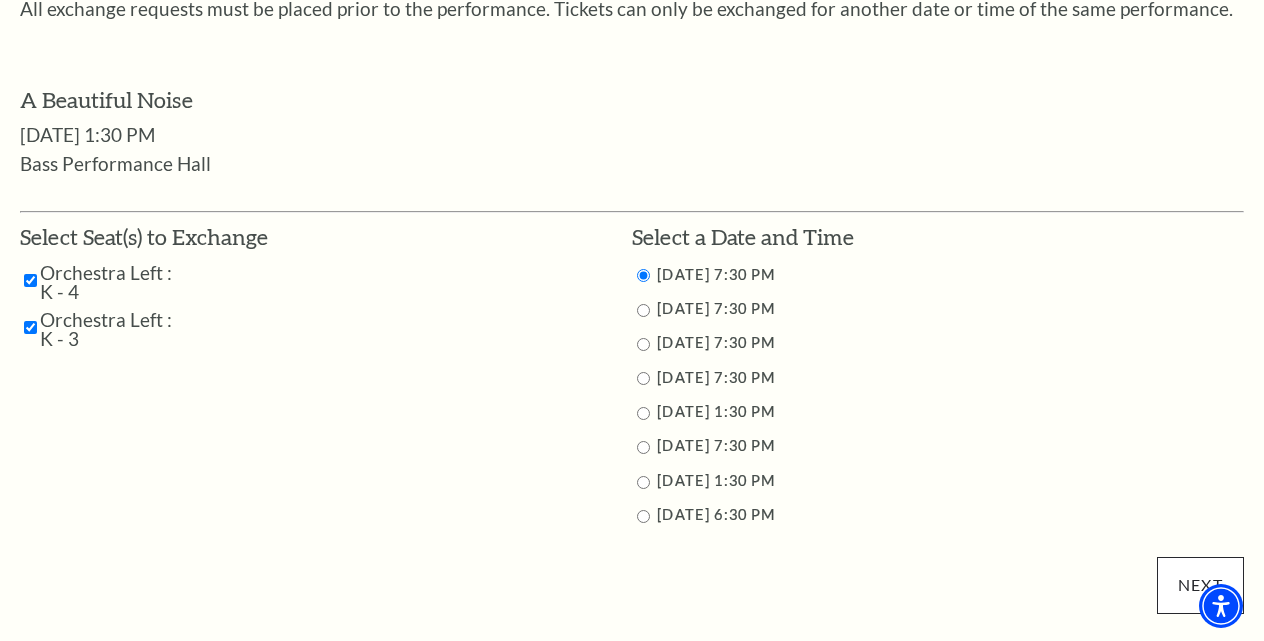 click on "Next" at bounding box center [1200, 585] 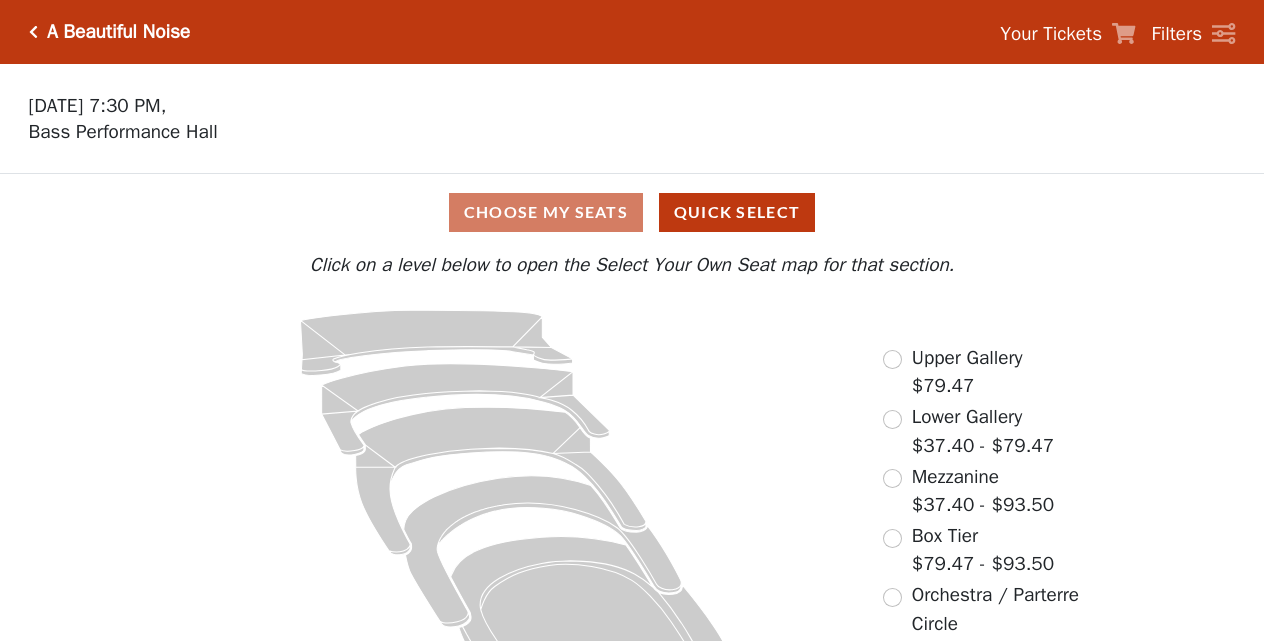 scroll, scrollTop: 0, scrollLeft: 0, axis: both 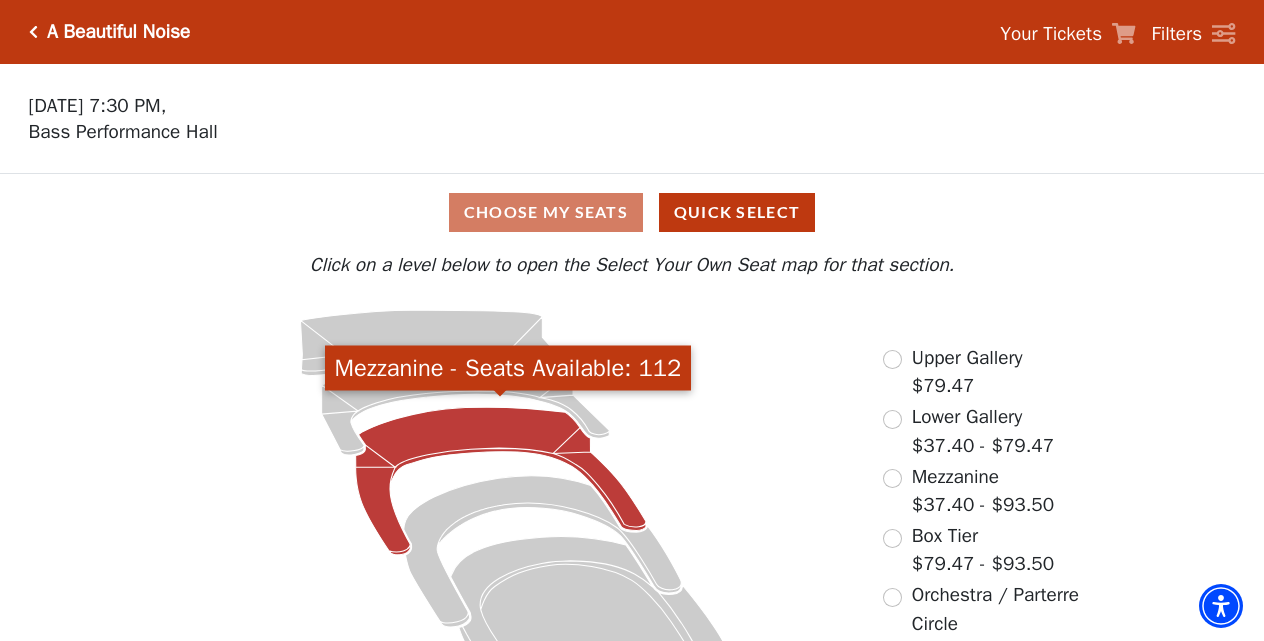 click 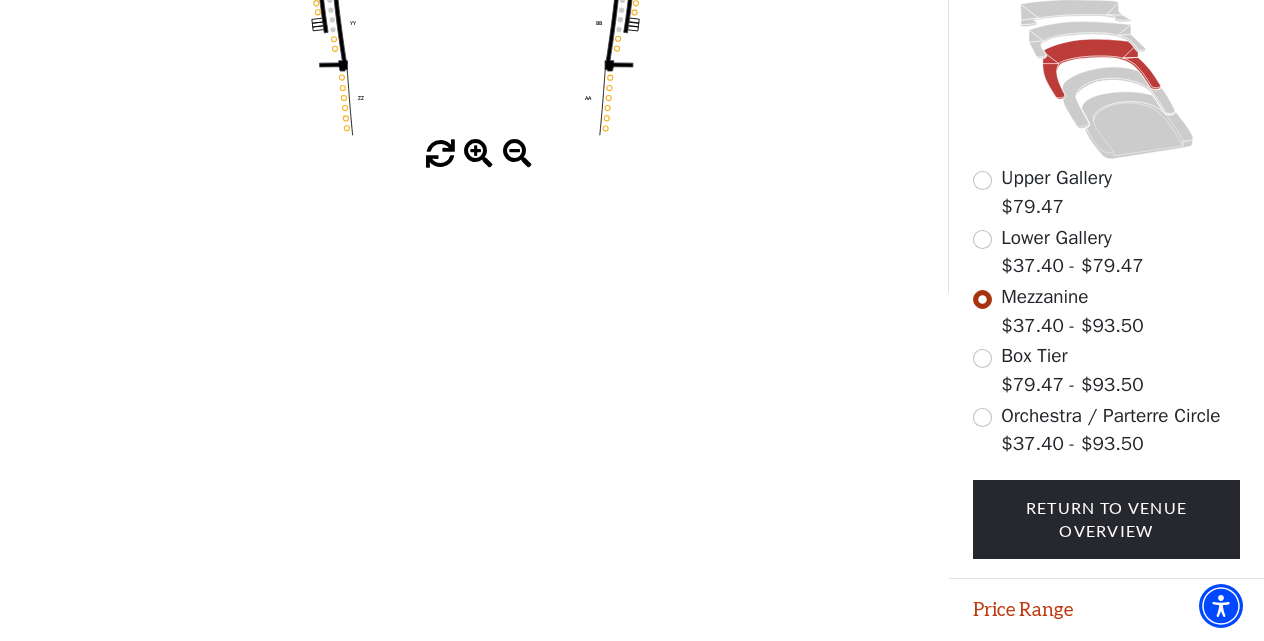 scroll, scrollTop: 524, scrollLeft: 0, axis: vertical 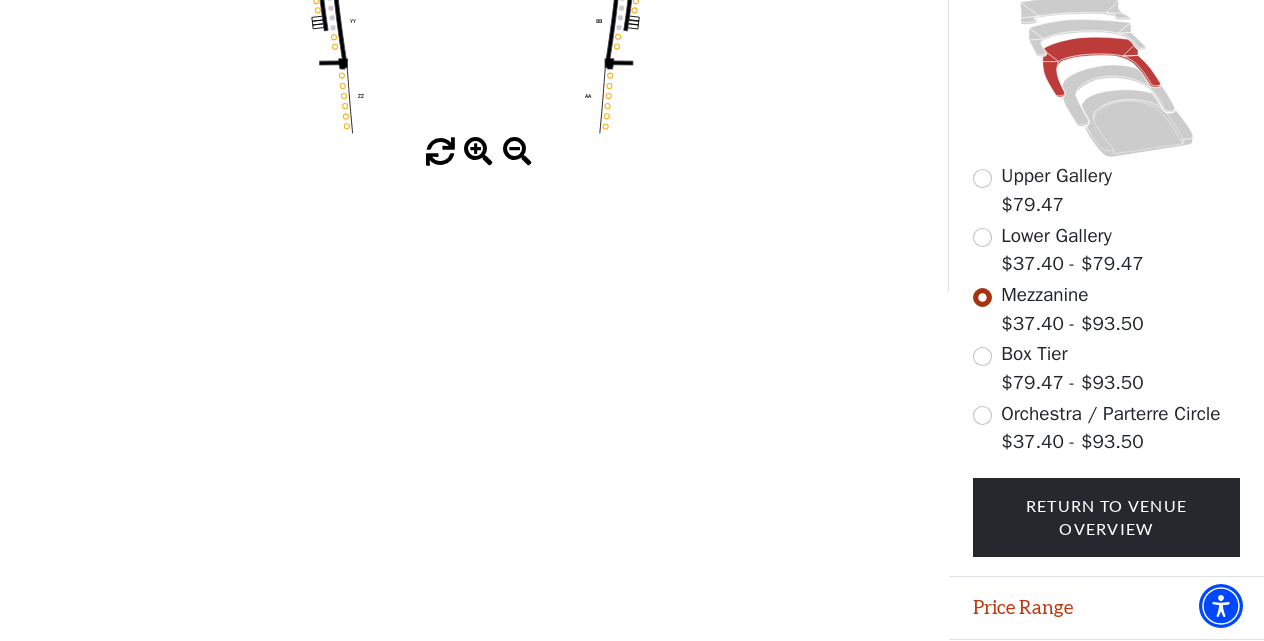 click on "Return To Venue Overview" at bounding box center [1107, 517] 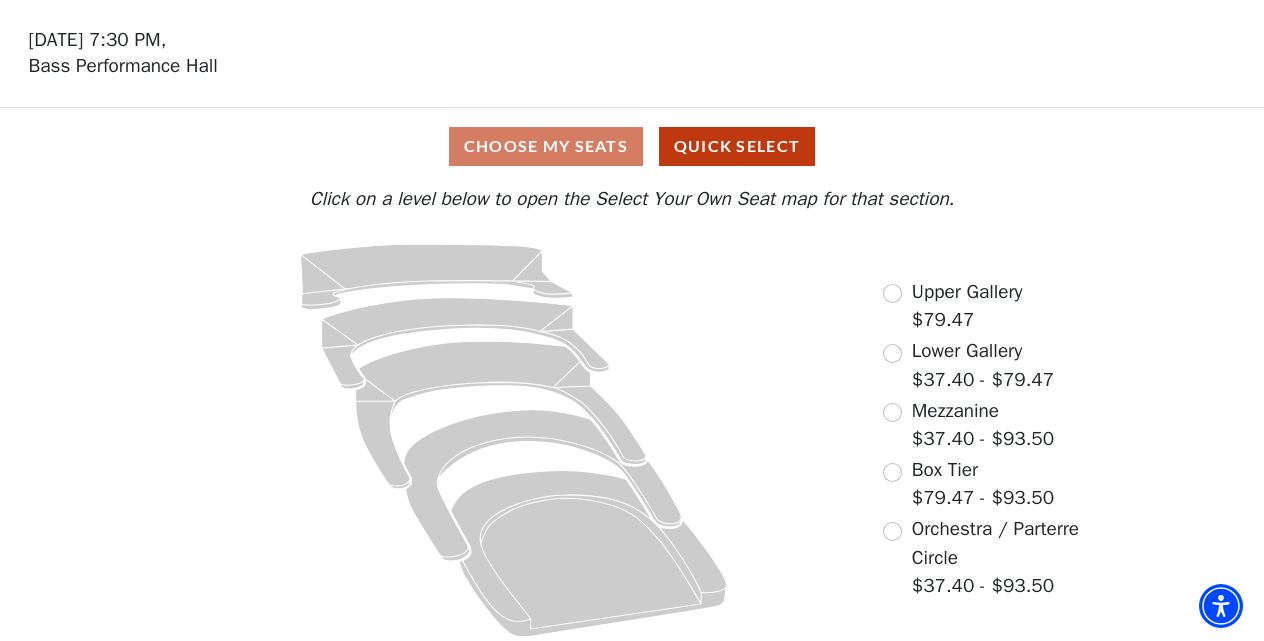 scroll, scrollTop: 65, scrollLeft: 0, axis: vertical 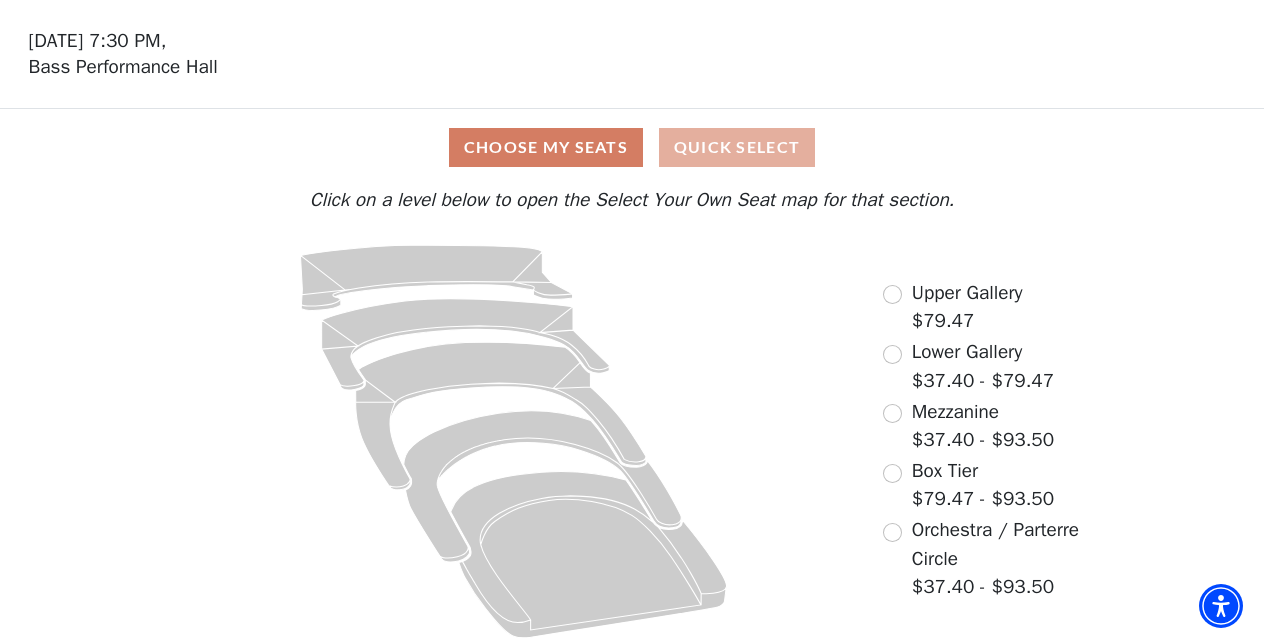 click on "Quick Select" at bounding box center (737, 147) 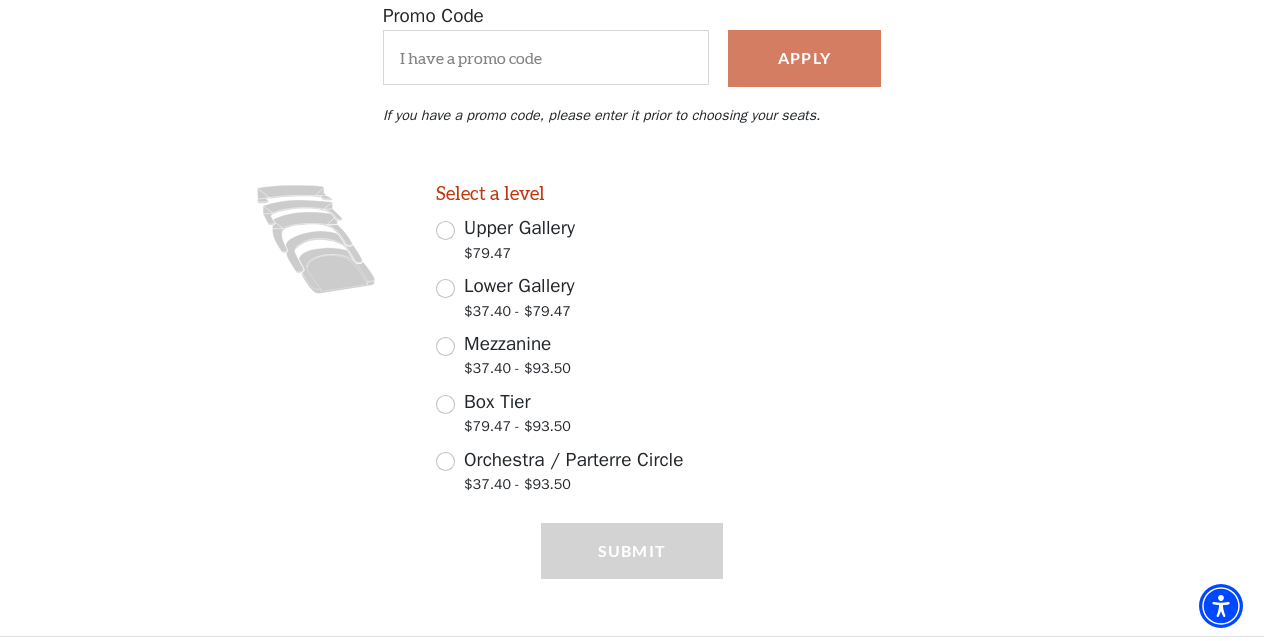 scroll, scrollTop: 396, scrollLeft: 0, axis: vertical 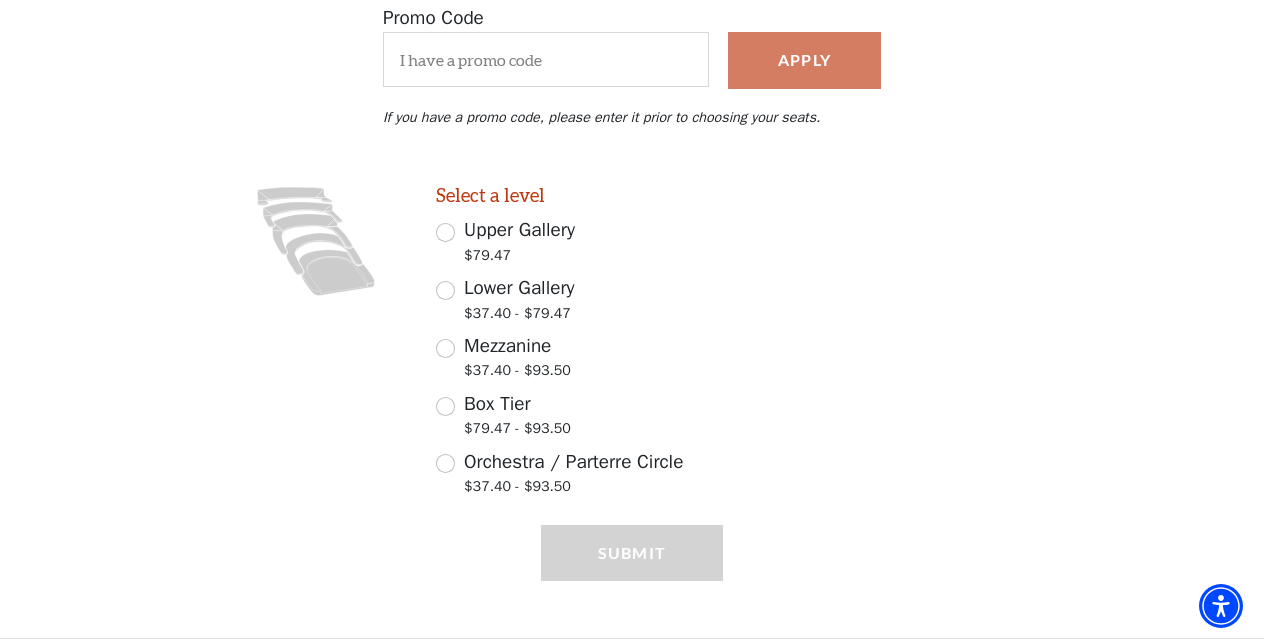 click on "Mezzanine     $37.40 - $93.50" at bounding box center [445, 348] 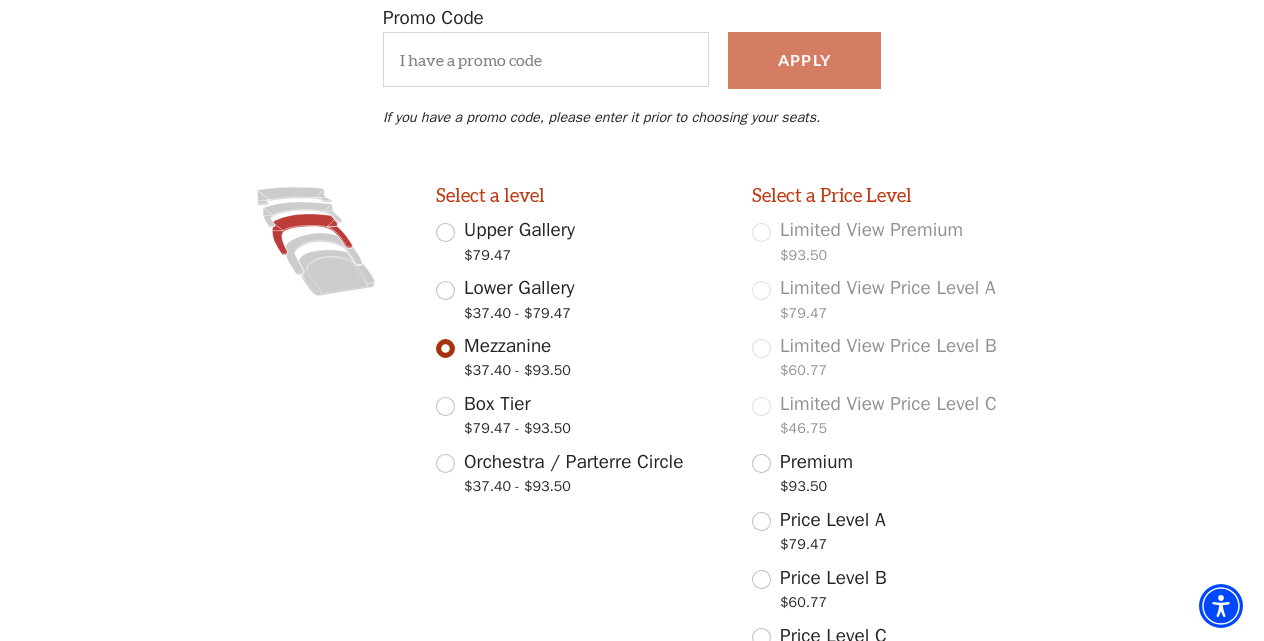 scroll, scrollTop: 568, scrollLeft: 0, axis: vertical 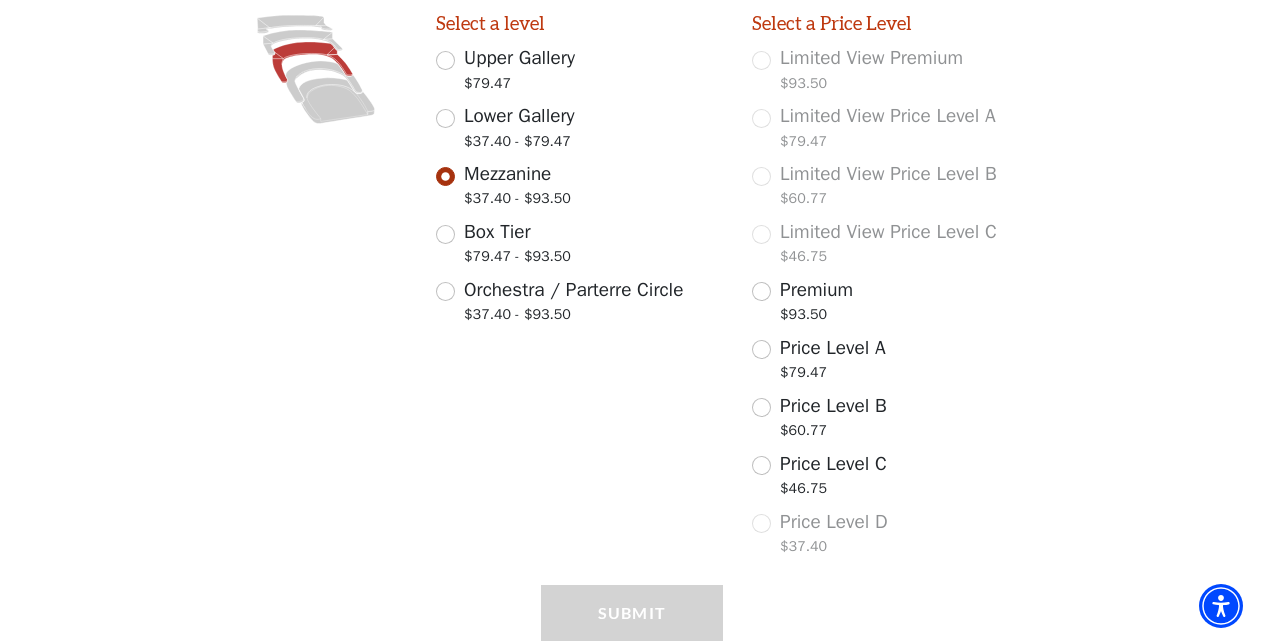 click on "Premium $93.50" at bounding box center [761, 291] 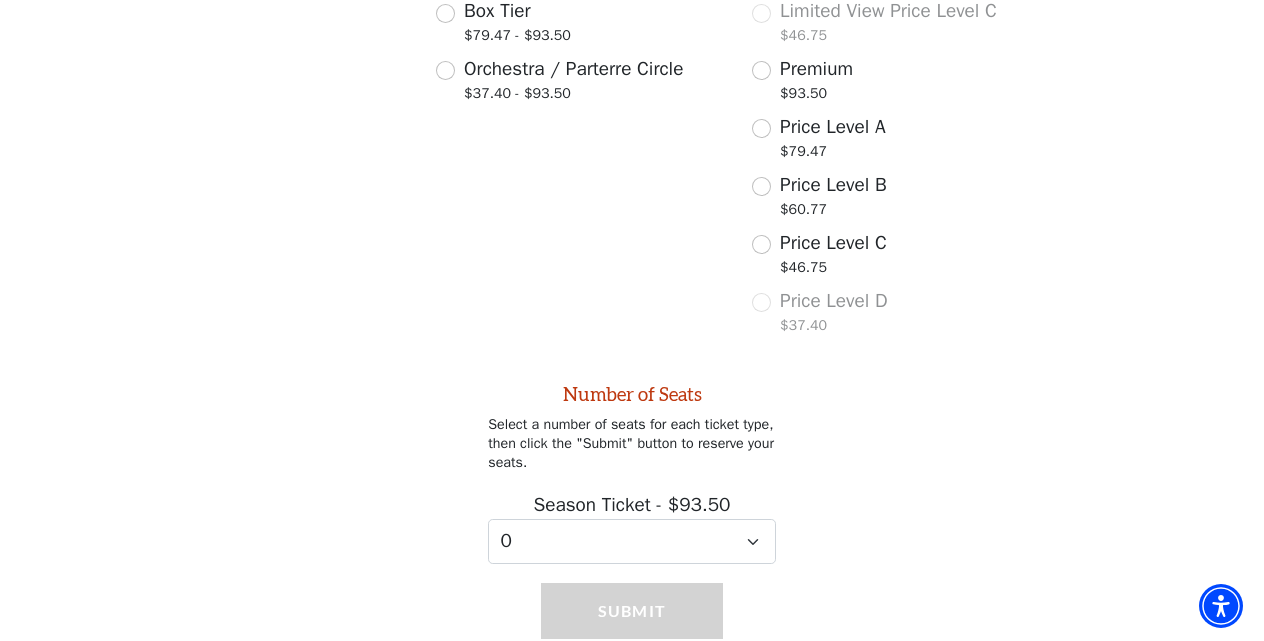 scroll, scrollTop: 836, scrollLeft: 0, axis: vertical 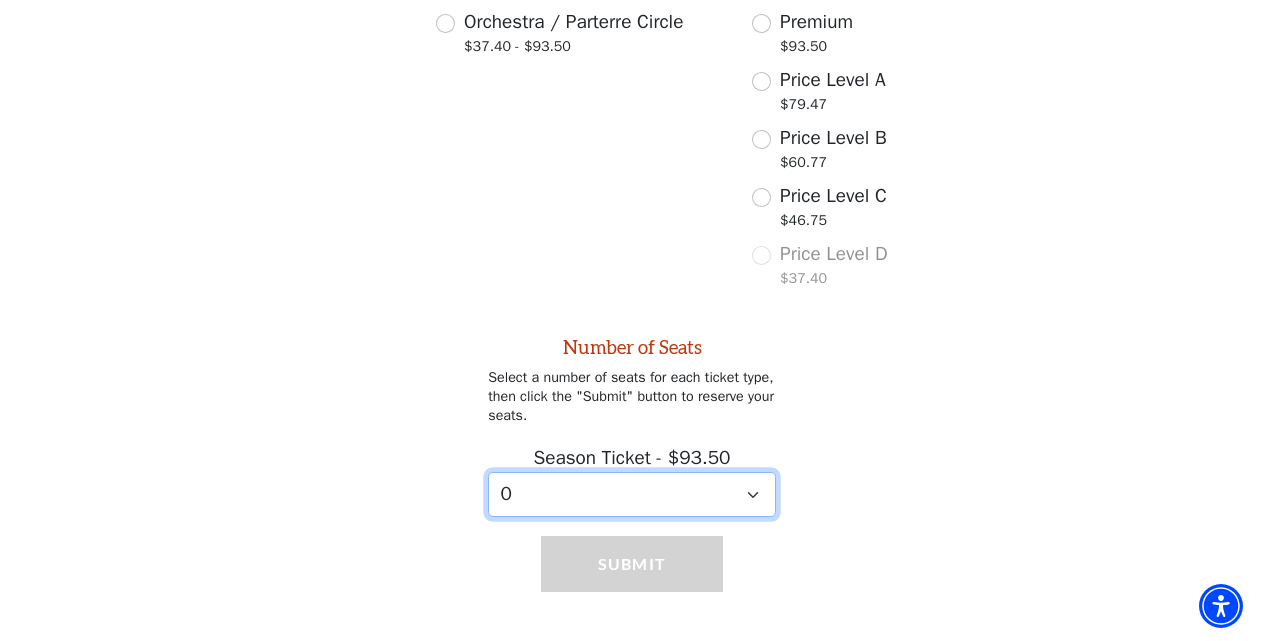 select on "2" 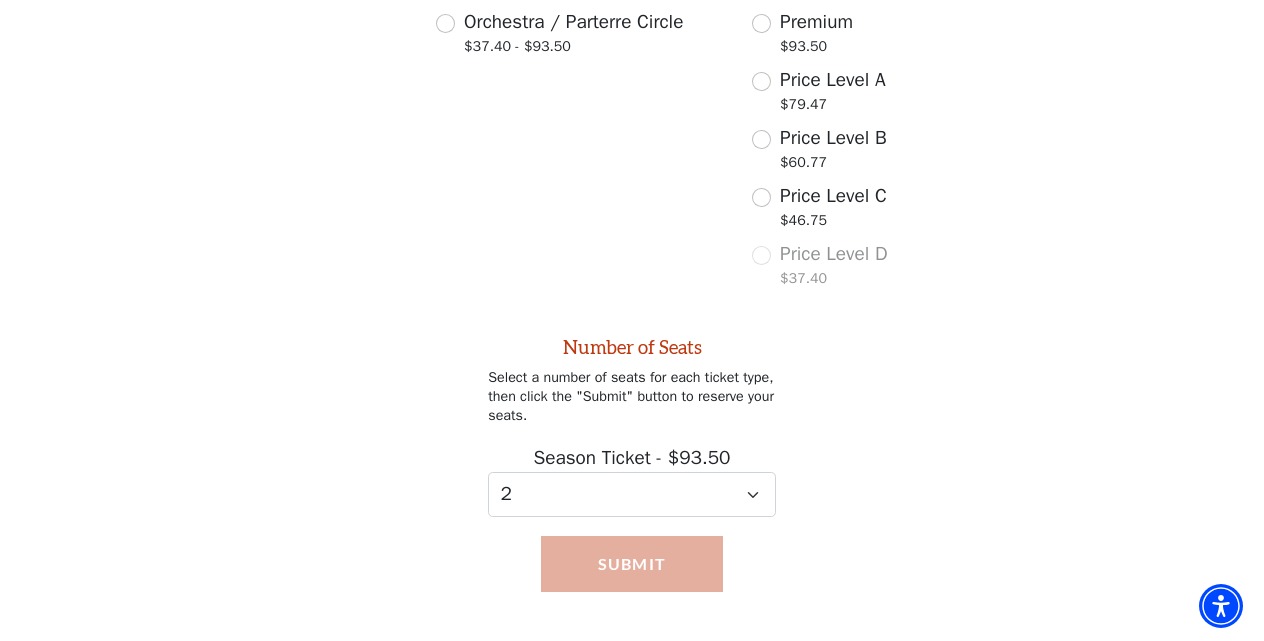 click on "Submit" at bounding box center (632, 564) 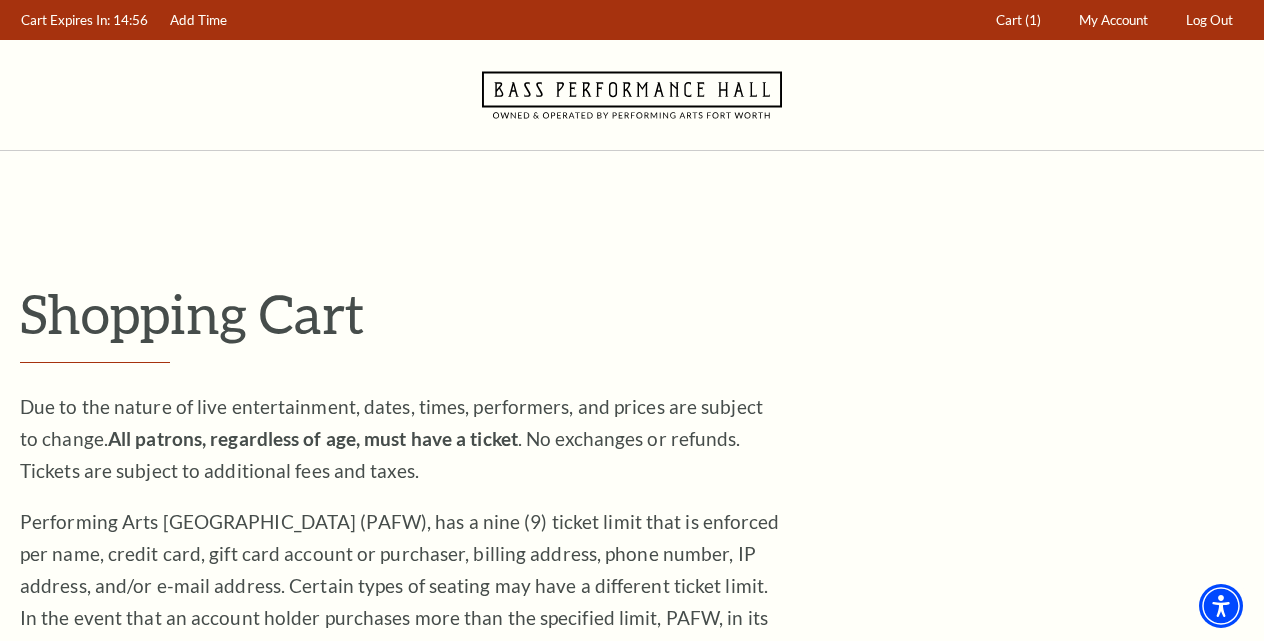 scroll, scrollTop: 0, scrollLeft: 0, axis: both 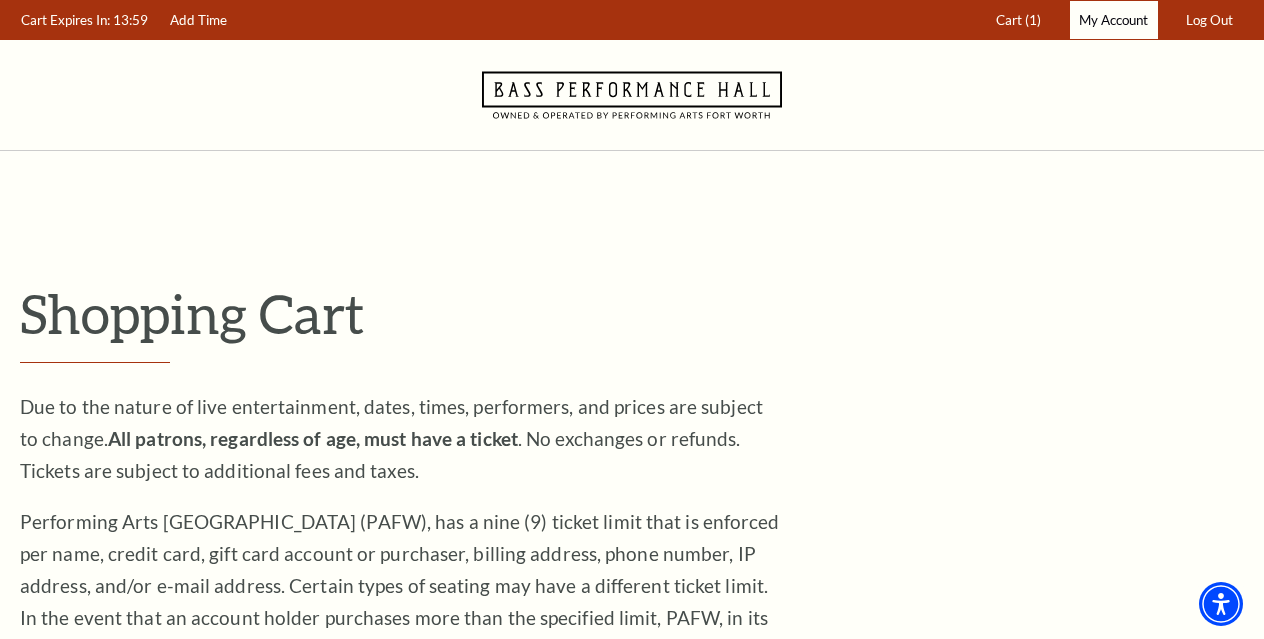 click on "My Account" at bounding box center [1113, 20] 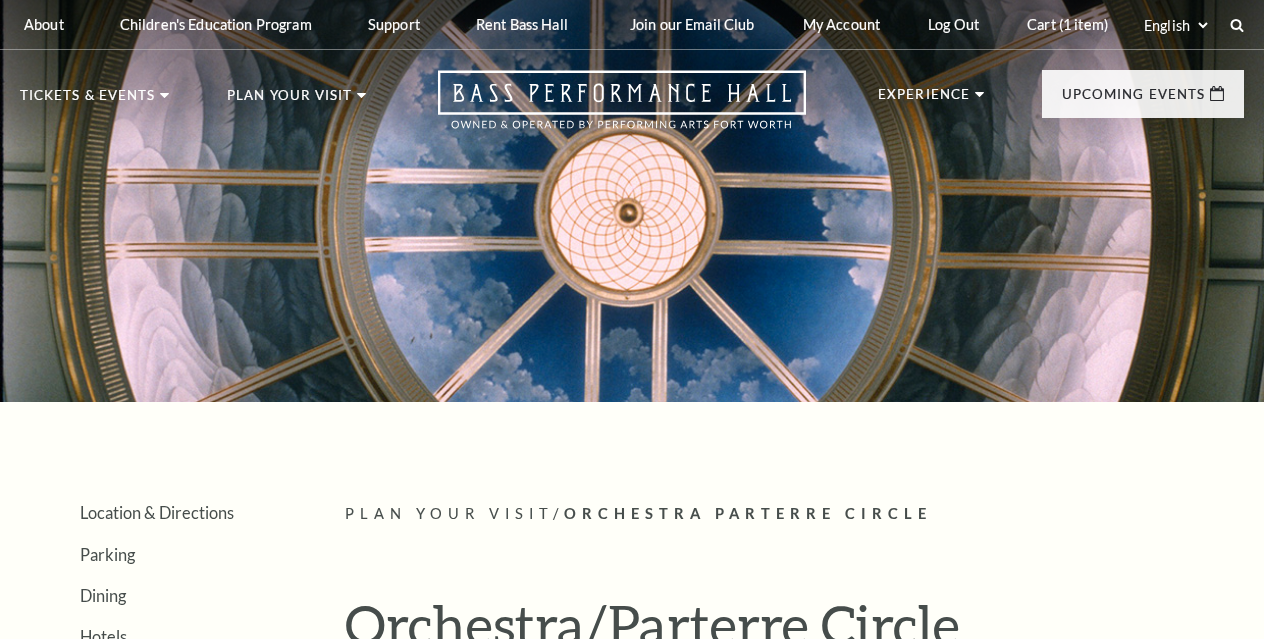 scroll, scrollTop: 0, scrollLeft: 0, axis: both 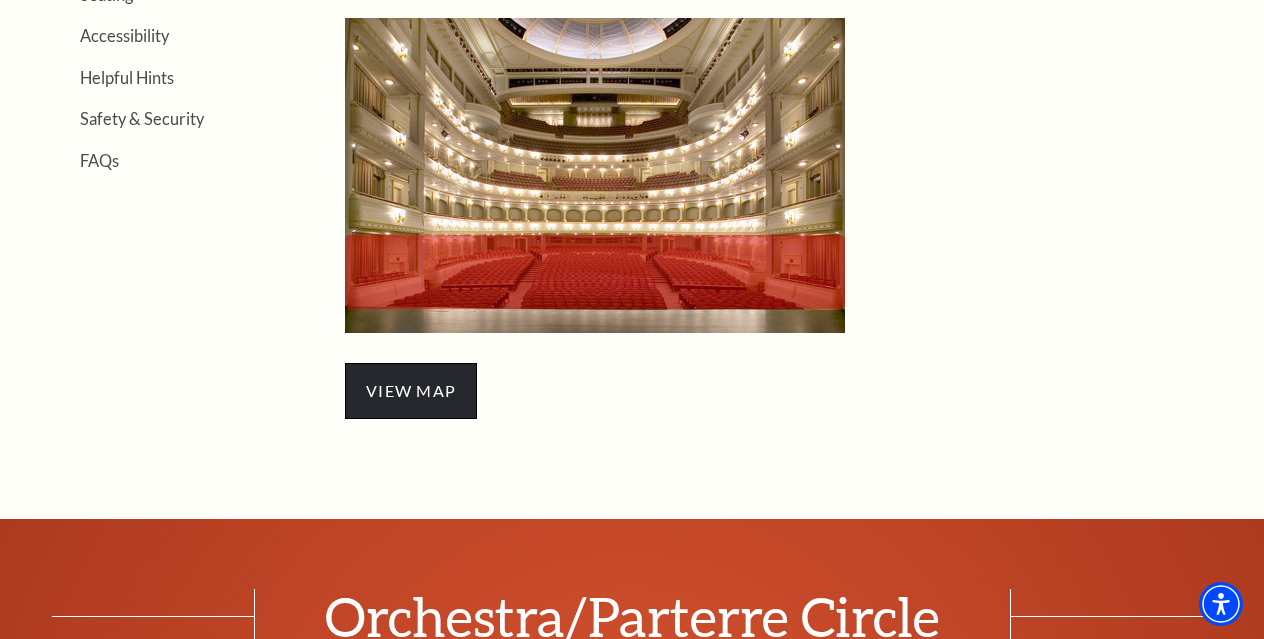 click on "view map" at bounding box center (411, 391) 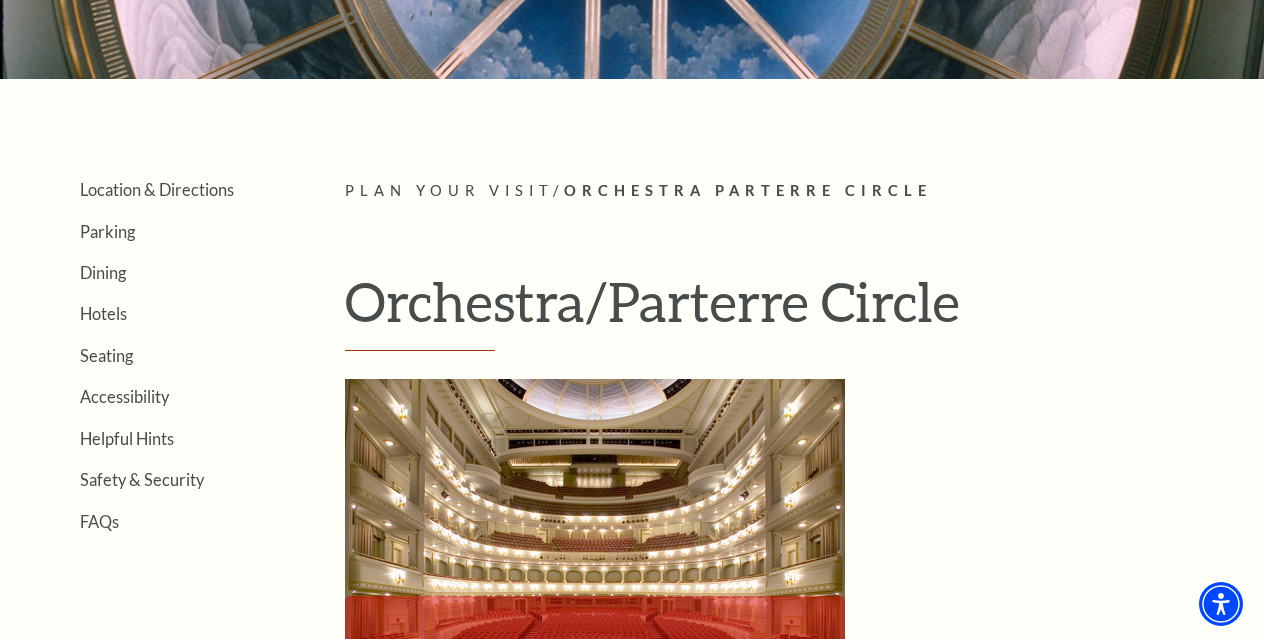 scroll, scrollTop: 317, scrollLeft: 0, axis: vertical 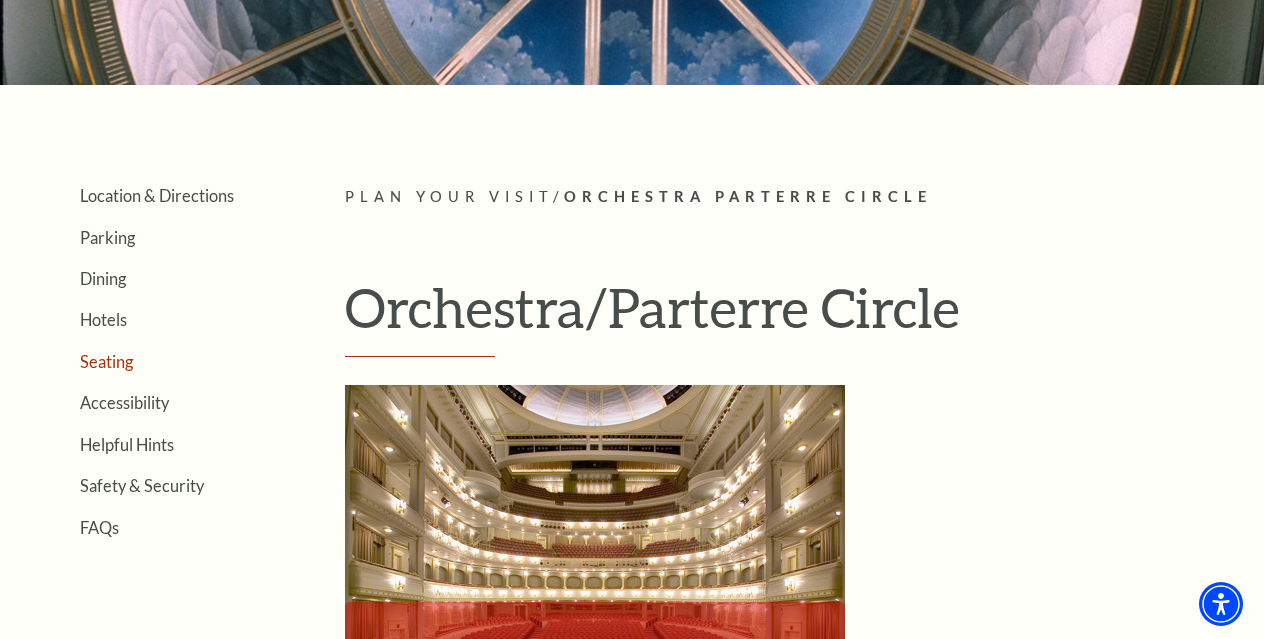 click on "Seating" at bounding box center (106, 361) 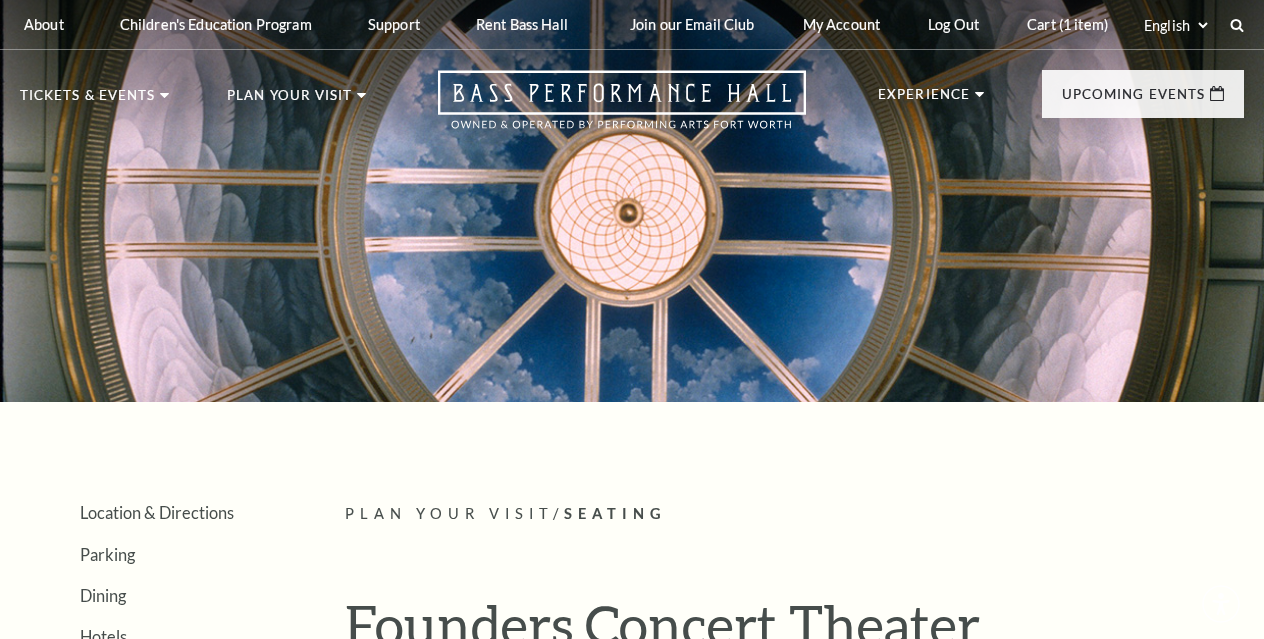 scroll, scrollTop: 0, scrollLeft: 0, axis: both 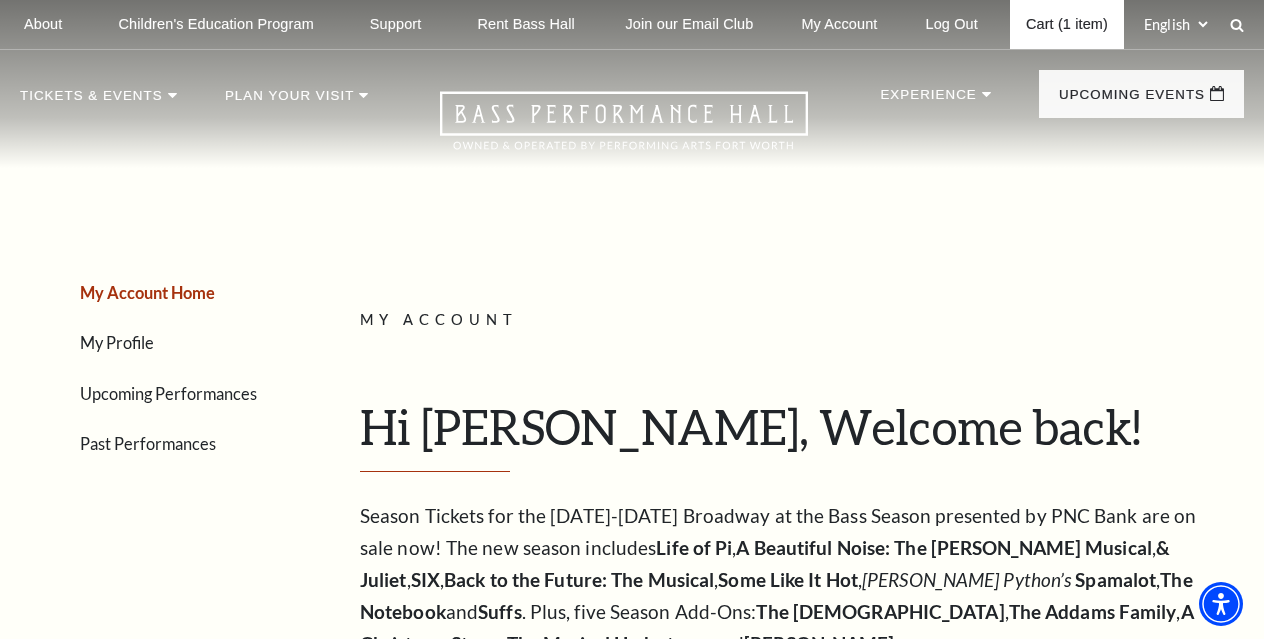 click on "Cart (1 item)" at bounding box center (1067, 24) 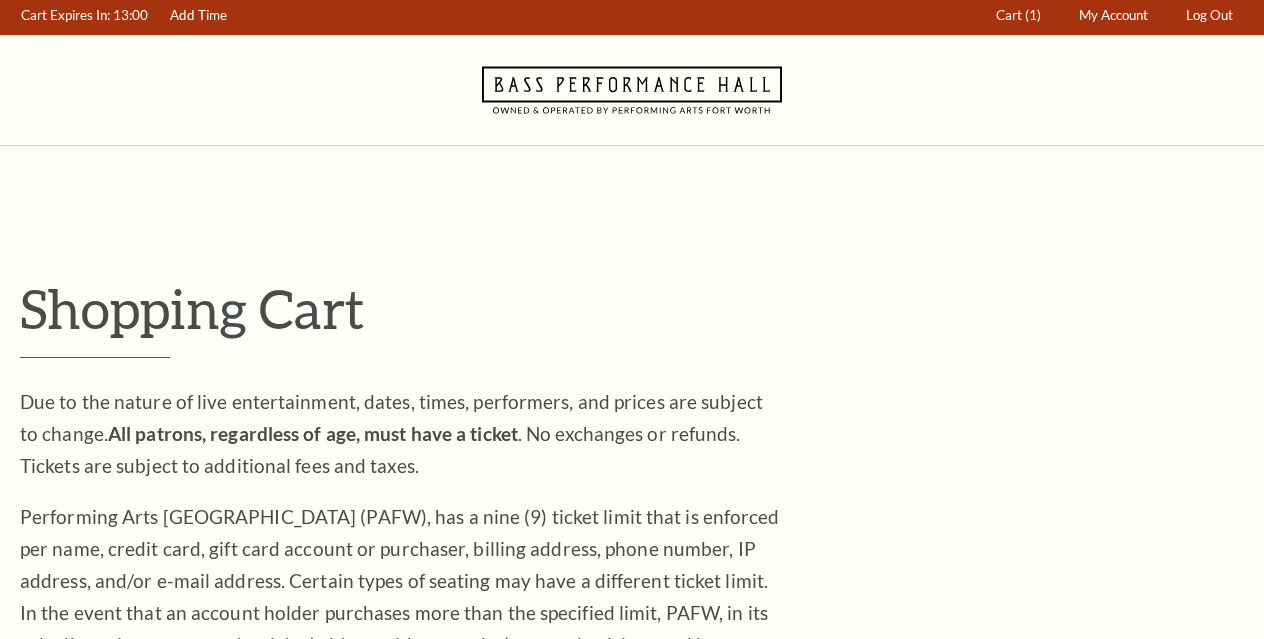 scroll, scrollTop: 0, scrollLeft: 0, axis: both 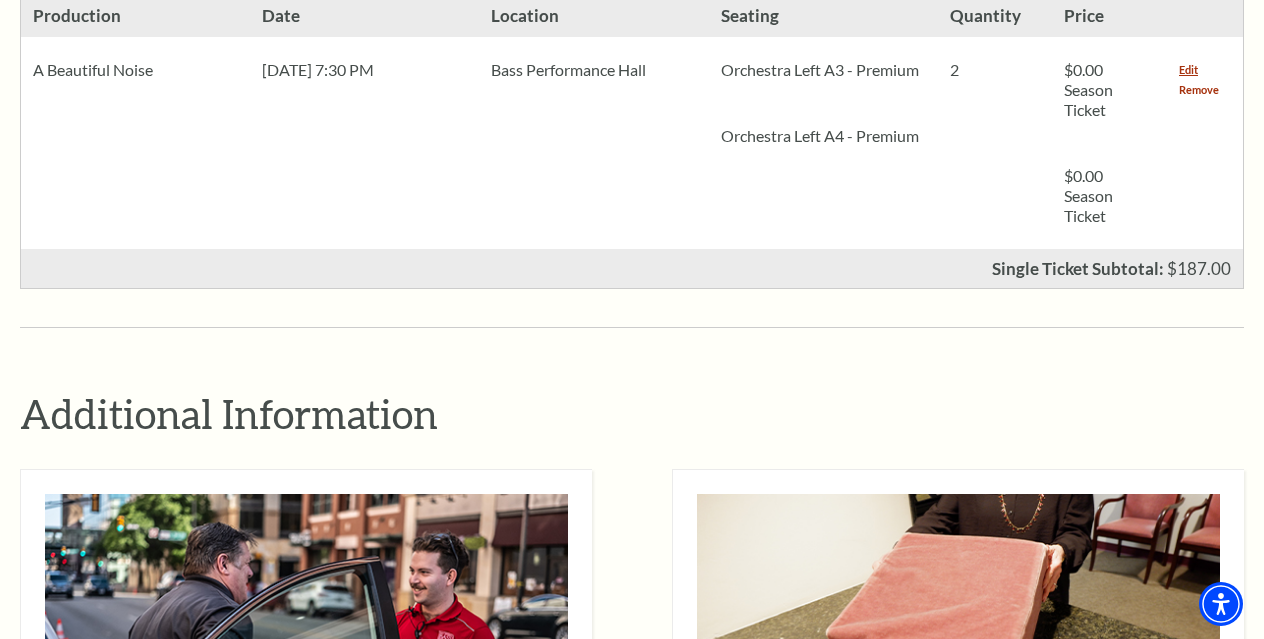 click on "Remove" at bounding box center (1199, 90) 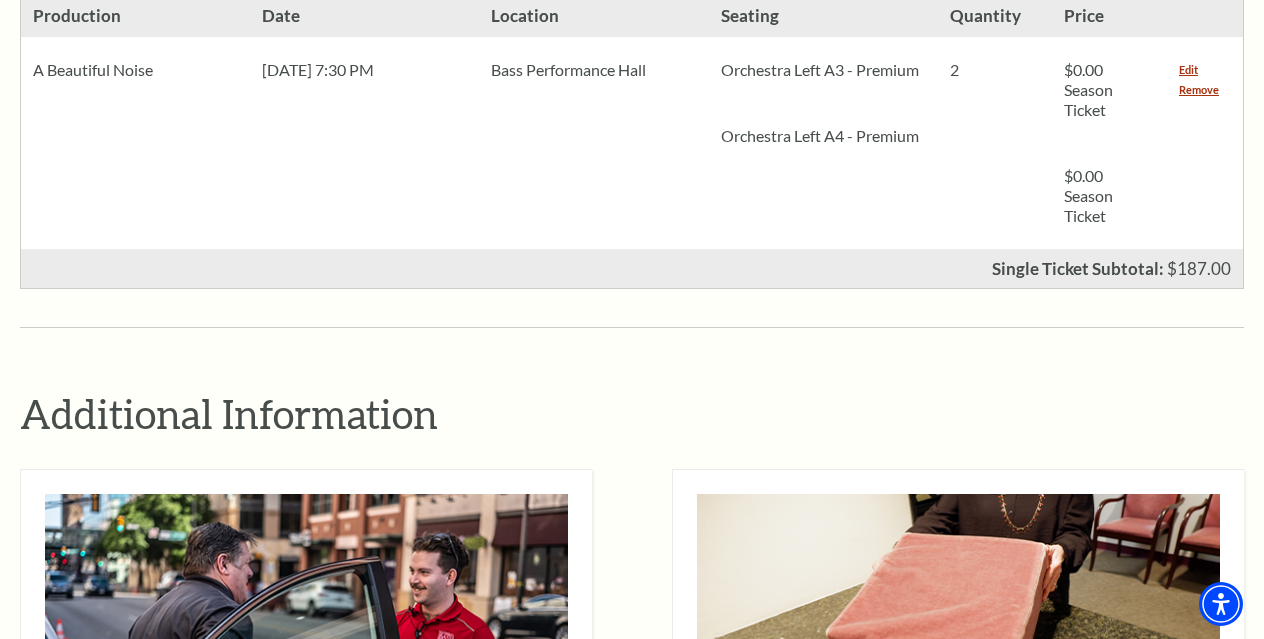 scroll, scrollTop: 118, scrollLeft: 0, axis: vertical 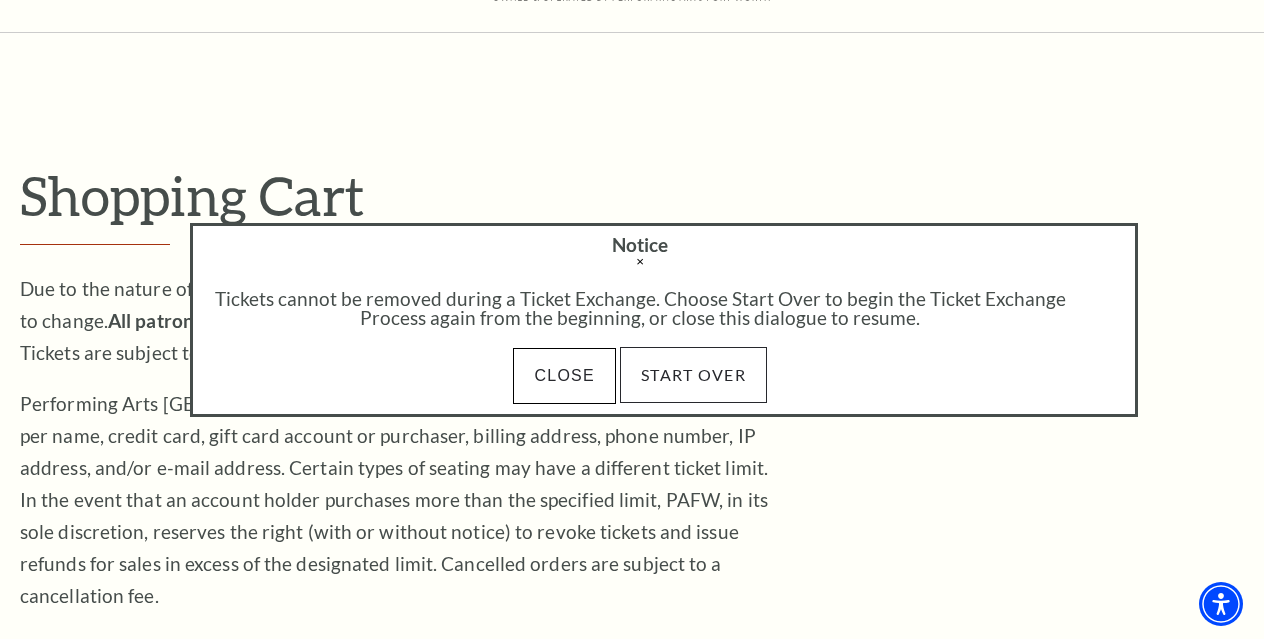 click on "Start Over" at bounding box center [693, 375] 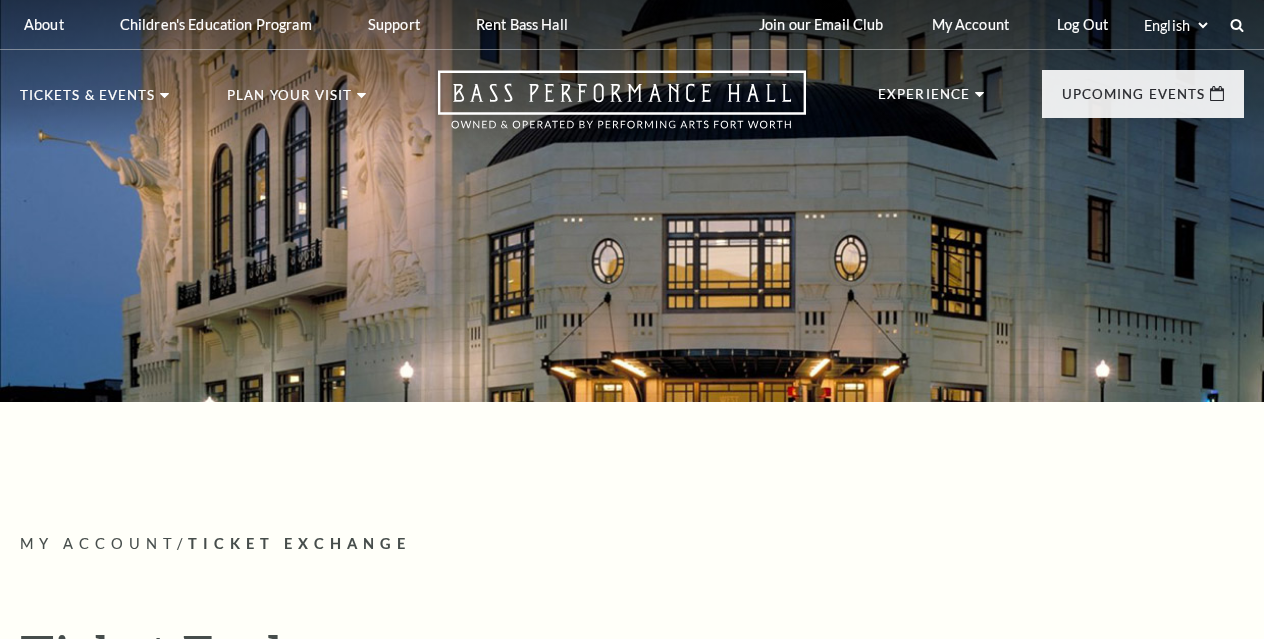 scroll, scrollTop: 0, scrollLeft: 0, axis: both 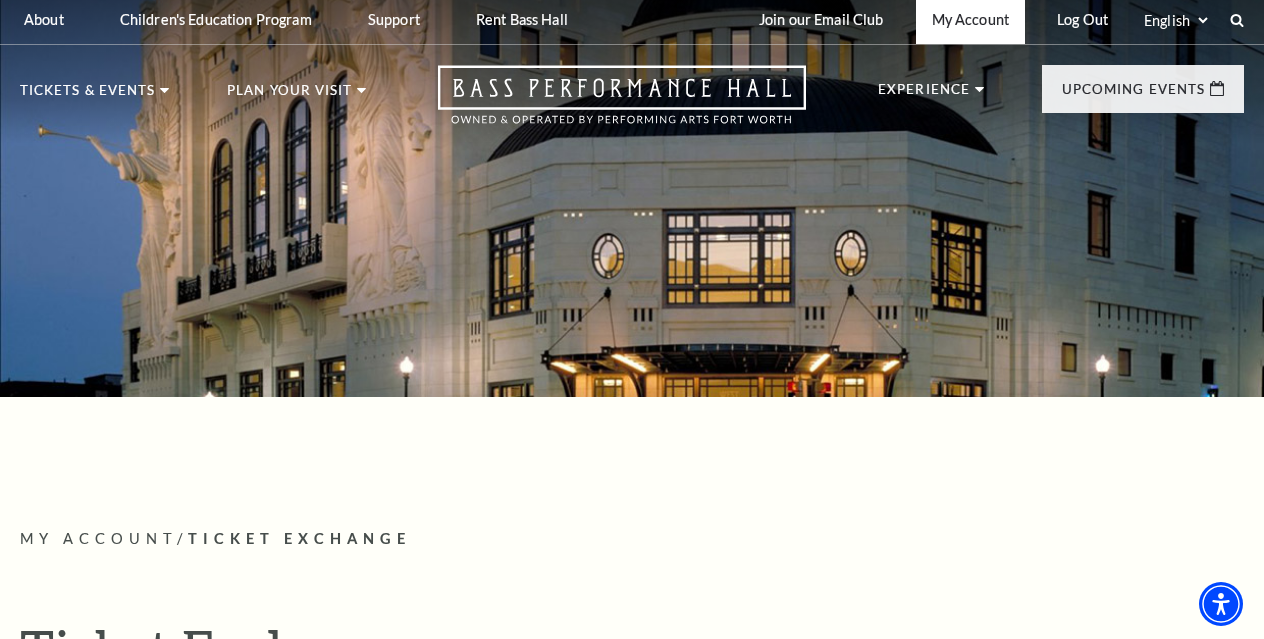 click on "My Account" at bounding box center (970, 19) 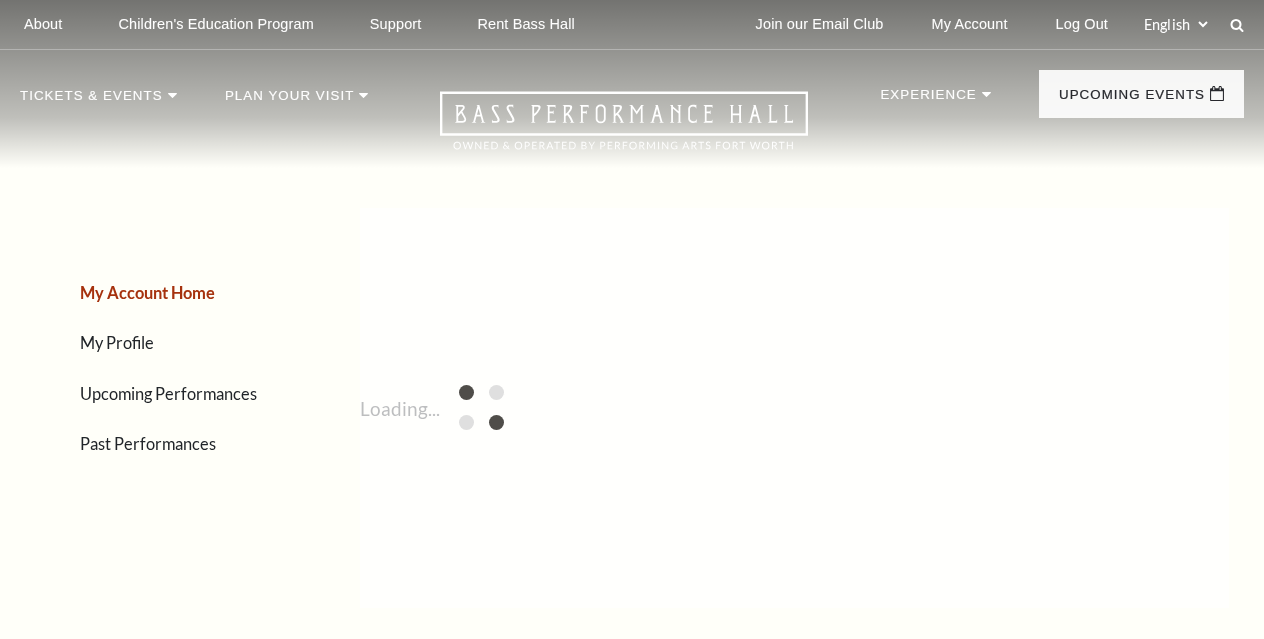scroll, scrollTop: 0, scrollLeft: 0, axis: both 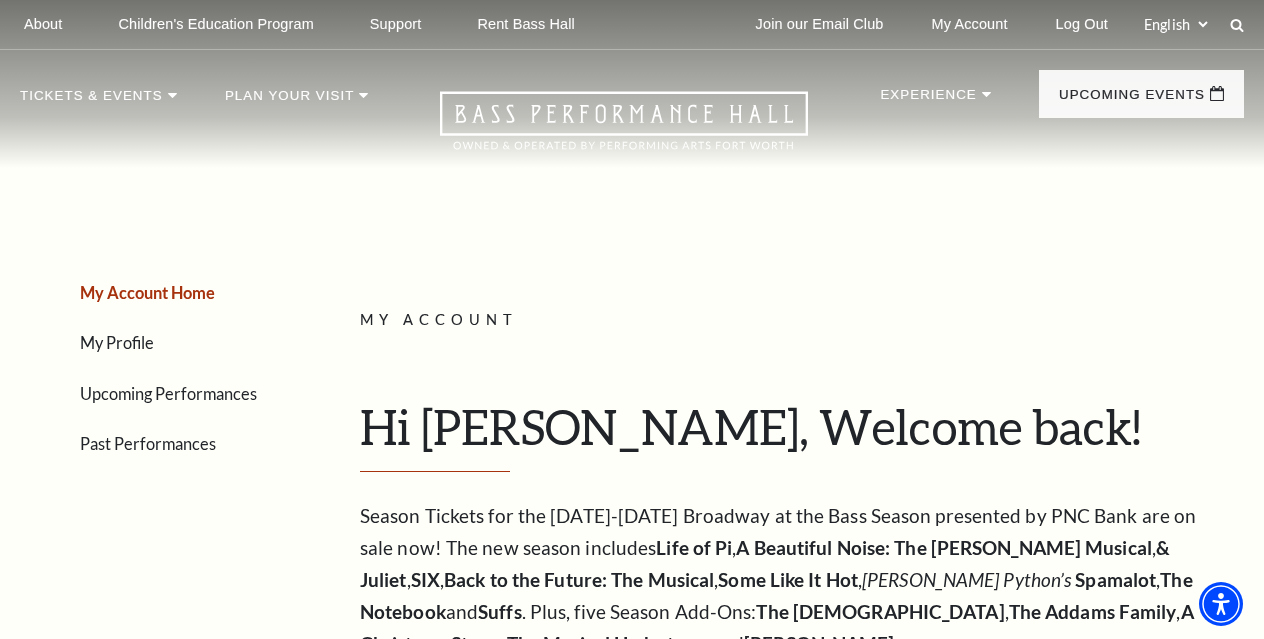 click on "Upcoming Performances" at bounding box center (168, 393) 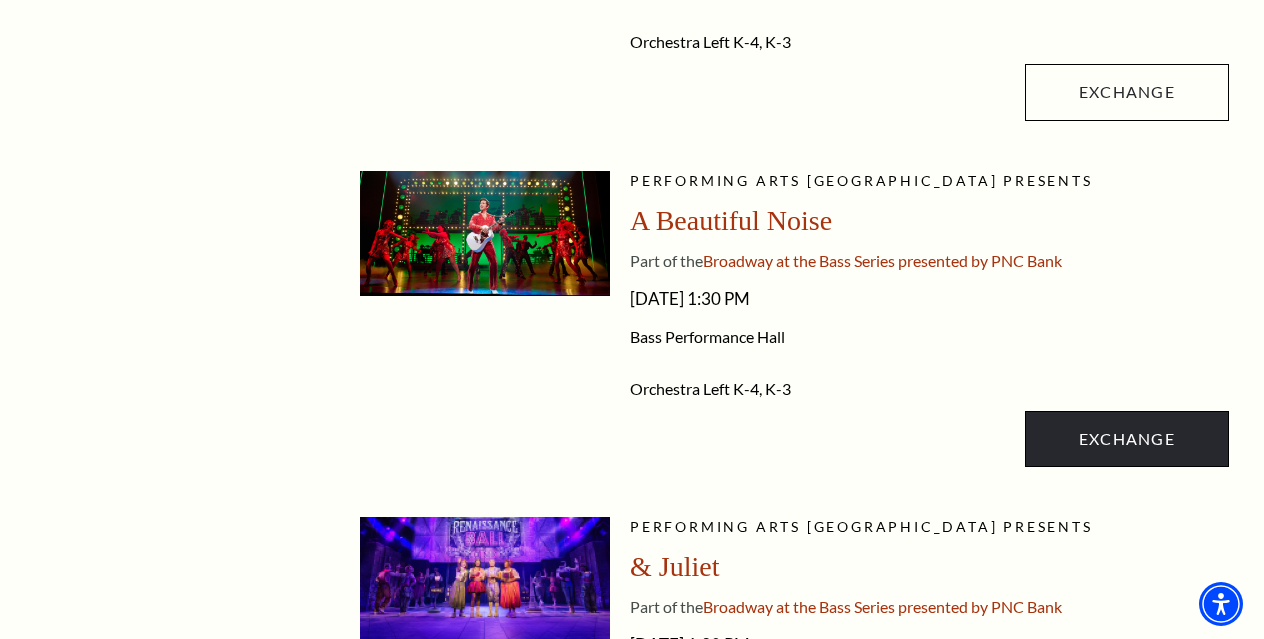 scroll, scrollTop: 1435, scrollLeft: 0, axis: vertical 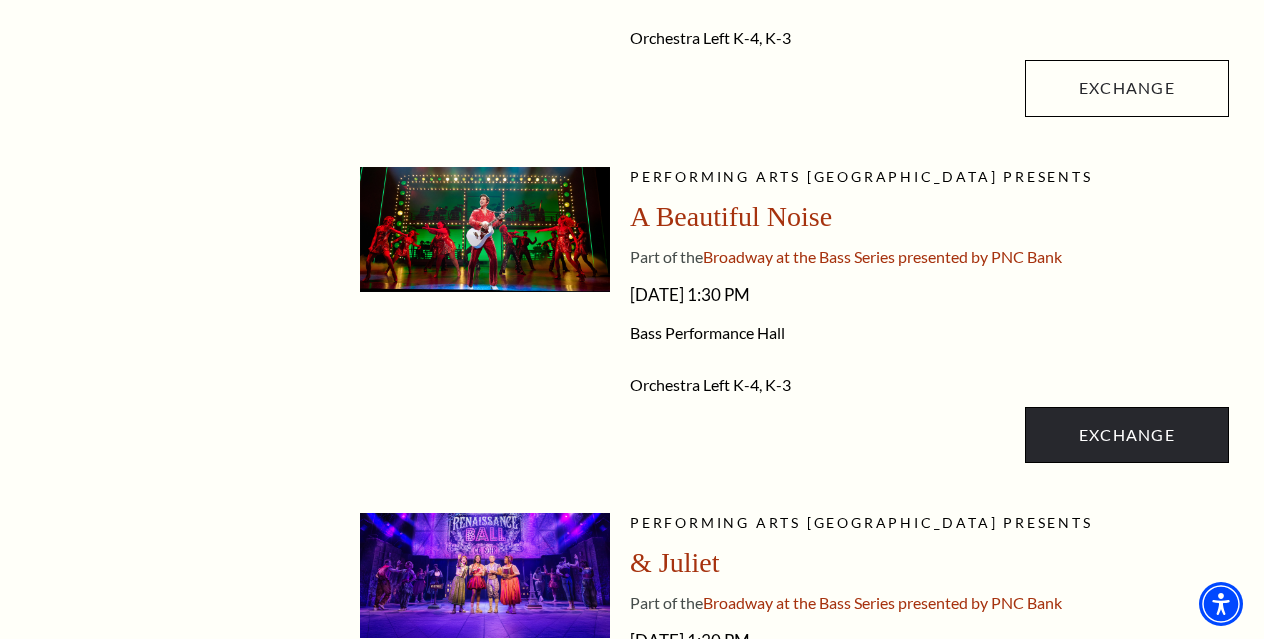 click on "Exchange" at bounding box center [1127, 435] 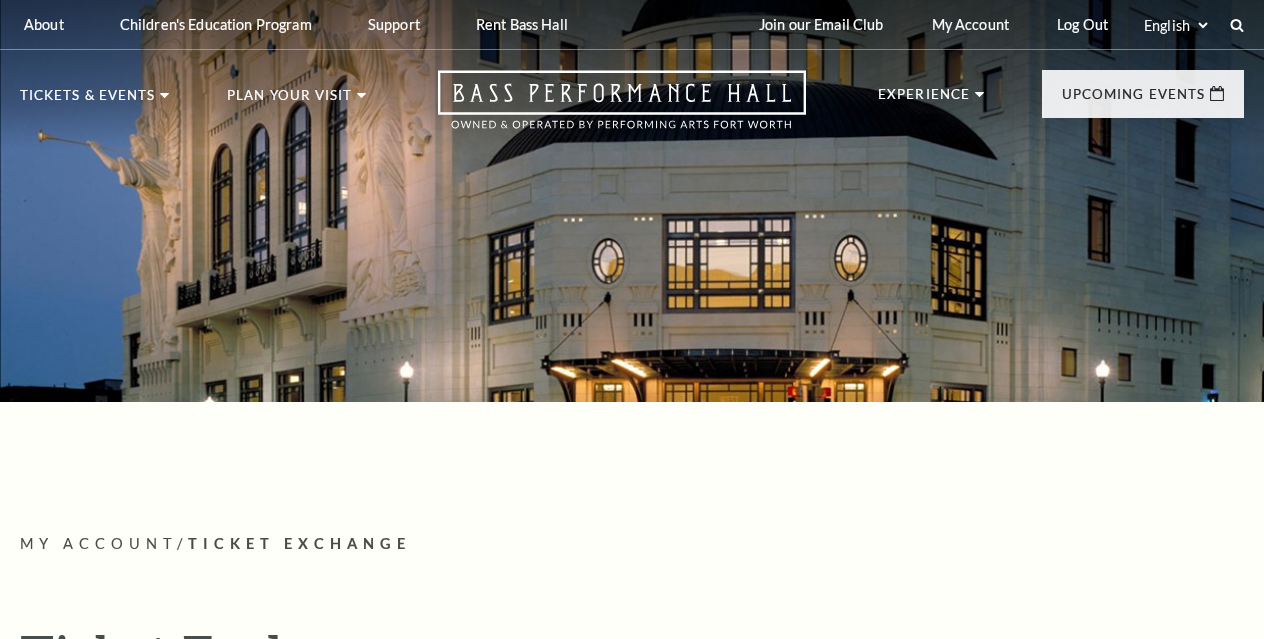 scroll, scrollTop: 0, scrollLeft: 0, axis: both 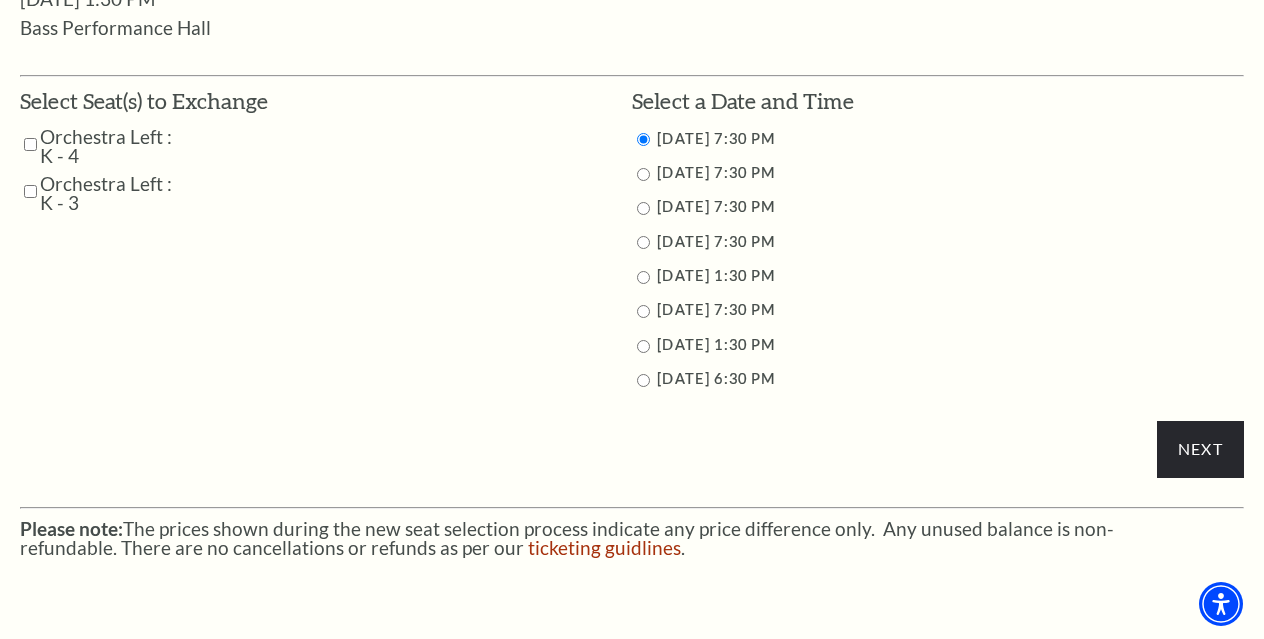 click at bounding box center (30, 144) 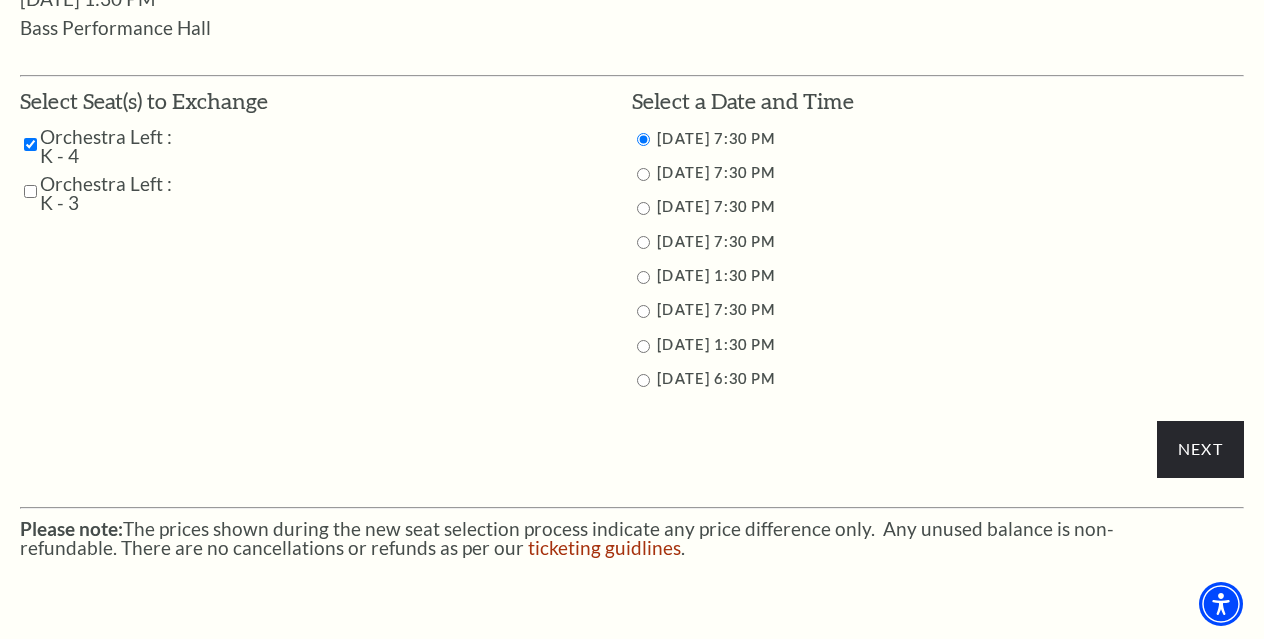 click at bounding box center (30, 191) 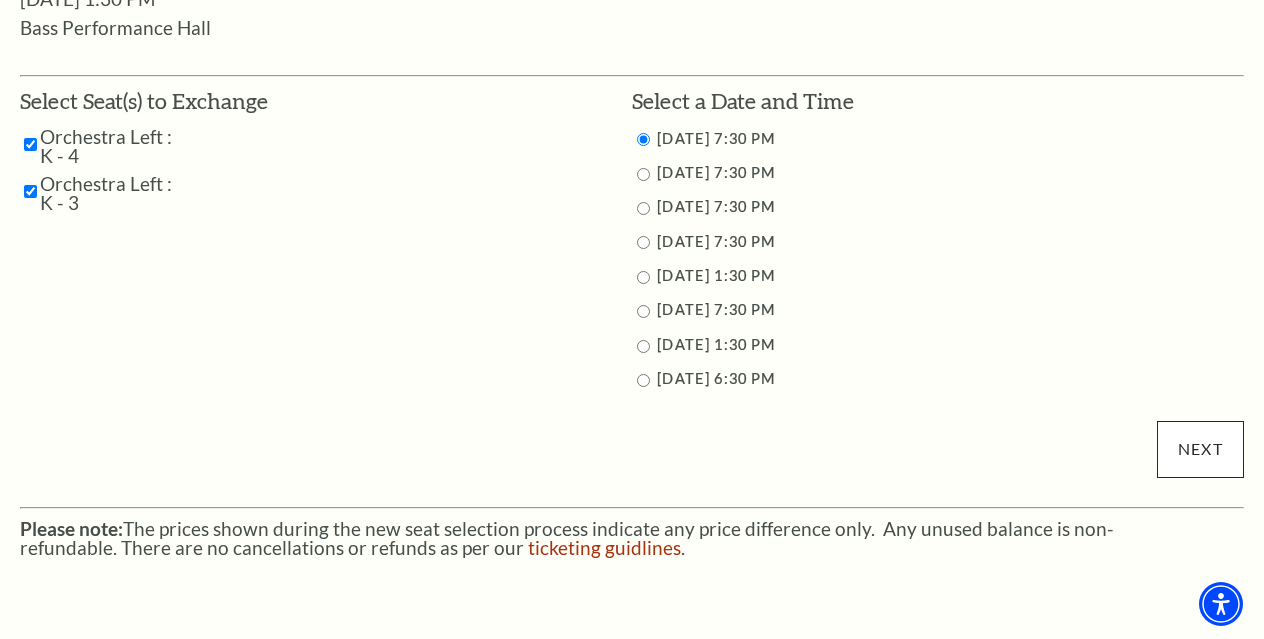 click on "Next" at bounding box center [1200, 449] 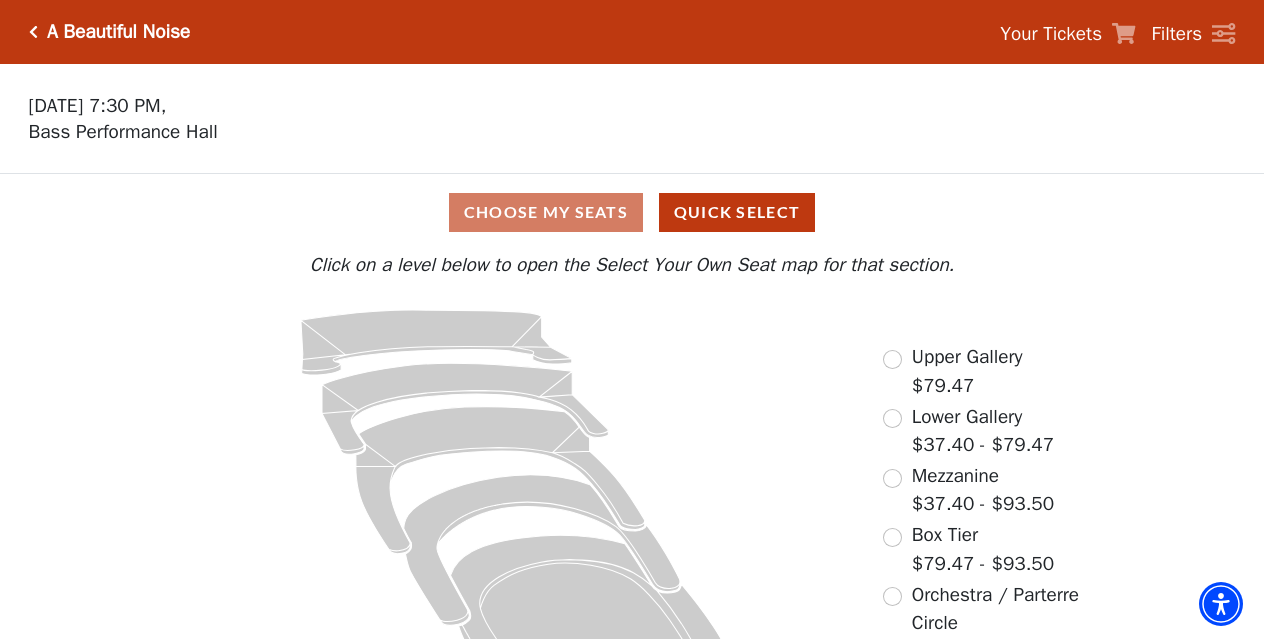 scroll, scrollTop: 0, scrollLeft: 0, axis: both 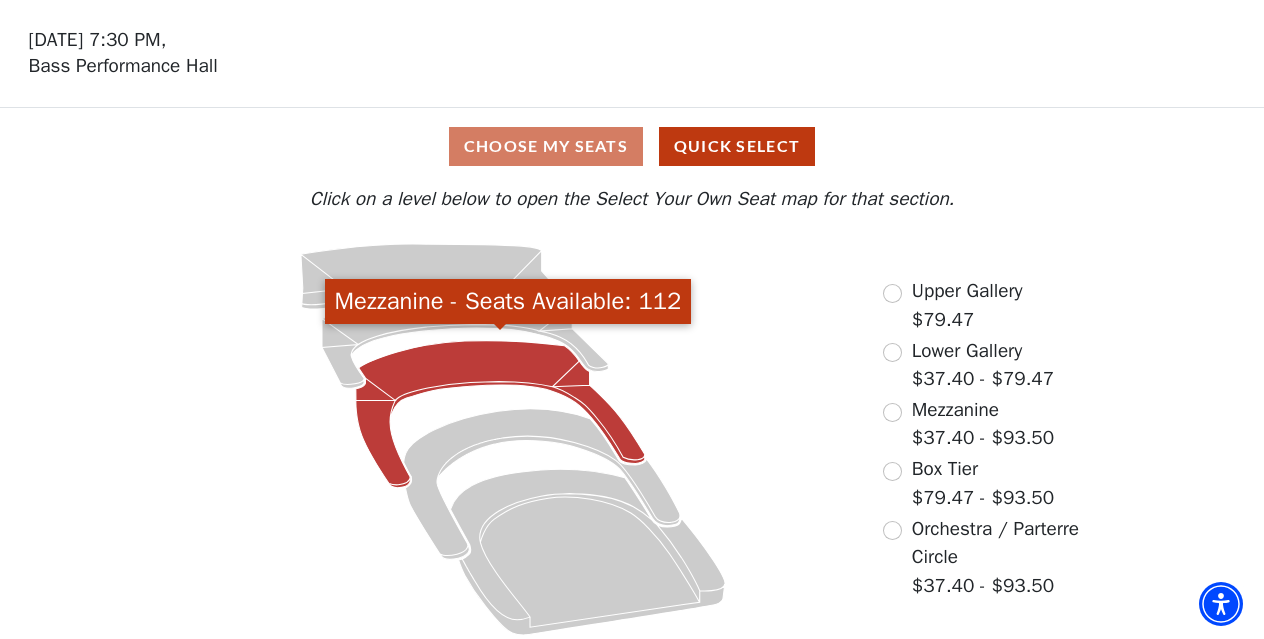 click 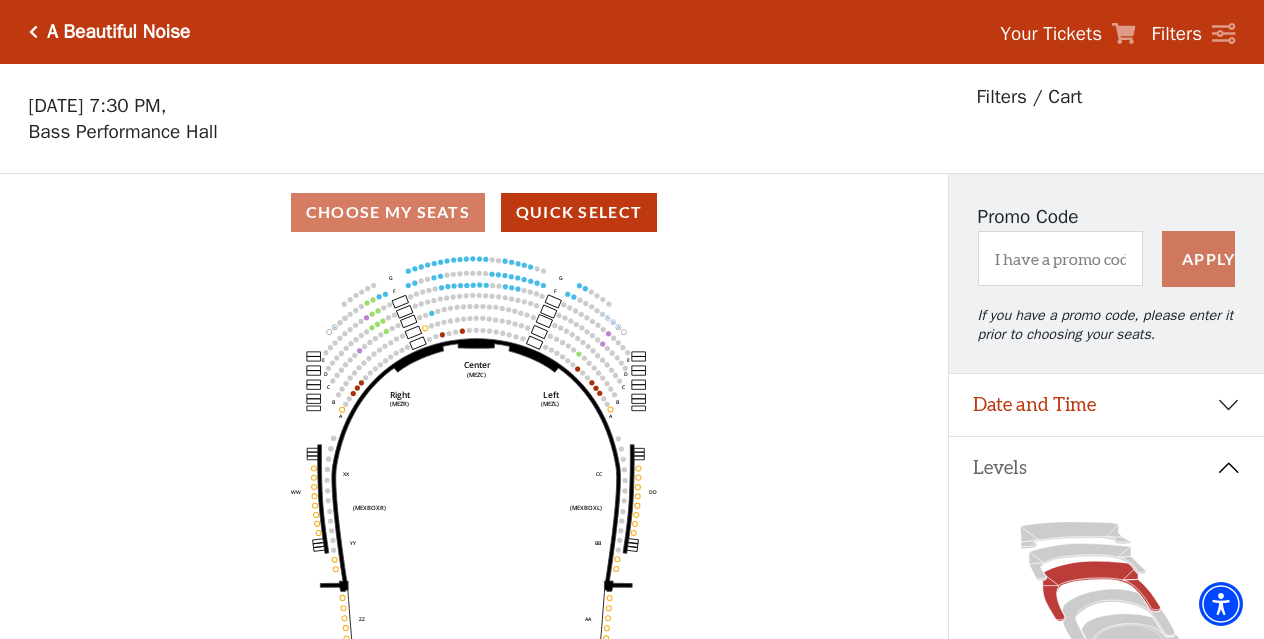 scroll, scrollTop: 93, scrollLeft: 0, axis: vertical 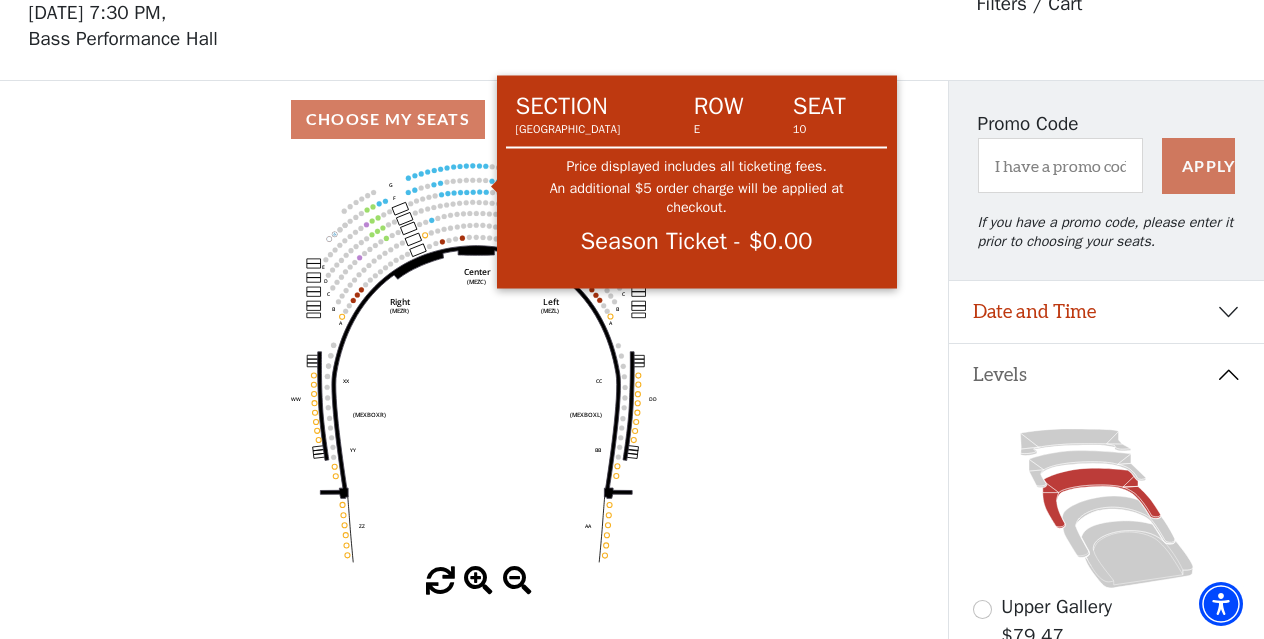 click 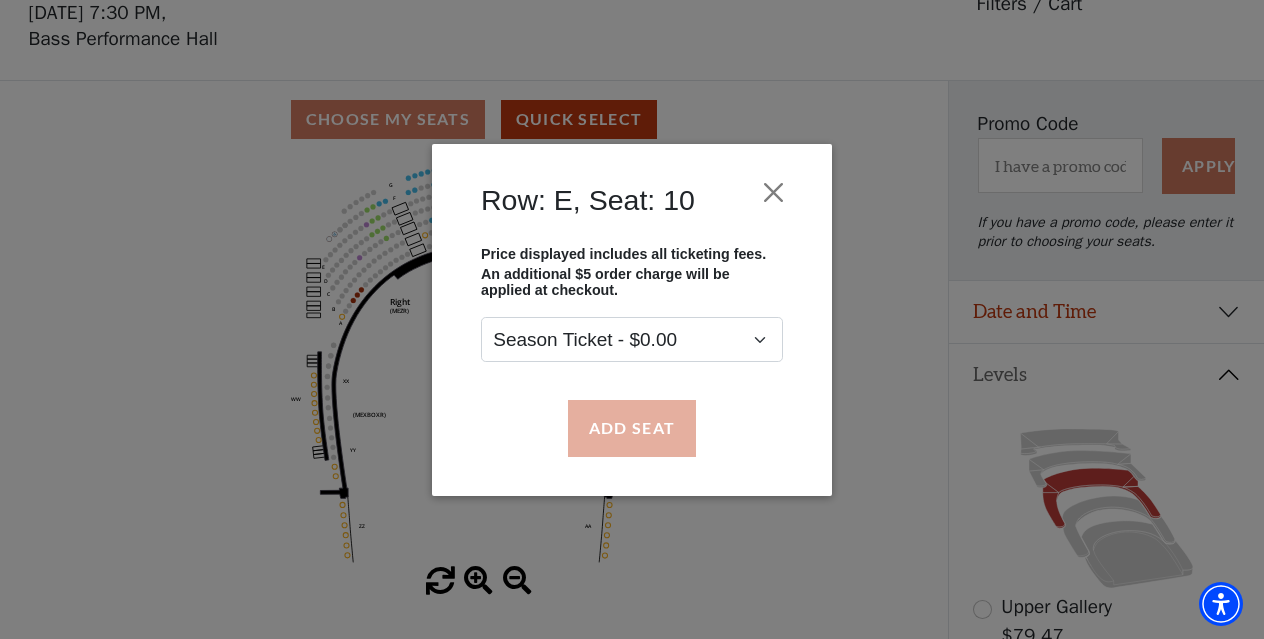 click on "Add Seat" at bounding box center (632, 428) 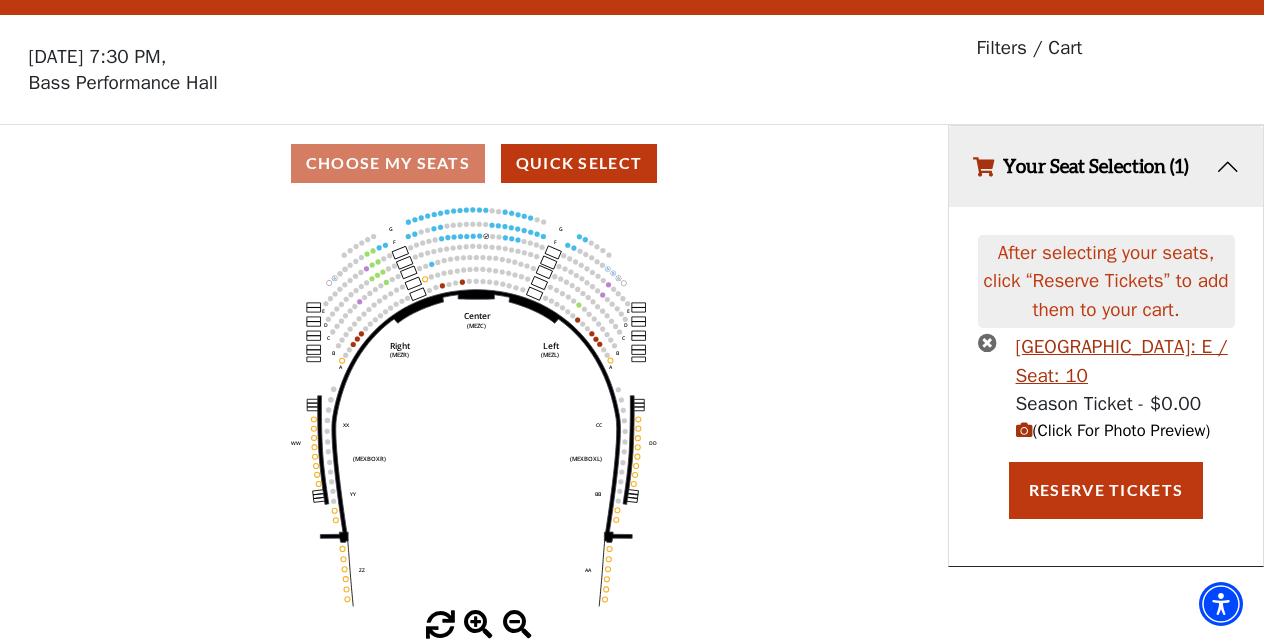 scroll, scrollTop: 0, scrollLeft: 0, axis: both 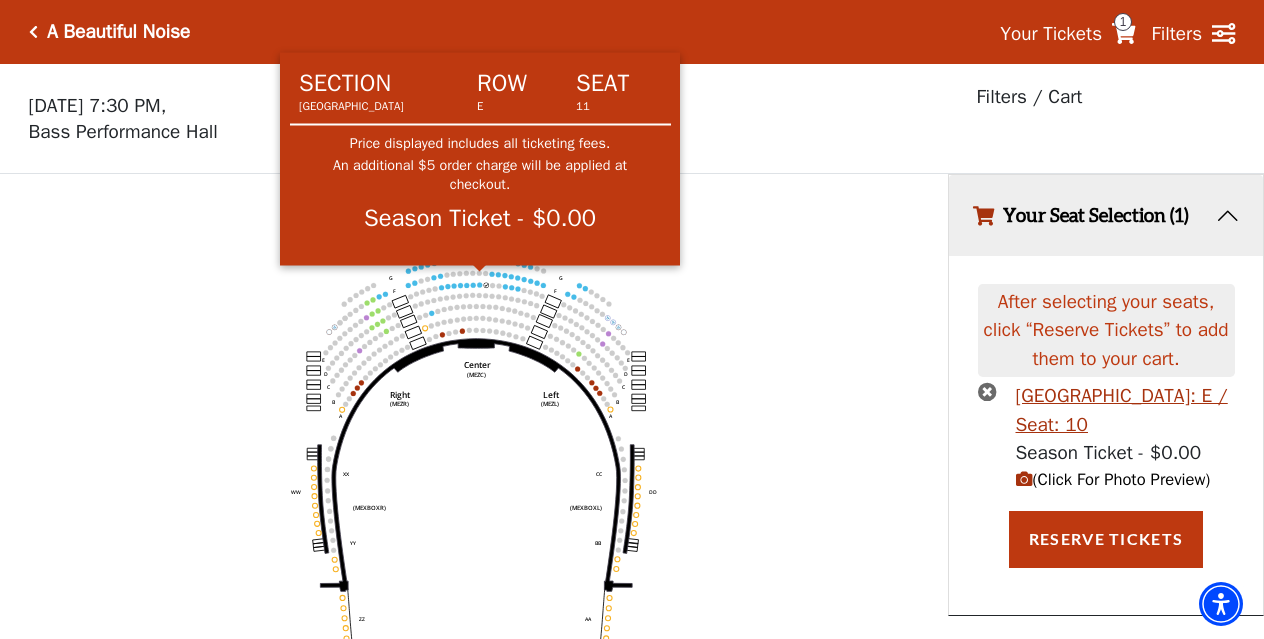click 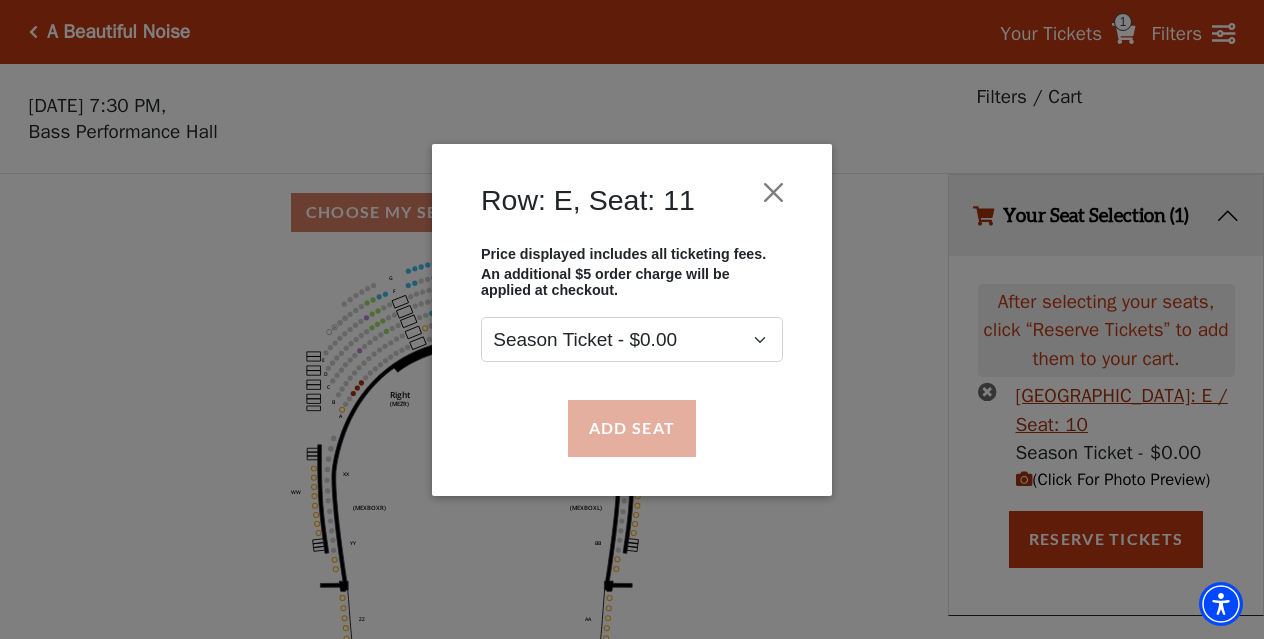 click on "Add Seat" at bounding box center (632, 428) 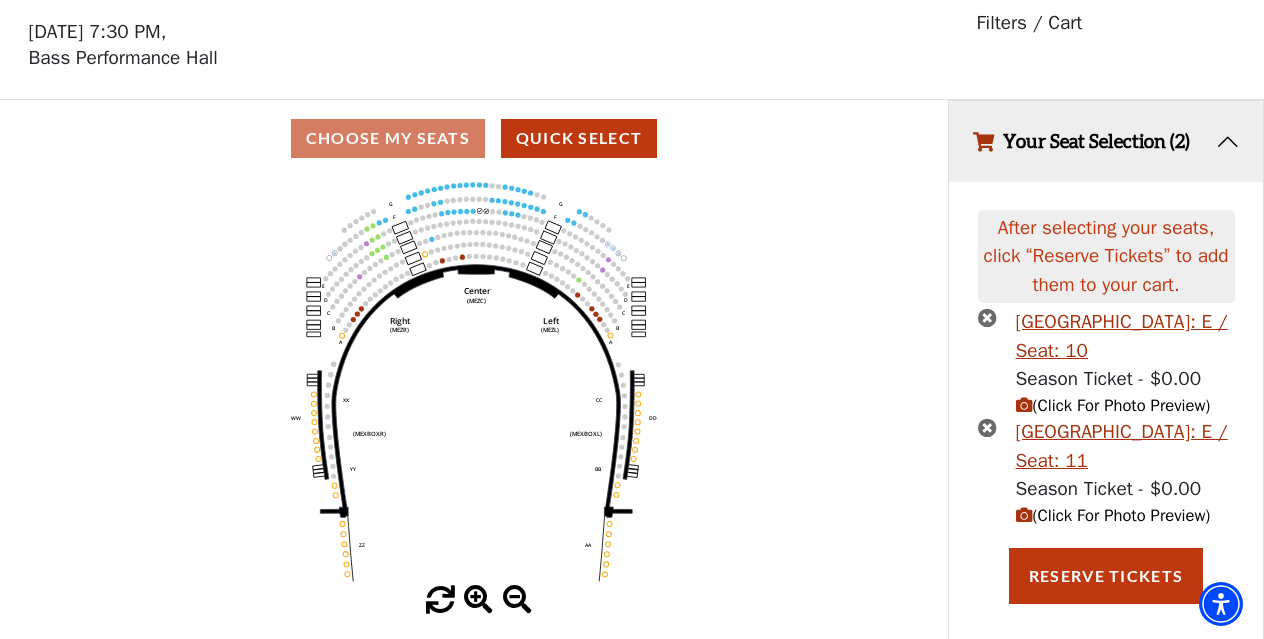 scroll, scrollTop: 73, scrollLeft: 0, axis: vertical 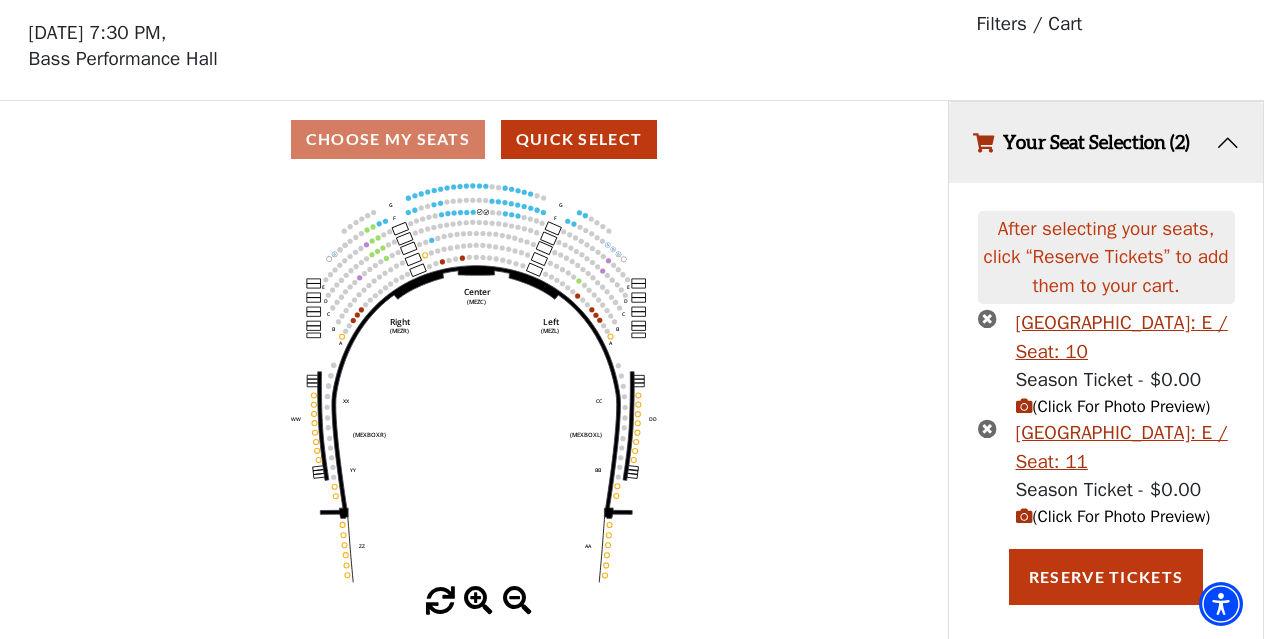 click on "(Click For Photo Preview)" at bounding box center (1113, 406) 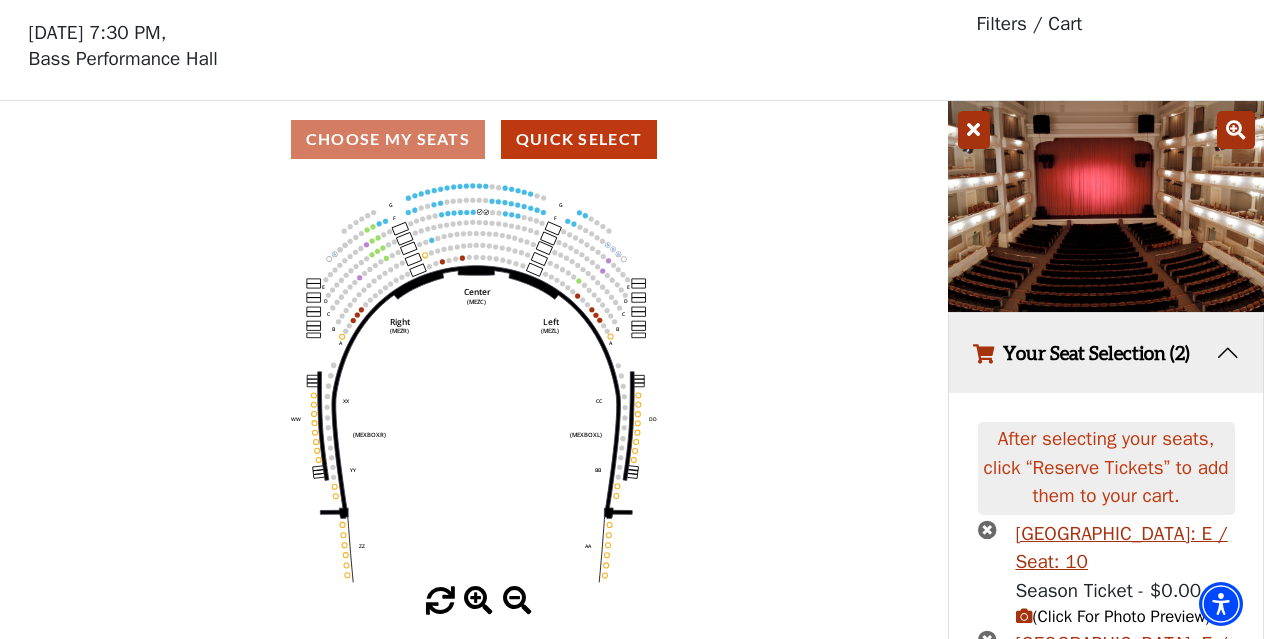 click on "Center   (MEZC)   Right   (MEZR)   Left   (MEZL)   (MEXBOXR)   (MEXBOXL)   XX   WW   CC   DD   YY   BB   ZZ   AA   G   F   E   D   G   F   C   B   A   E   D   C   B   A" 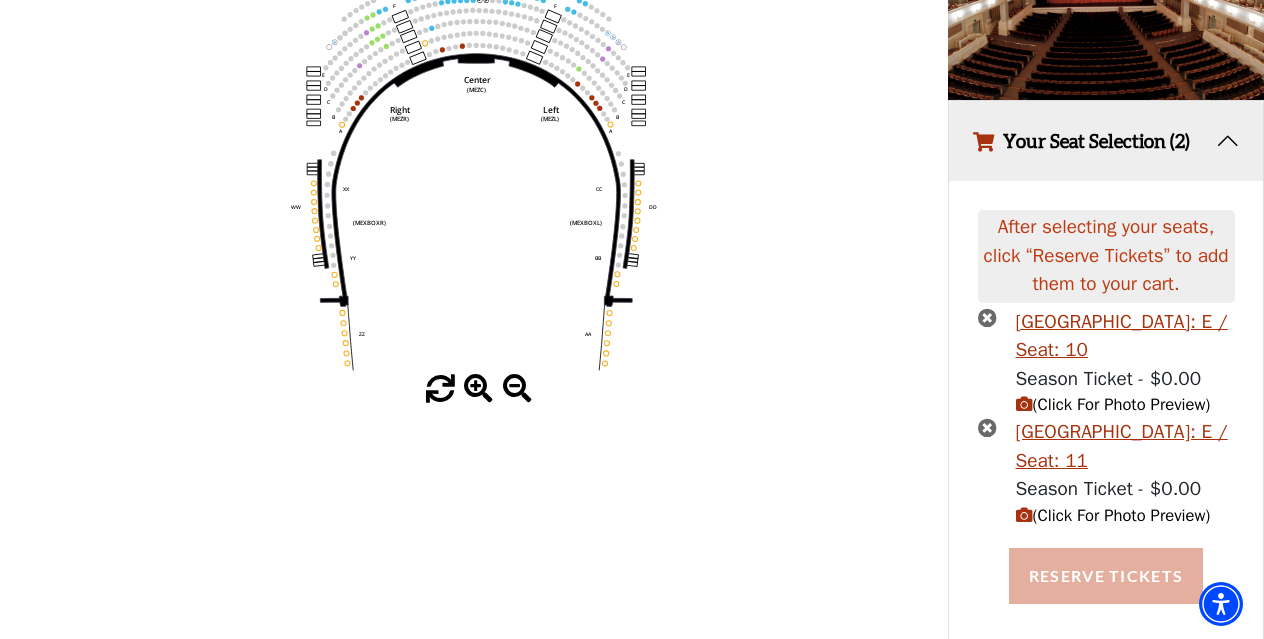 scroll, scrollTop: 284, scrollLeft: 0, axis: vertical 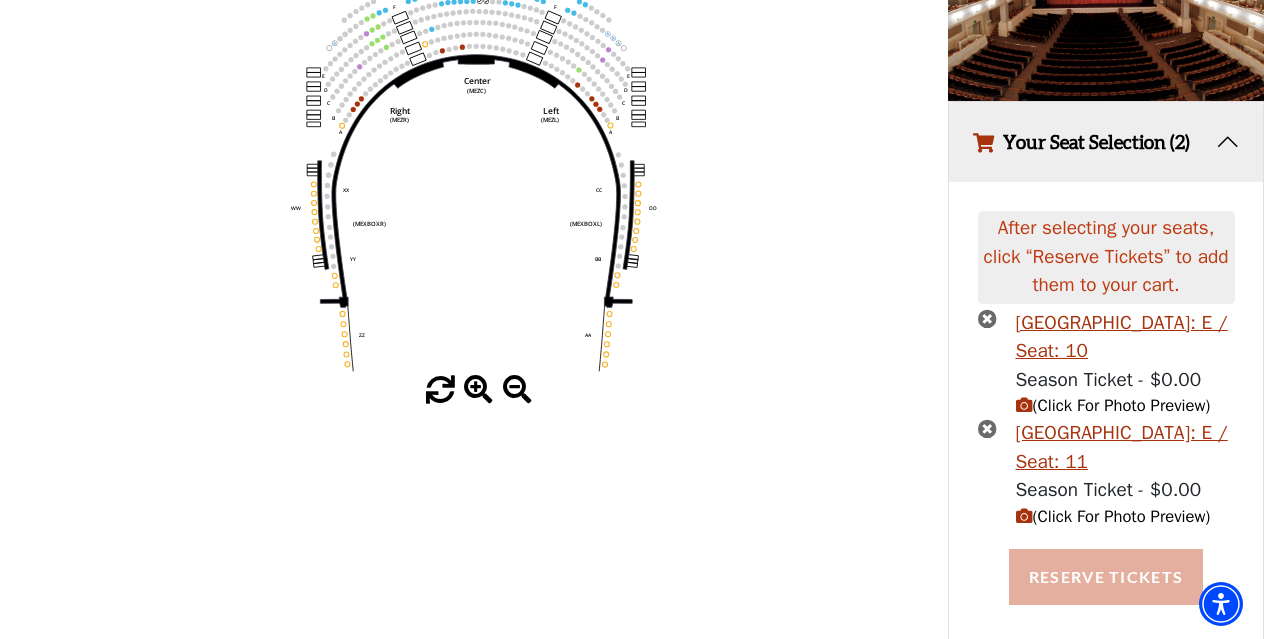 click on "Reserve Tickets" at bounding box center [1106, 577] 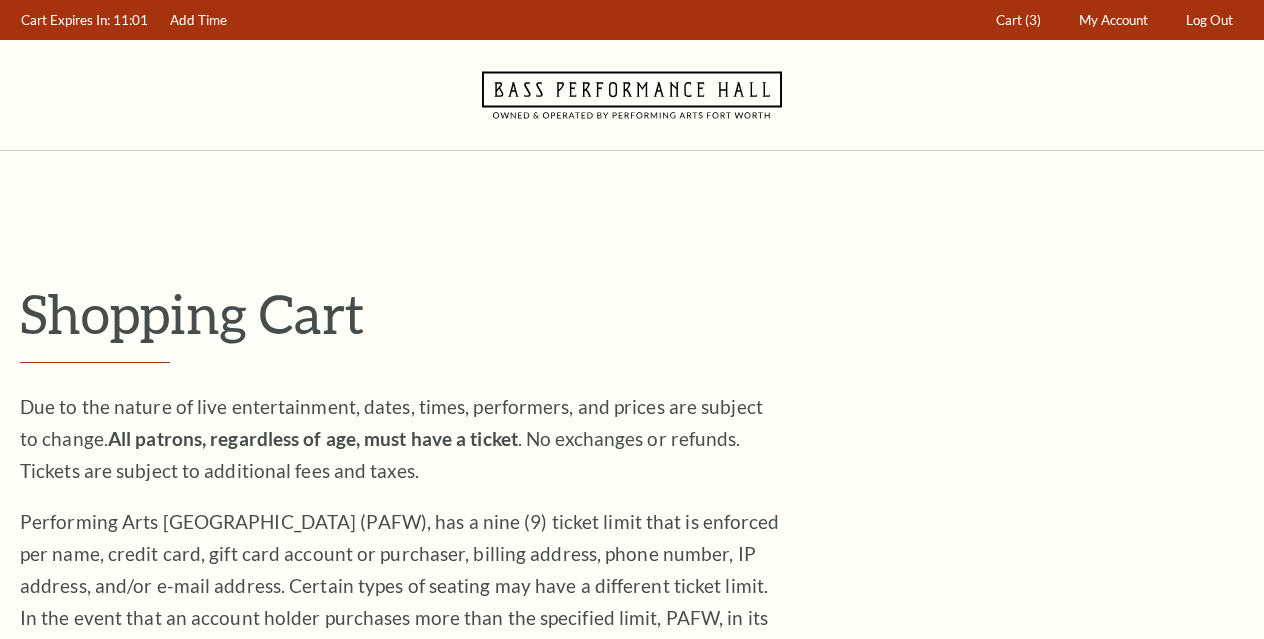 scroll, scrollTop: 0, scrollLeft: 0, axis: both 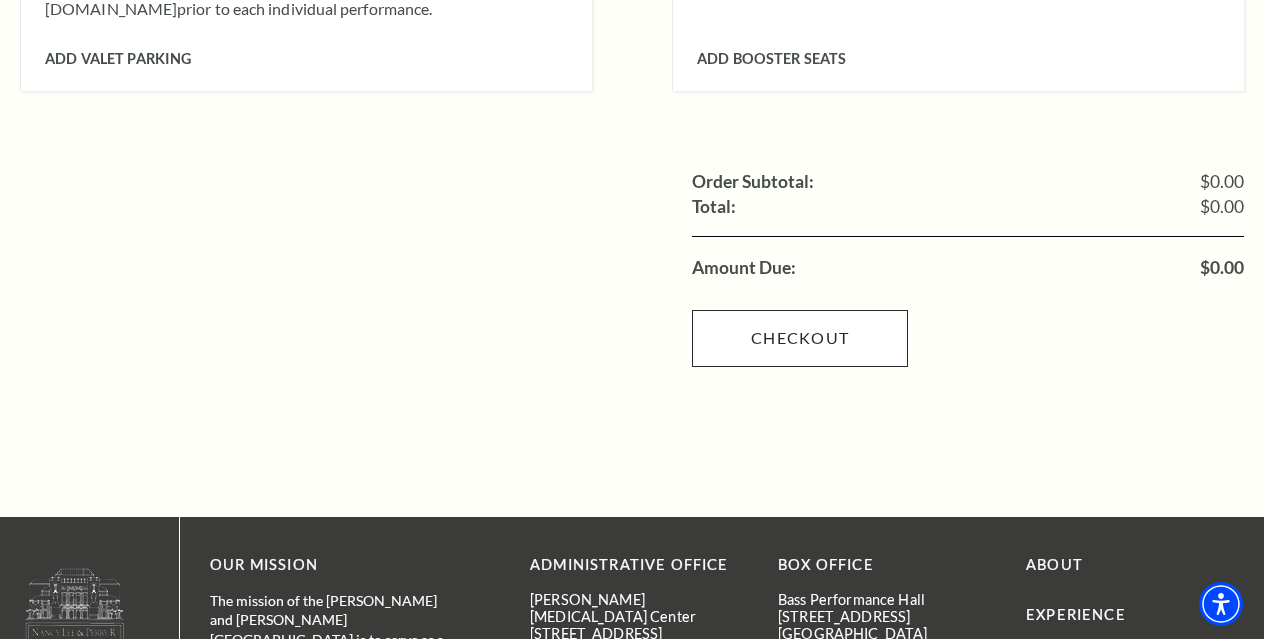 click on "Checkout" at bounding box center [800, 338] 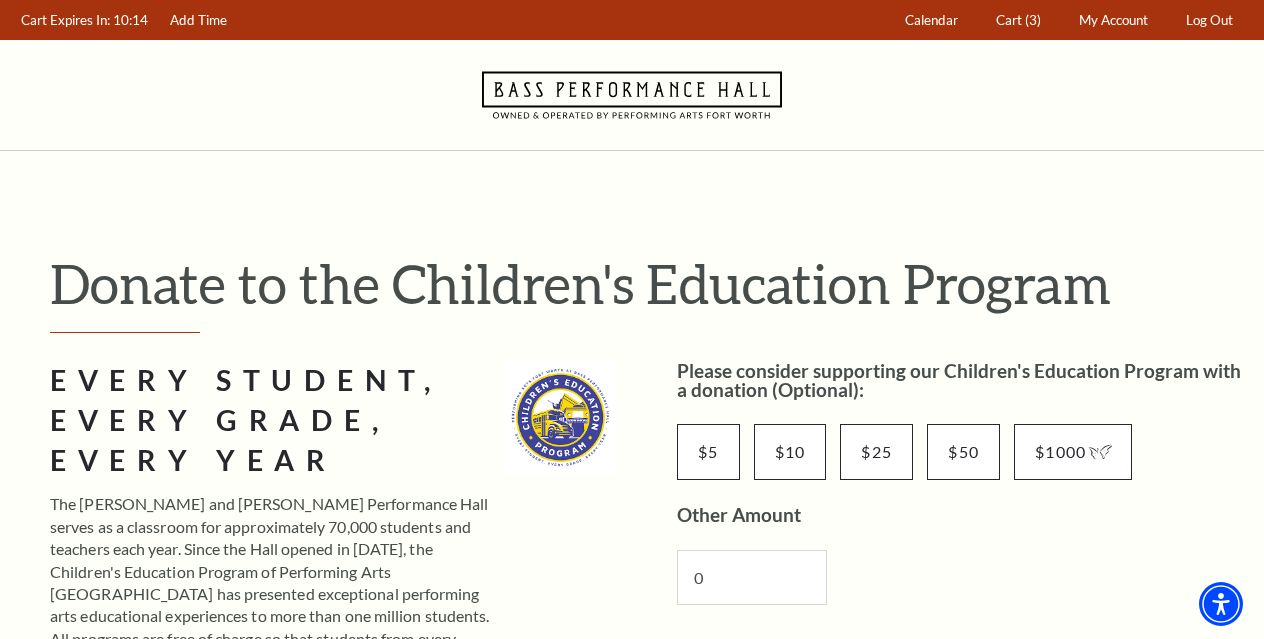 scroll, scrollTop: 0, scrollLeft: 0, axis: both 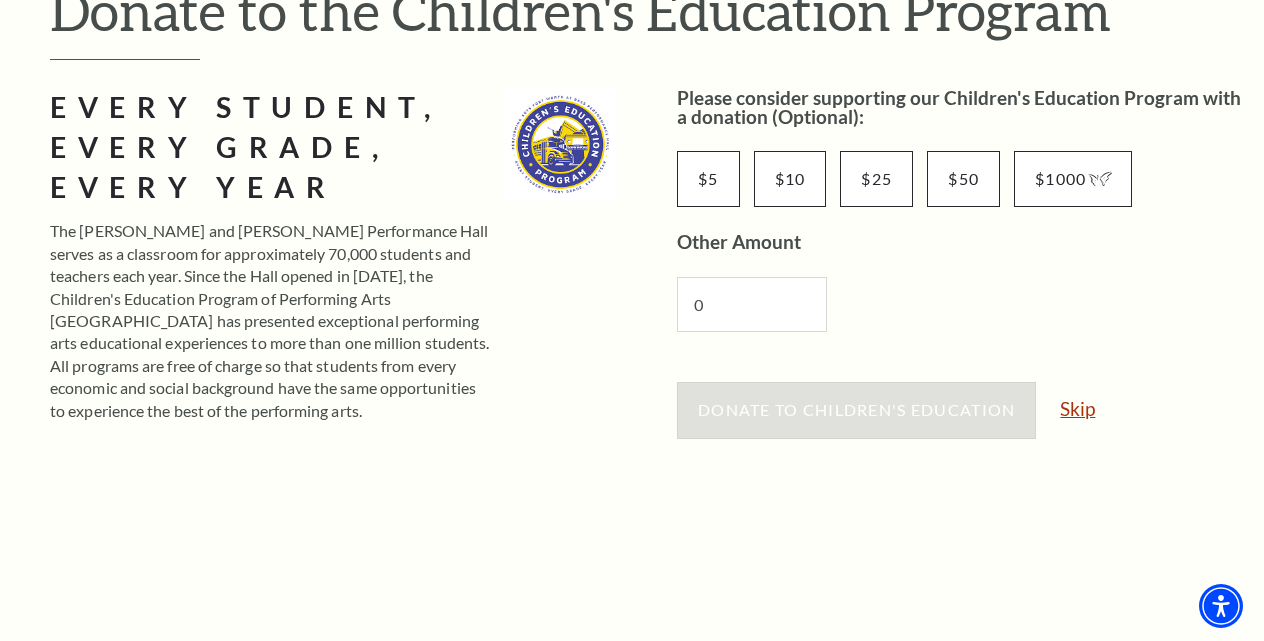 click on "Skip" at bounding box center [1077, 408] 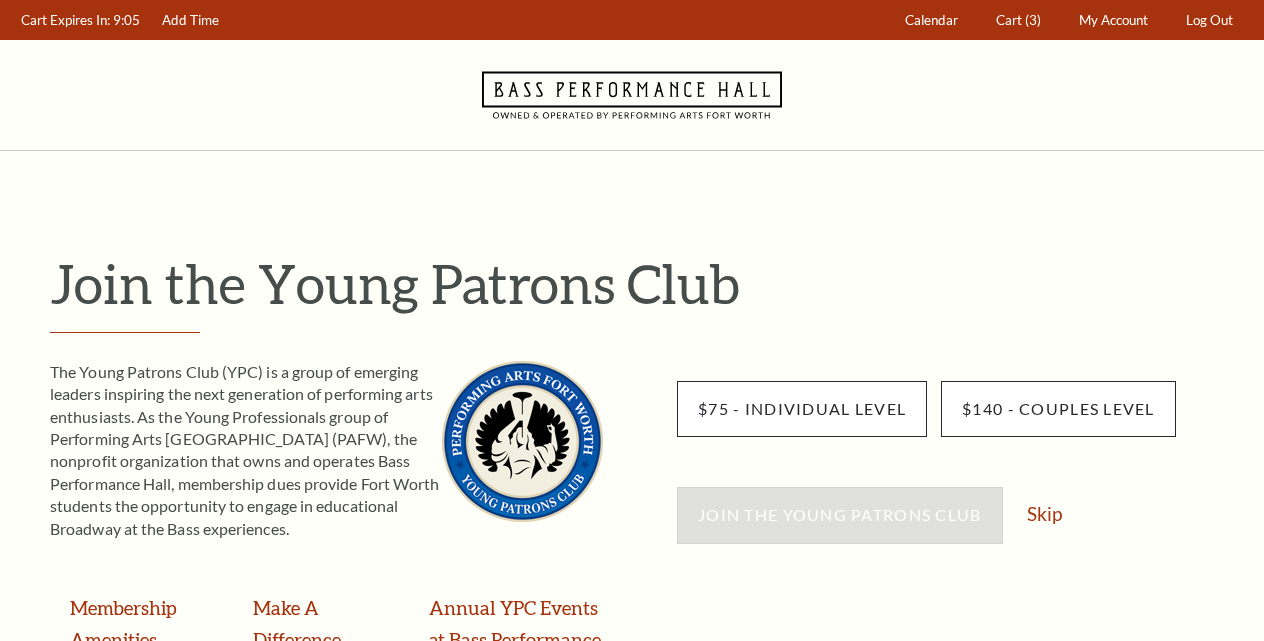 scroll, scrollTop: 0, scrollLeft: 0, axis: both 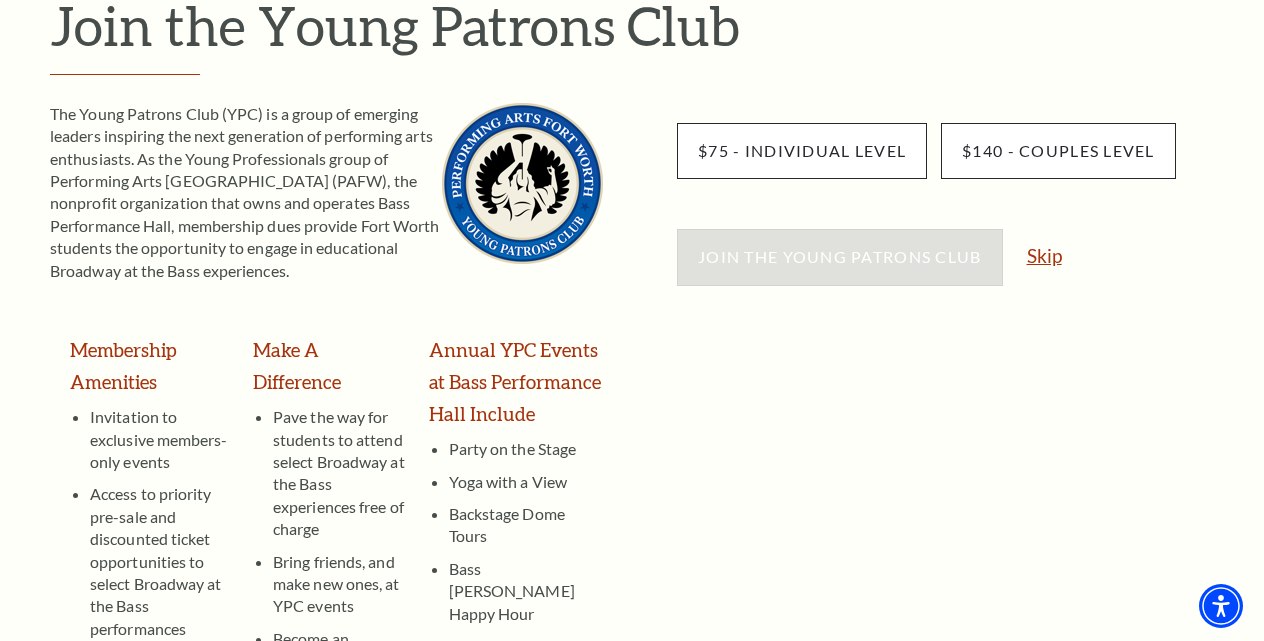 click on "Skip" at bounding box center (1044, 255) 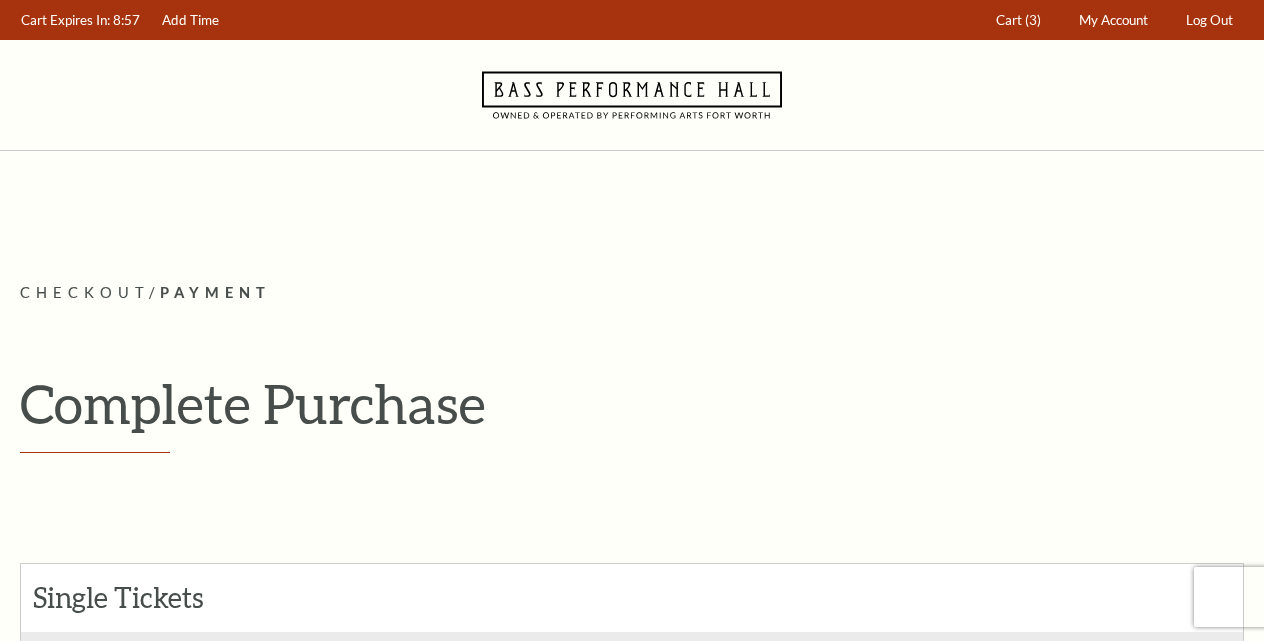 scroll, scrollTop: 0, scrollLeft: 0, axis: both 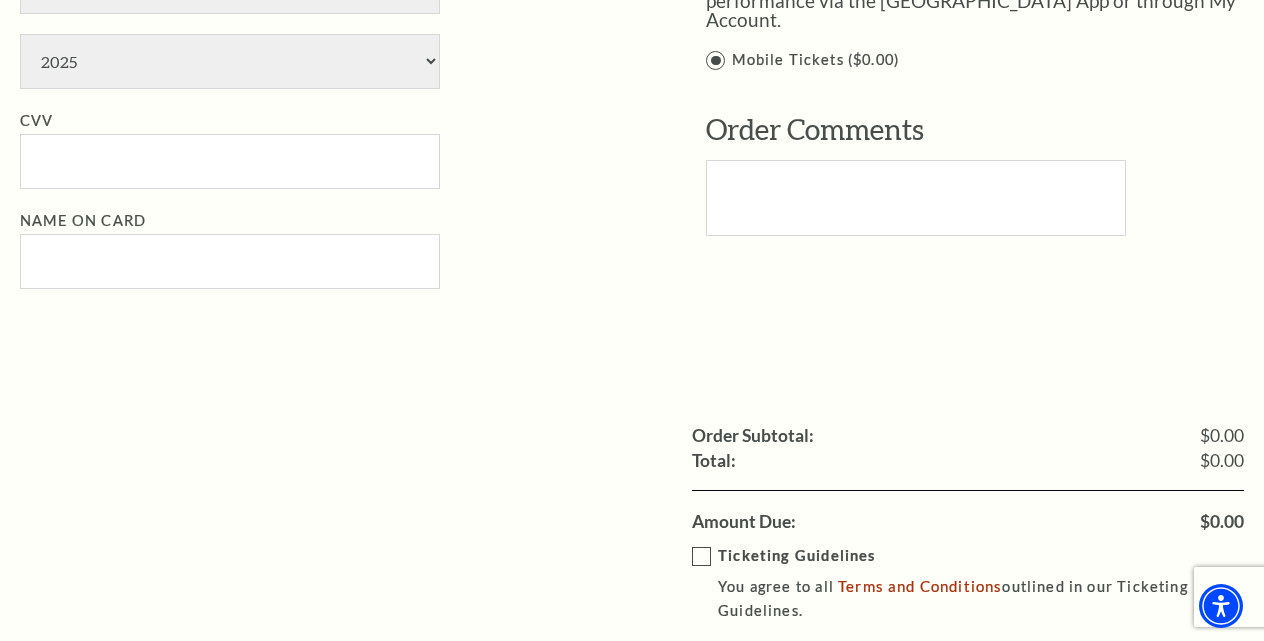 click on "Ticketing Guidelines
You agree to all   Terms and Conditions  outlined in our Ticketing Guidelines." at bounding box center (982, 584) 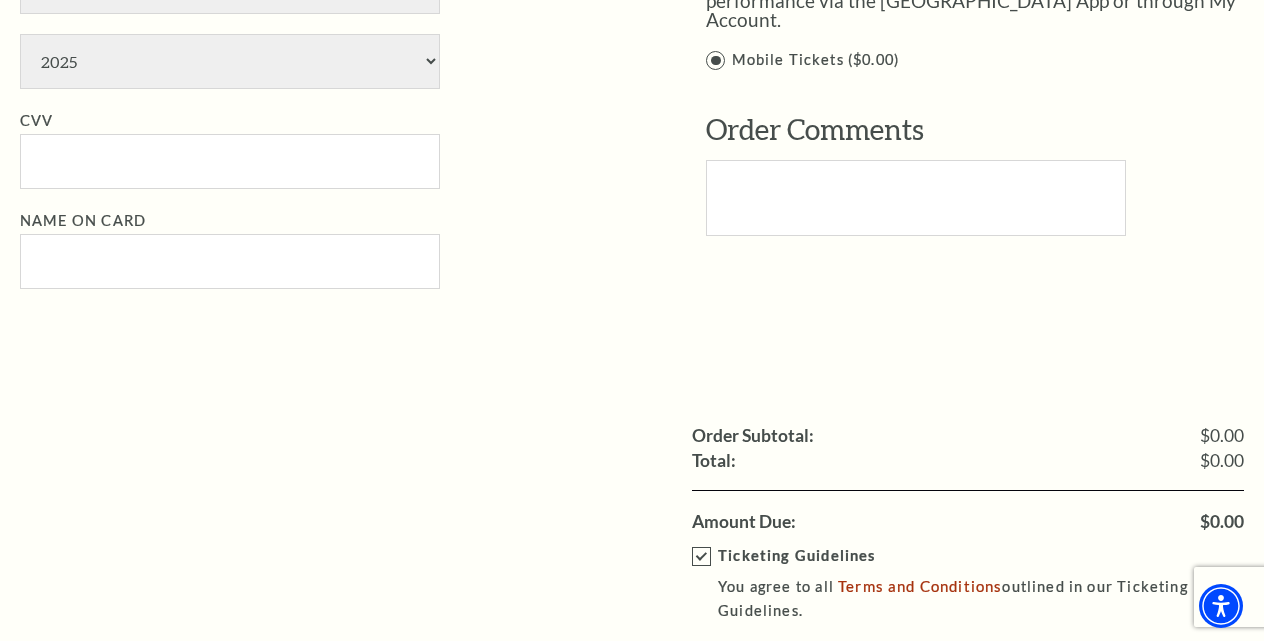 click on "Checkout" at bounding box center (800, 678) 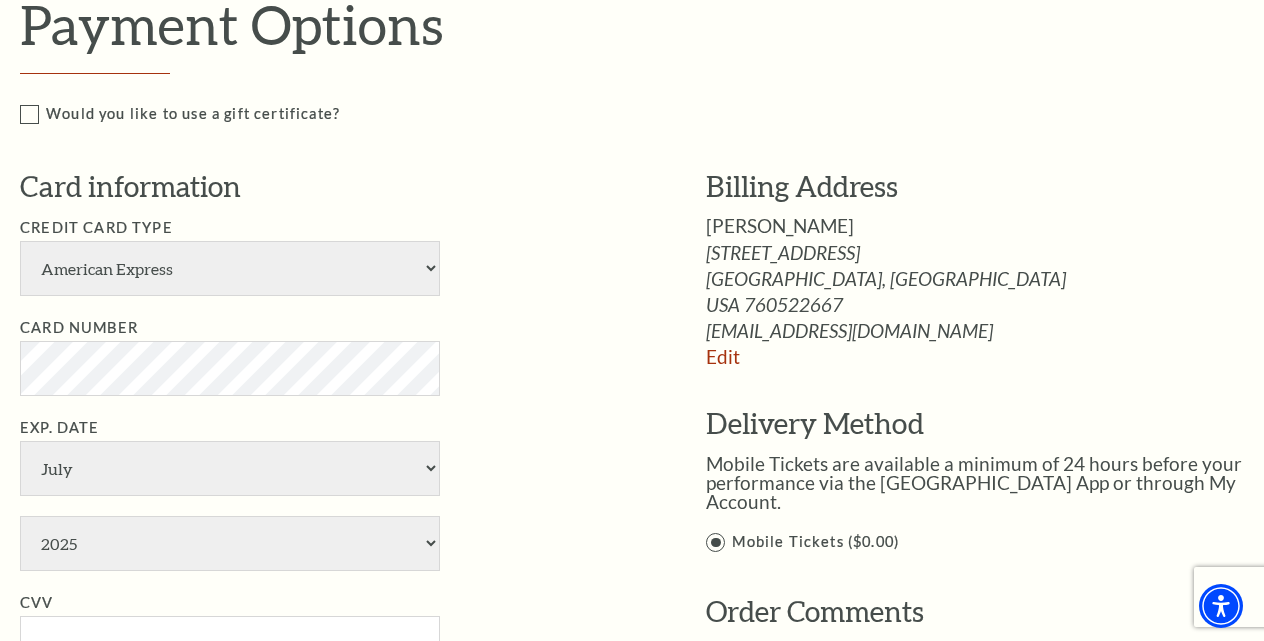 scroll, scrollTop: 1286, scrollLeft: 0, axis: vertical 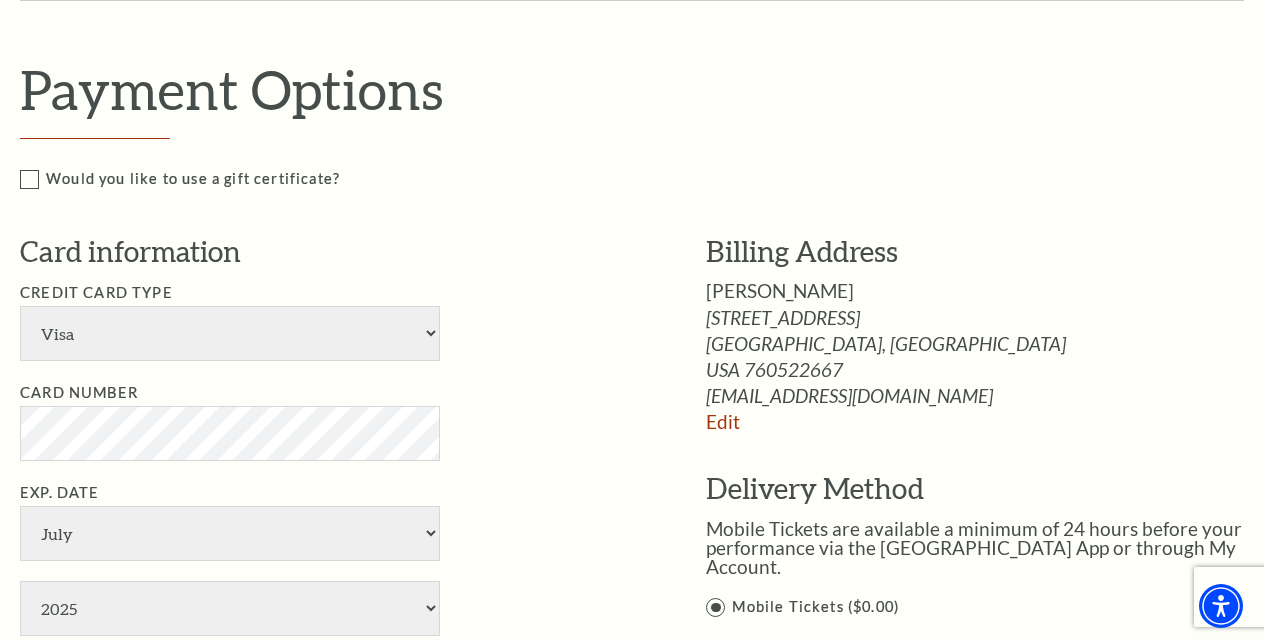 click on "Card Number" at bounding box center (333, 421) 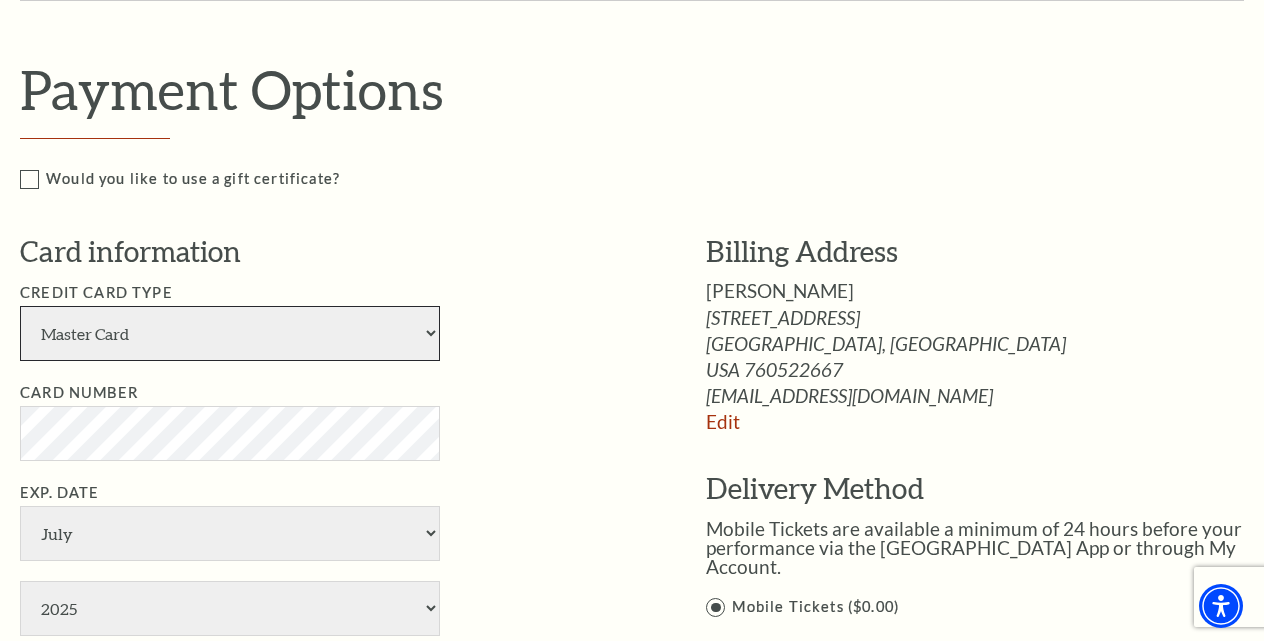select on "24" 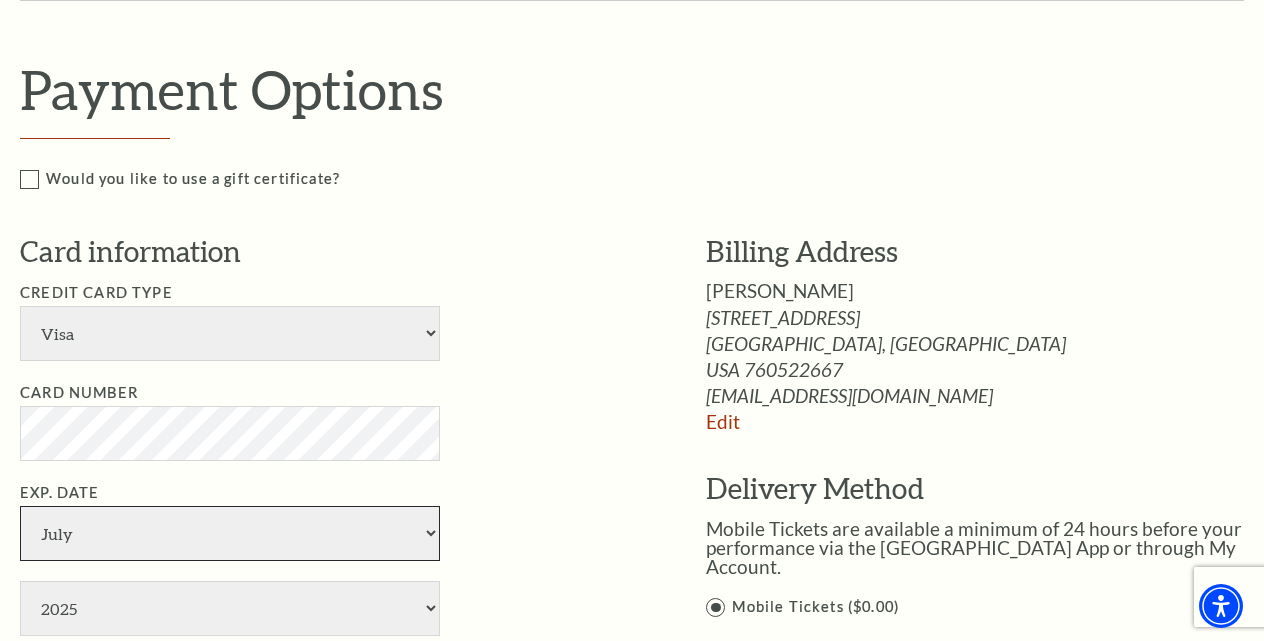 select on "6" 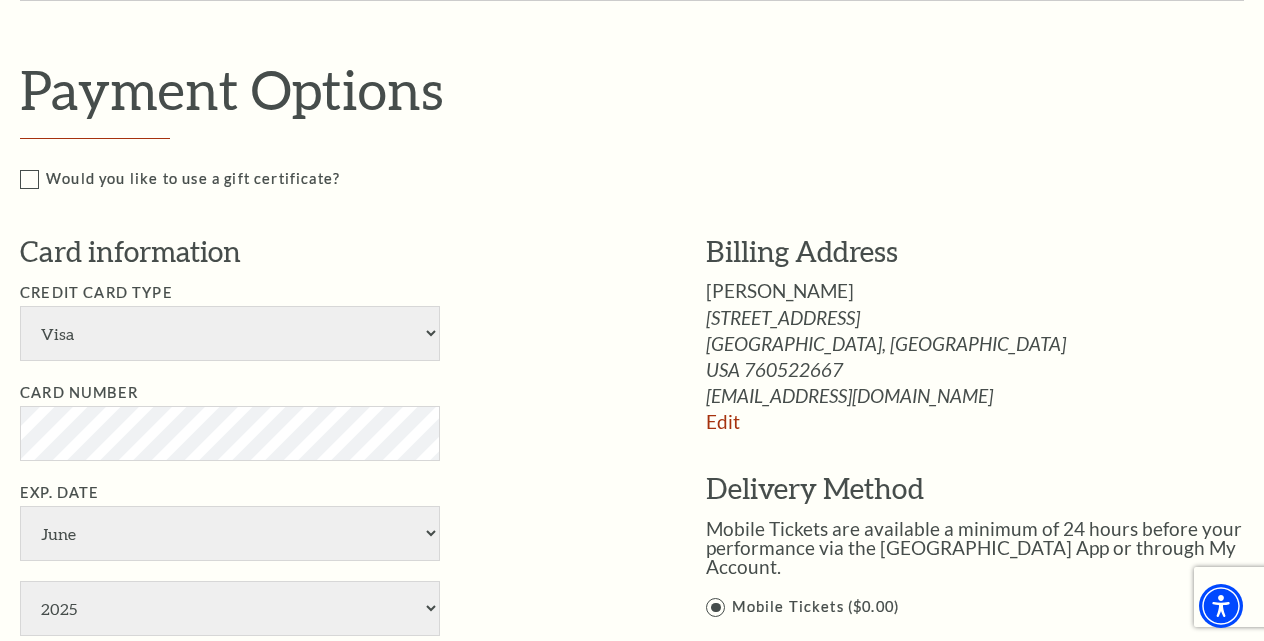 select on "2027" 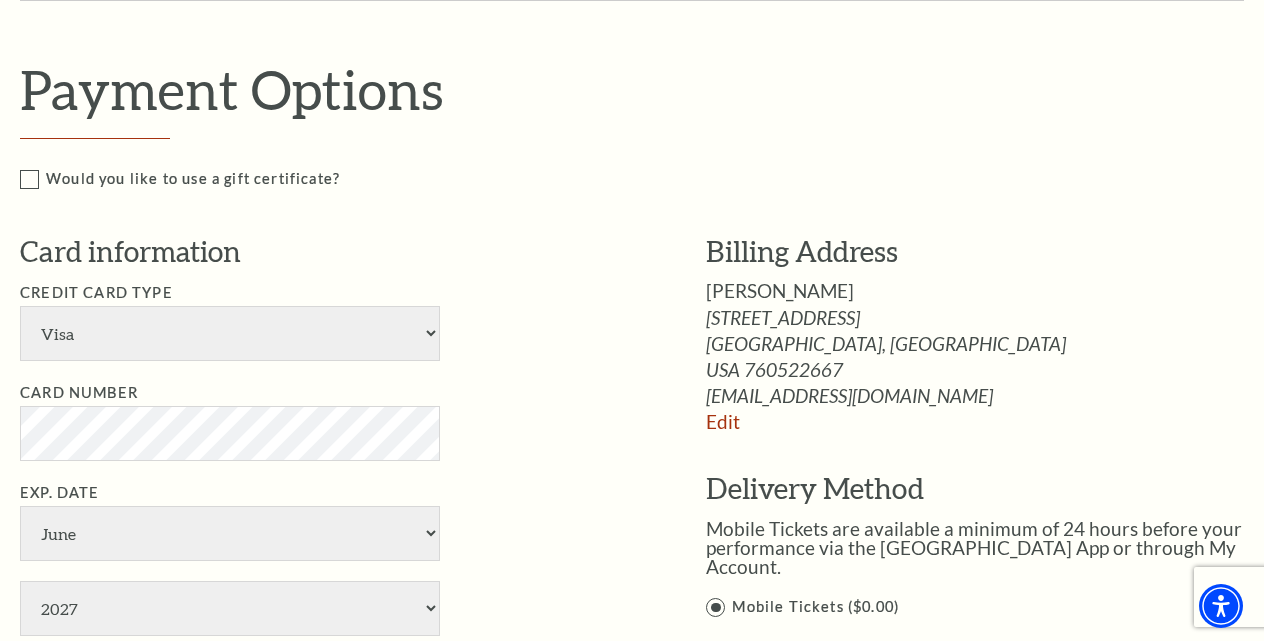 type on "346" 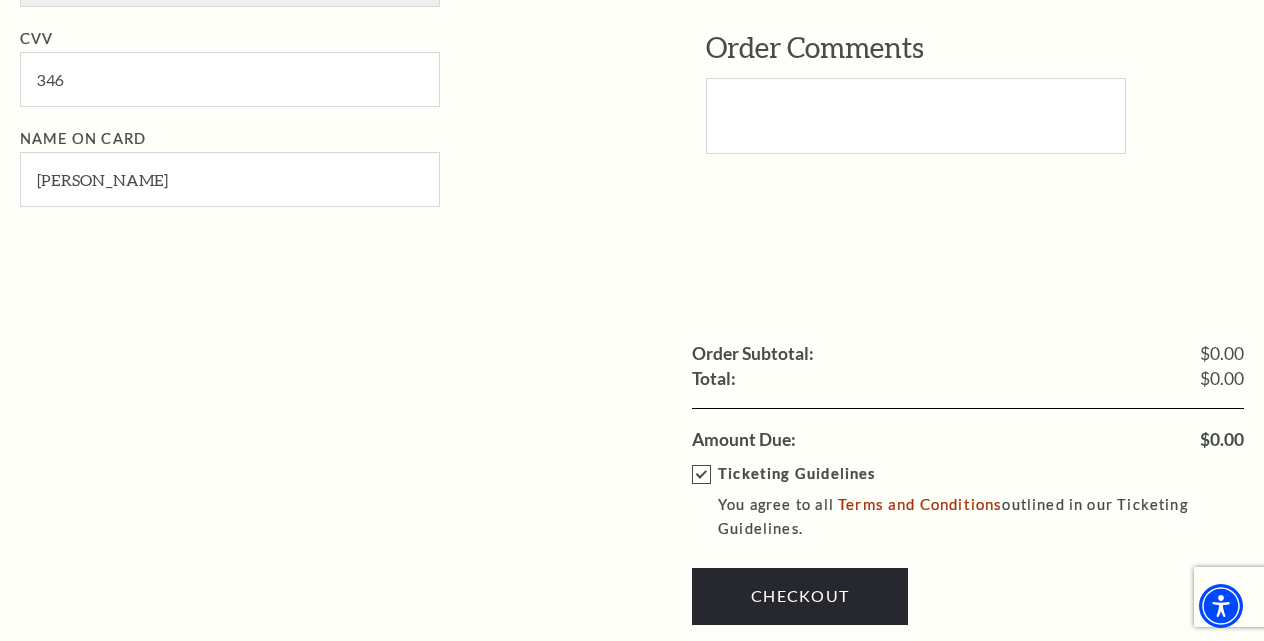 scroll, scrollTop: 1863, scrollLeft: 0, axis: vertical 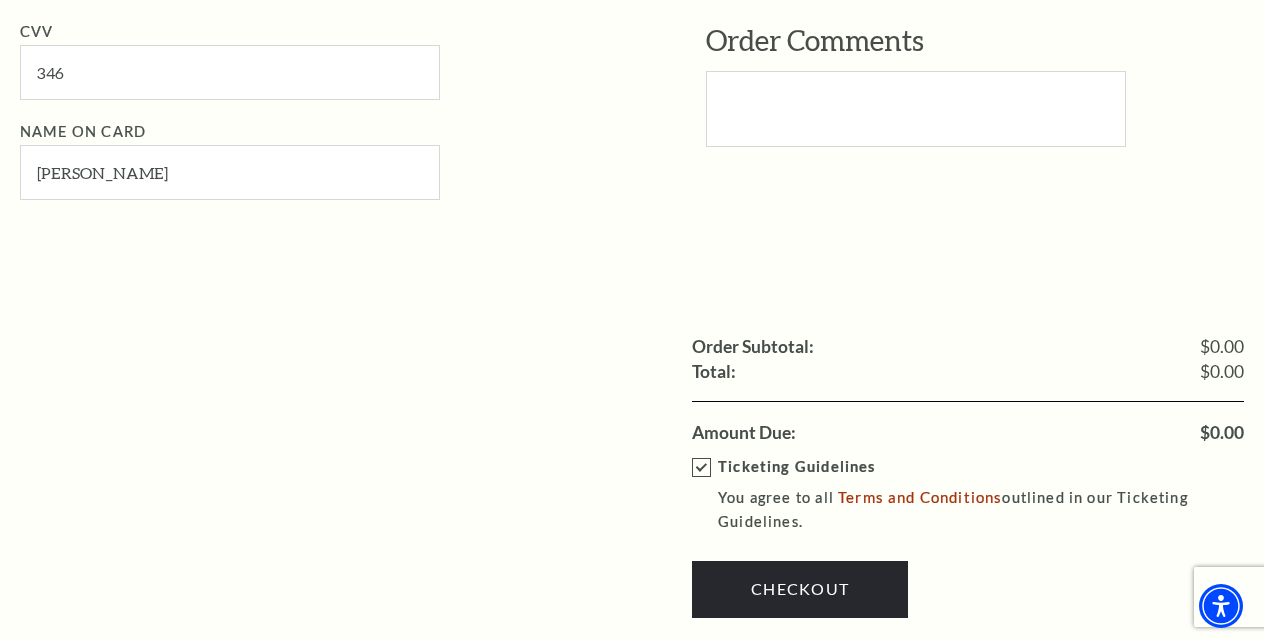click on "Checkout" at bounding box center (800, 589) 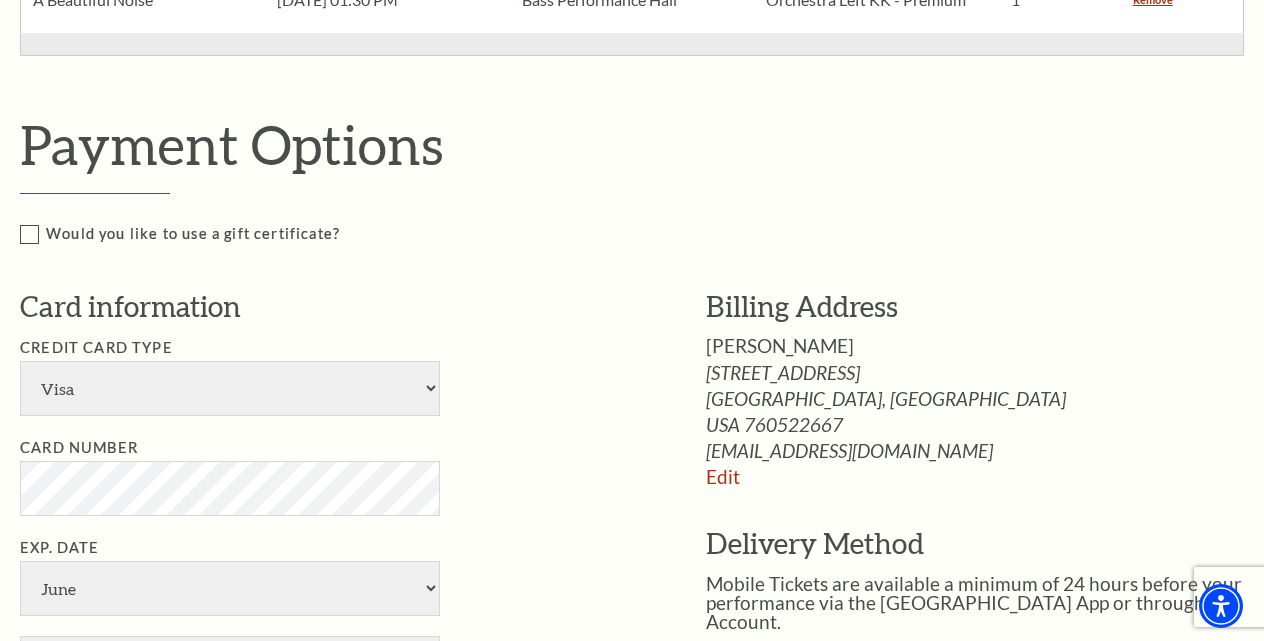 scroll, scrollTop: 1209, scrollLeft: 0, axis: vertical 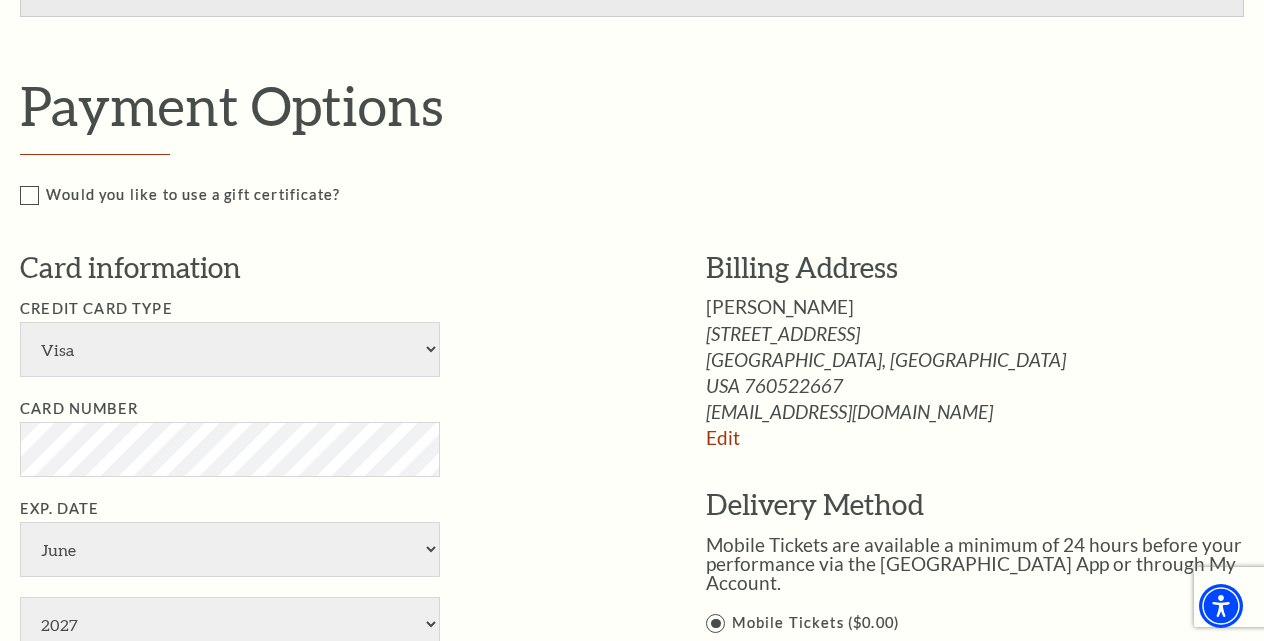 click on "Exp. Date
January
February
March
April
May
June
July
August
September
October
November
December
2025
2026
2027
2028
2029
2030
2031
2032
2033
2034" at bounding box center (333, 574) 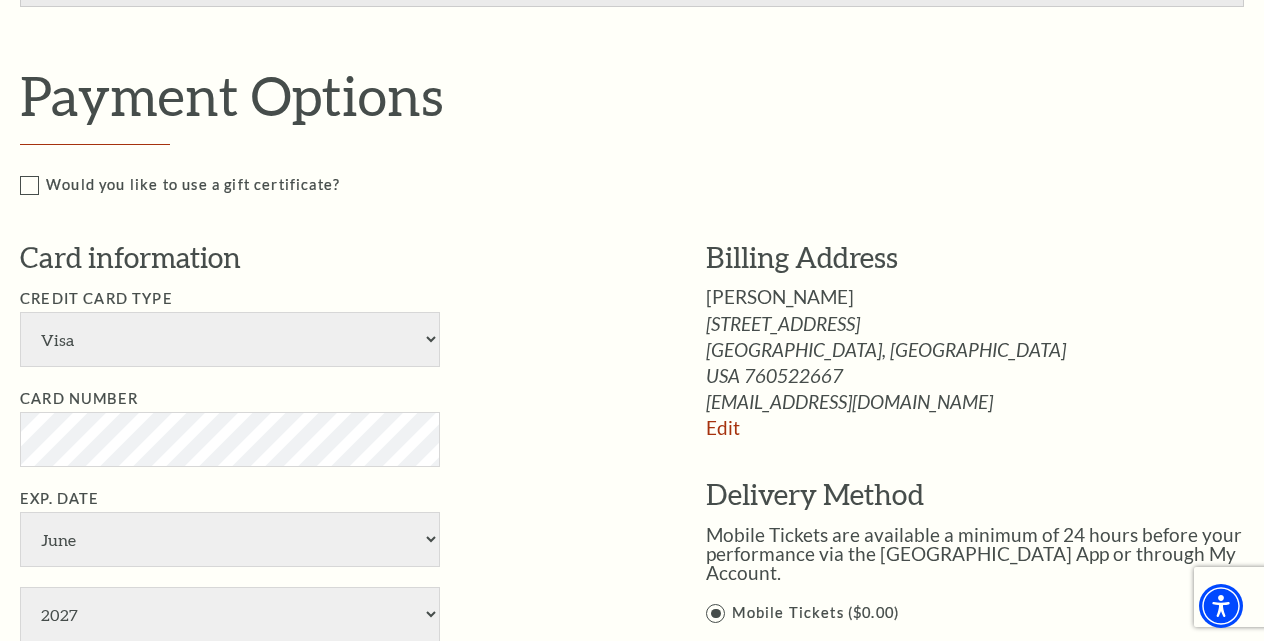 scroll, scrollTop: 1222, scrollLeft: 1, axis: both 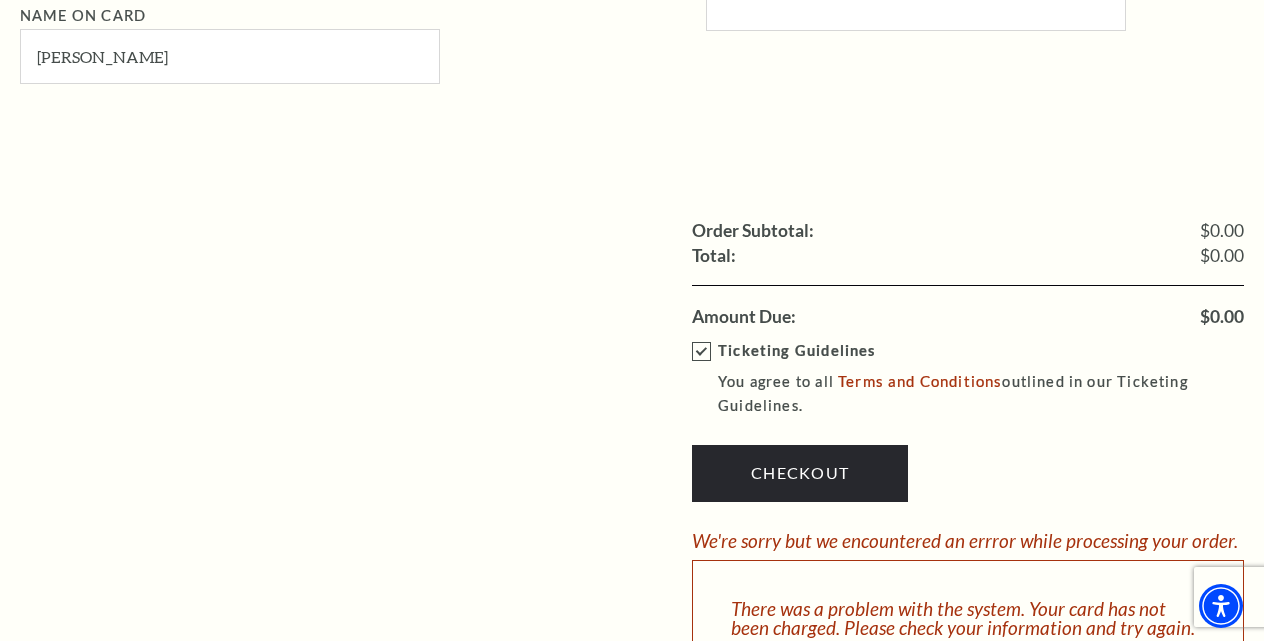click on "Ticketing Guidelines
You agree to all   Terms and Conditions  outlined in our Ticketing Guidelines." at bounding box center [982, 379] 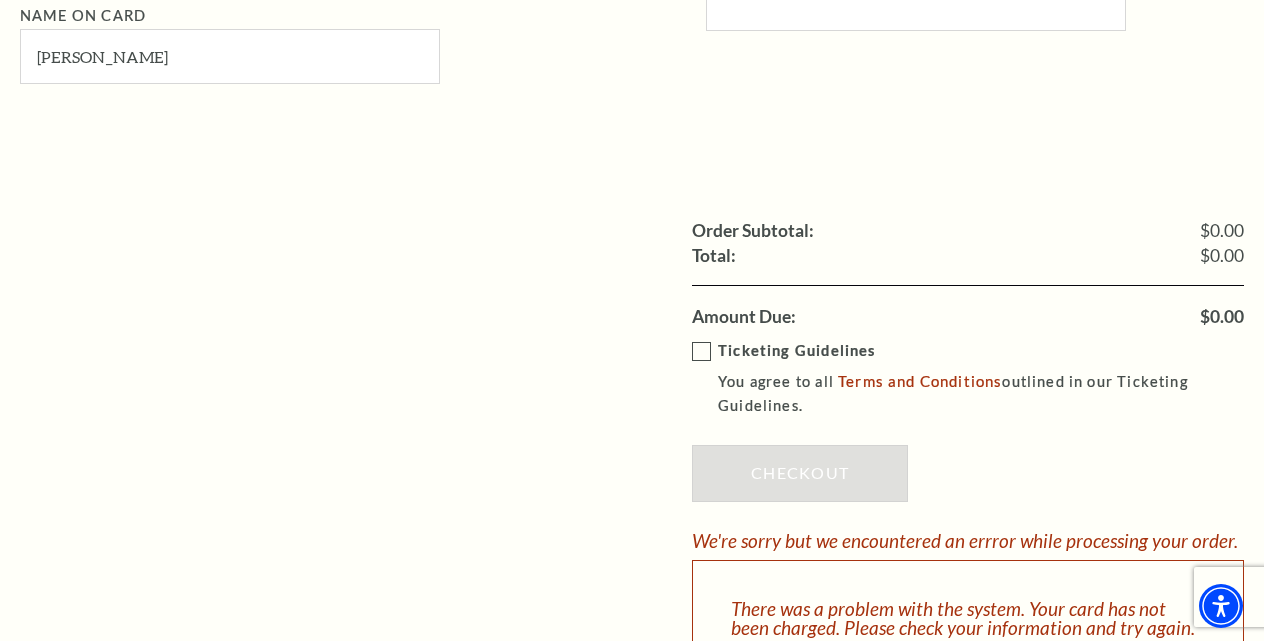 click on "Ticketing Guidelines
You agree to all   Terms and Conditions  outlined in our Ticketing Guidelines." at bounding box center [982, 379] 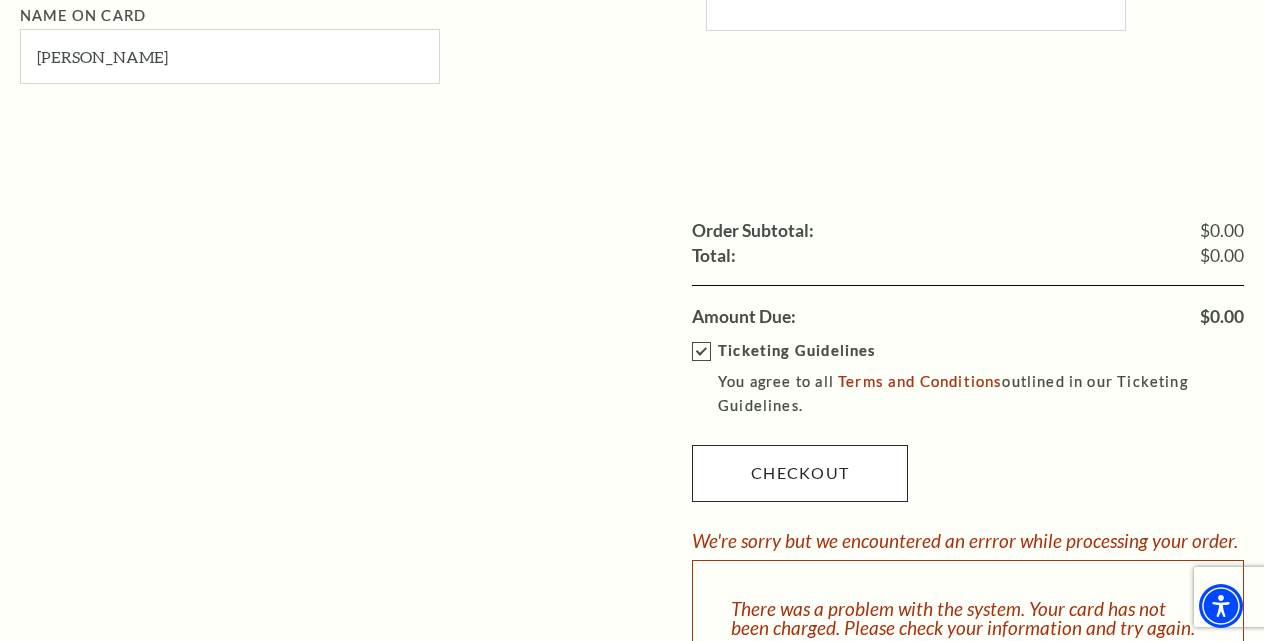 click on "Checkout" at bounding box center [800, 473] 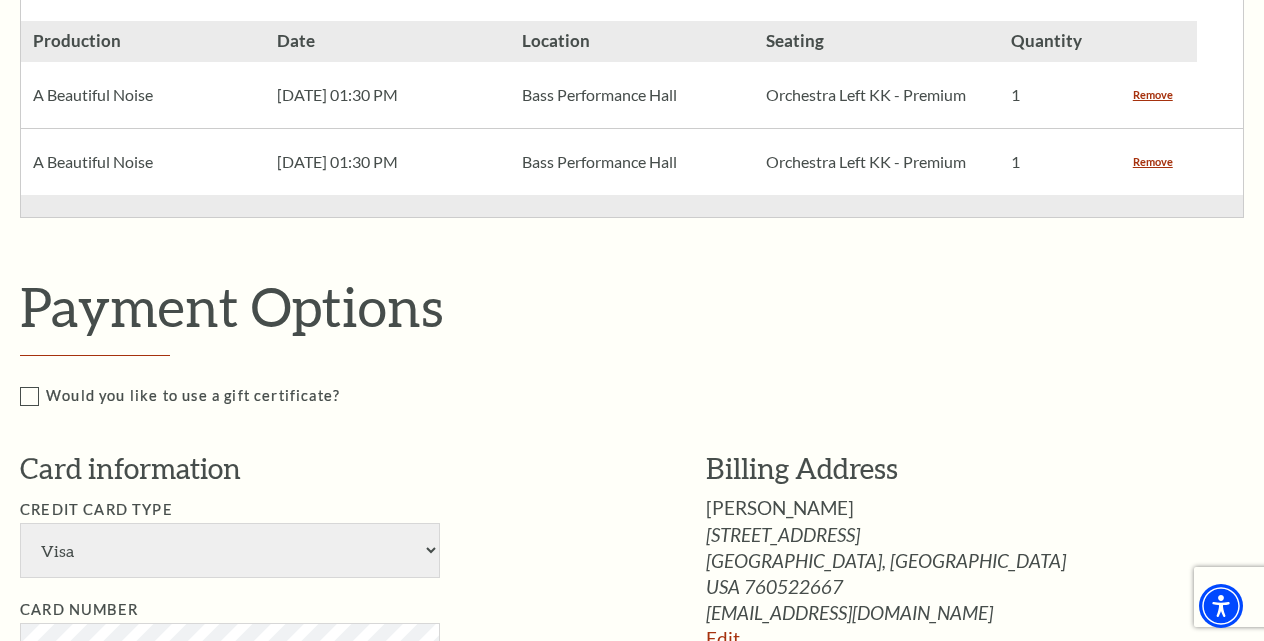 scroll, scrollTop: 1016, scrollLeft: 0, axis: vertical 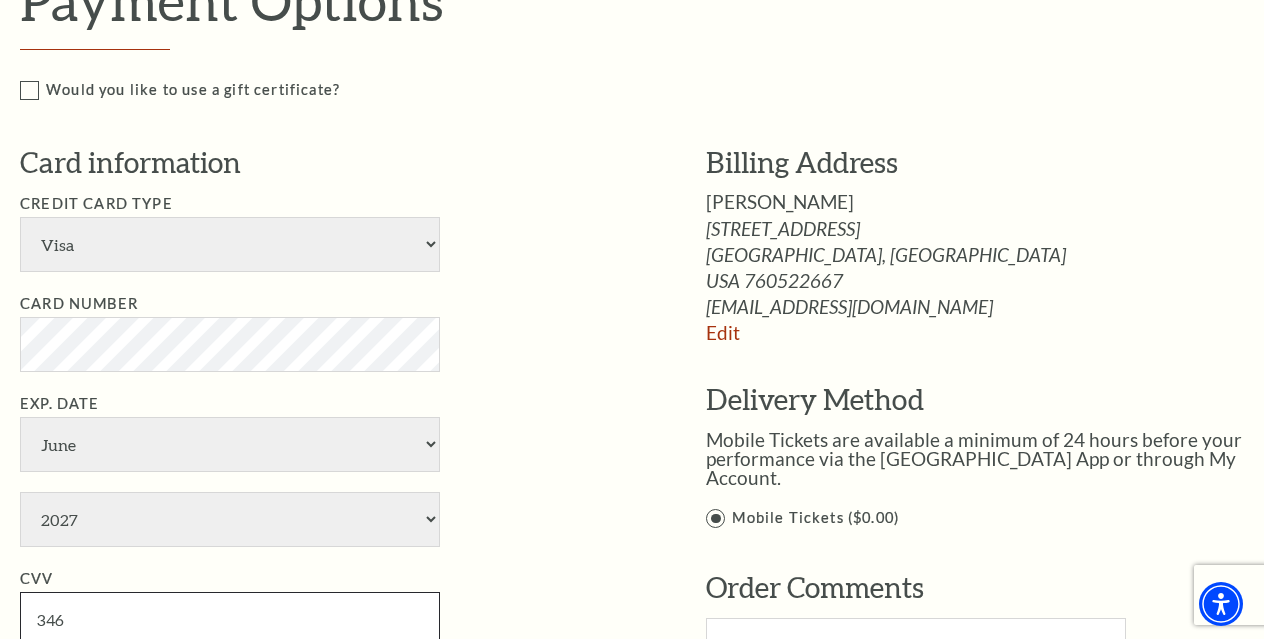click on "346" at bounding box center (230, 619) 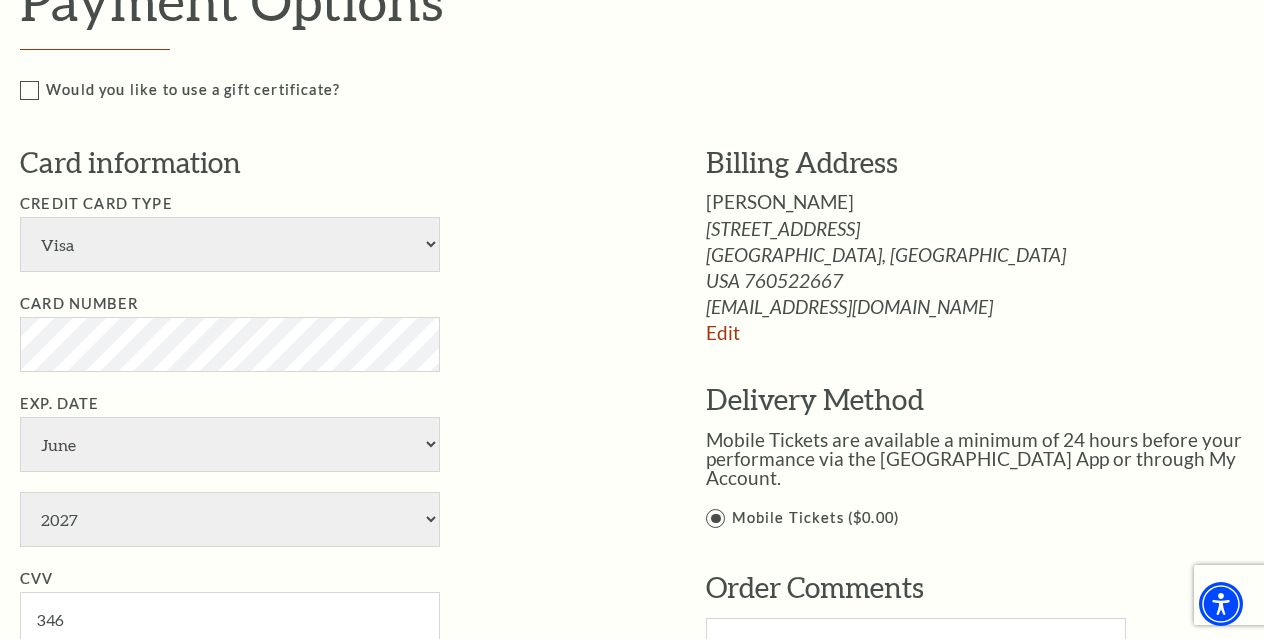 click on "[PERSON_NAME]" at bounding box center (230, 719) 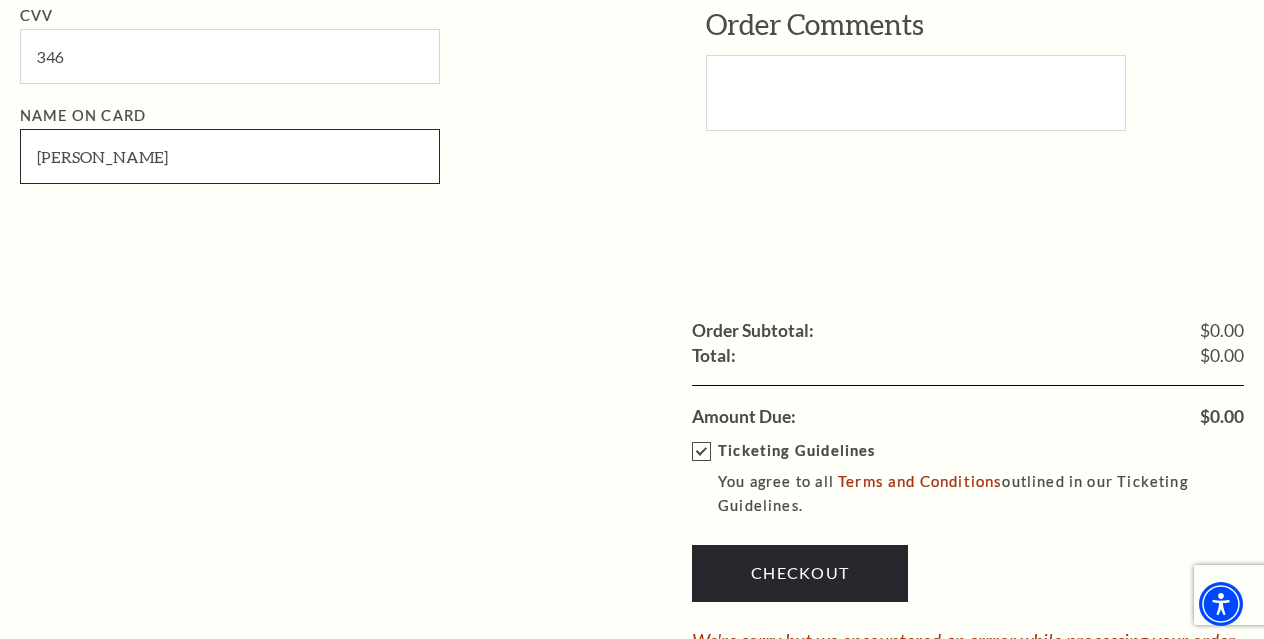 scroll, scrollTop: 1882, scrollLeft: 0, axis: vertical 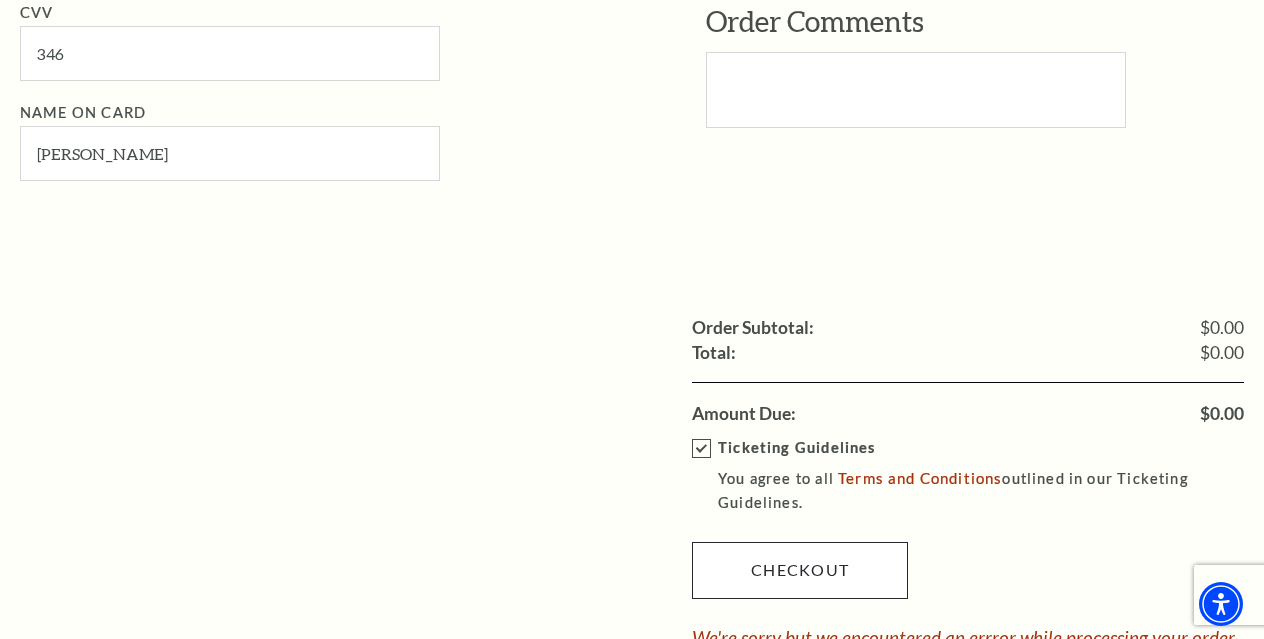 click on "Checkout" at bounding box center (800, 570) 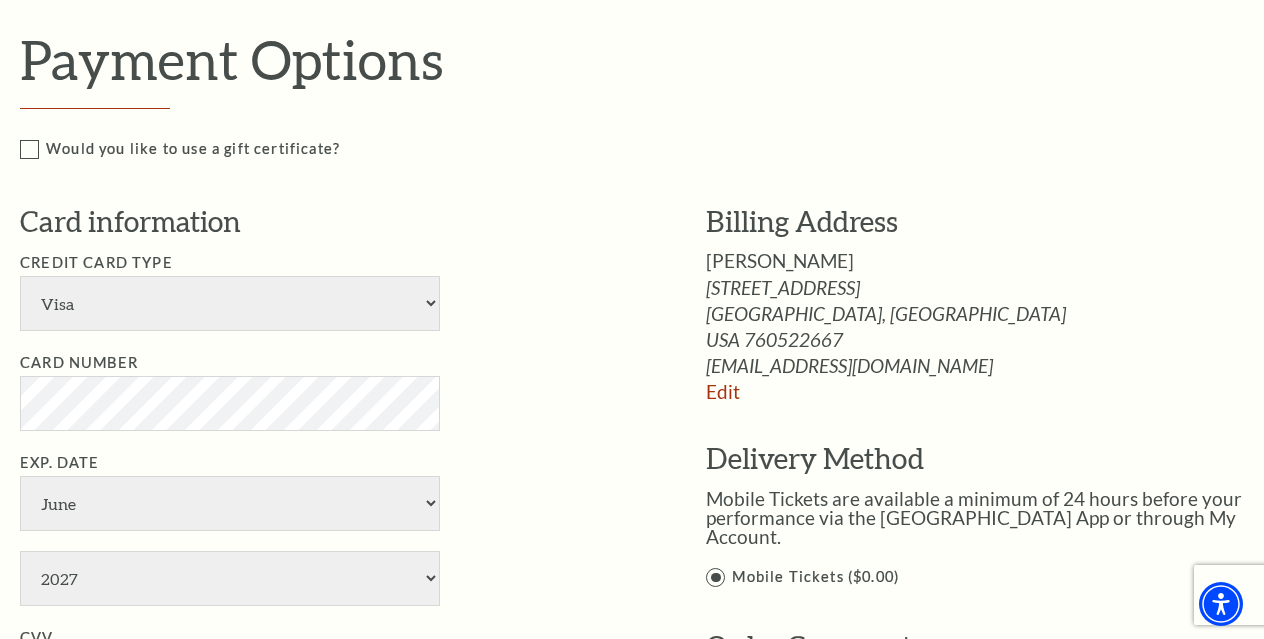 scroll, scrollTop: 1261, scrollLeft: 0, axis: vertical 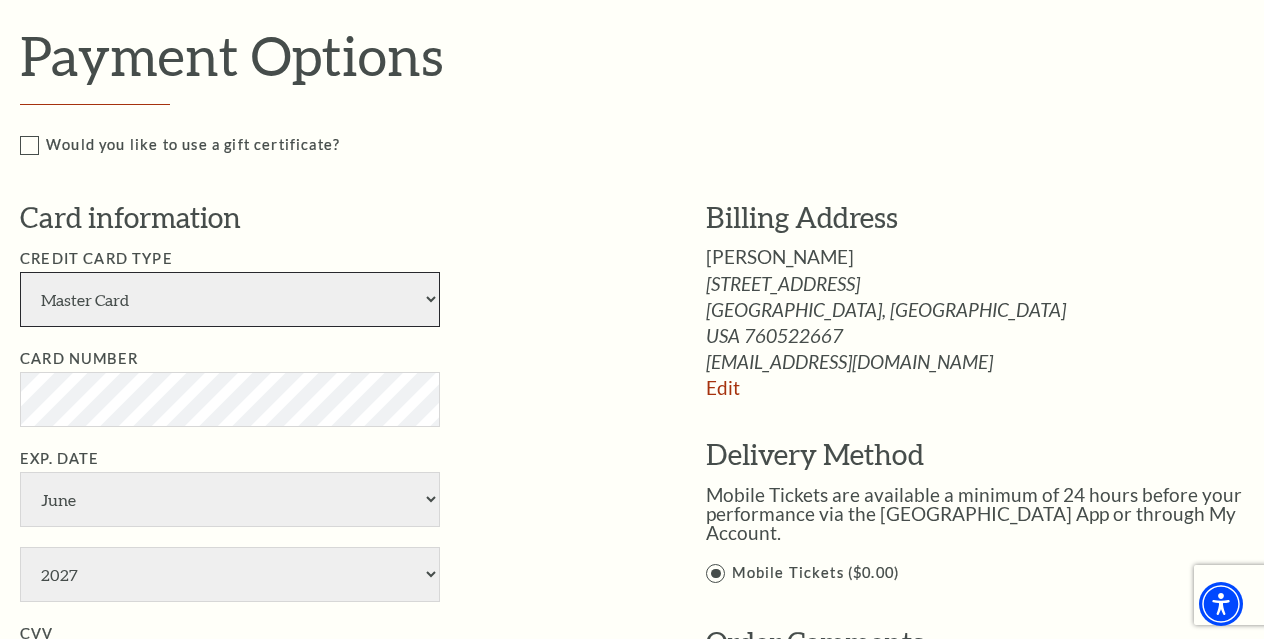 select on "24" 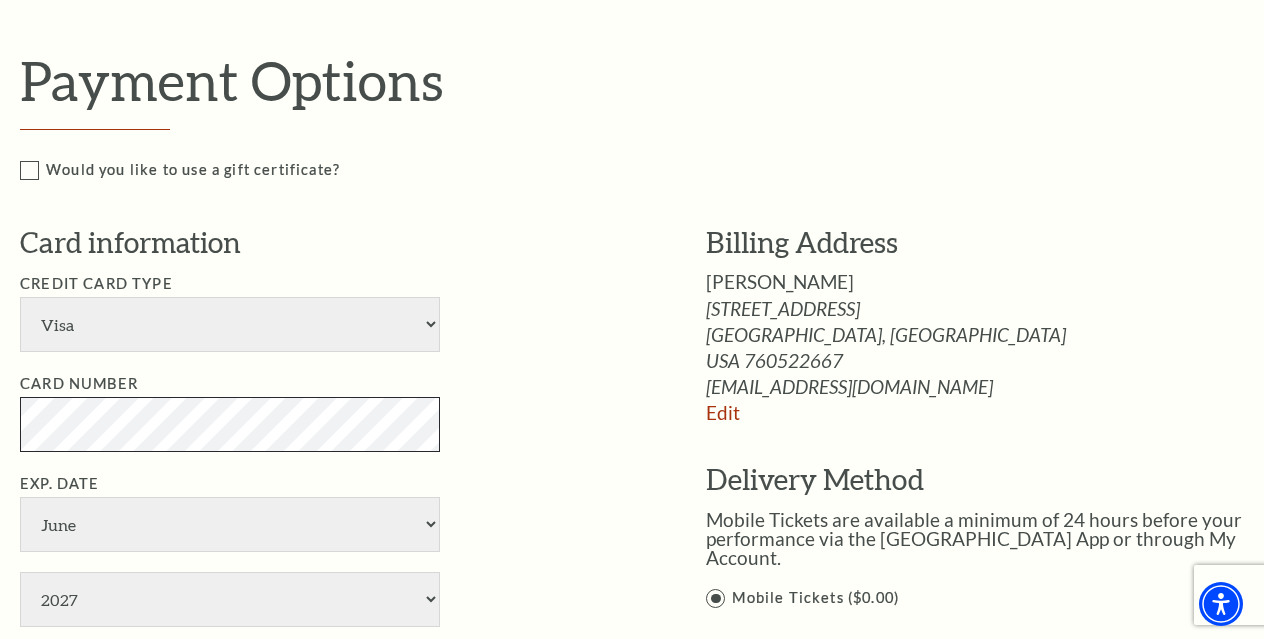 scroll, scrollTop: 1220, scrollLeft: 0, axis: vertical 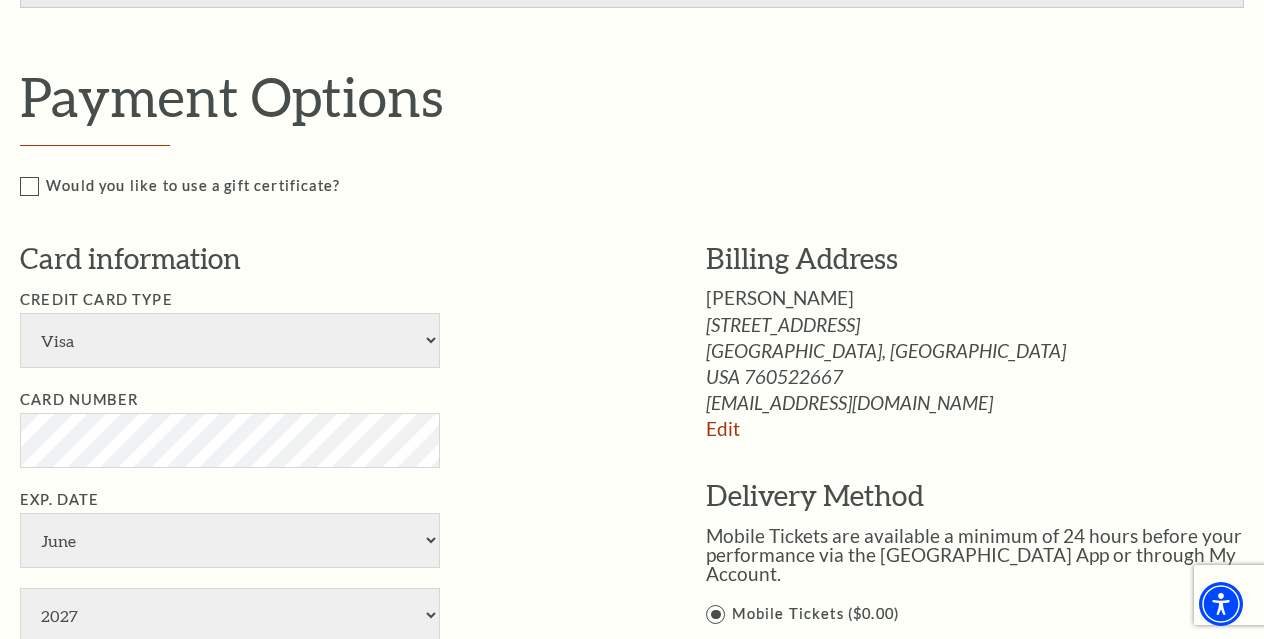 click on "Credit Card Type
American Express
Visa
Master Card
Discover
Card Number
Exp. Date
January
February
March
April
May
June
July
August
September
October
November
December
2025
2026
2027
2028
2029" at bounding box center (333, 565) 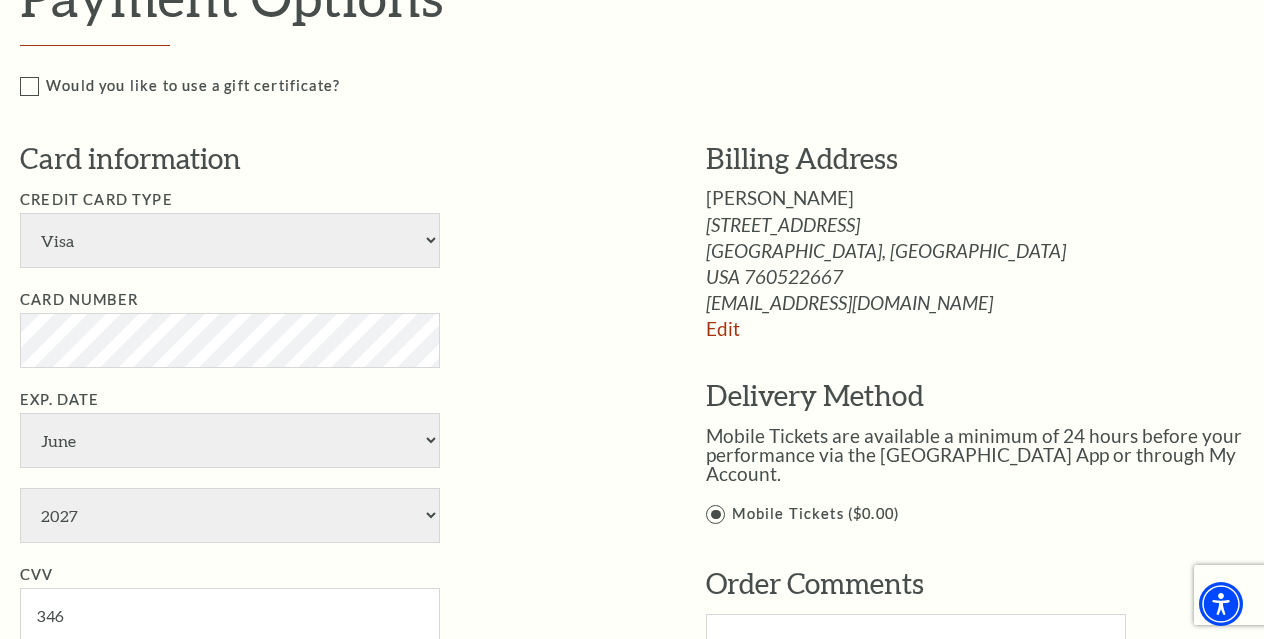 scroll, scrollTop: 1323, scrollLeft: 0, axis: vertical 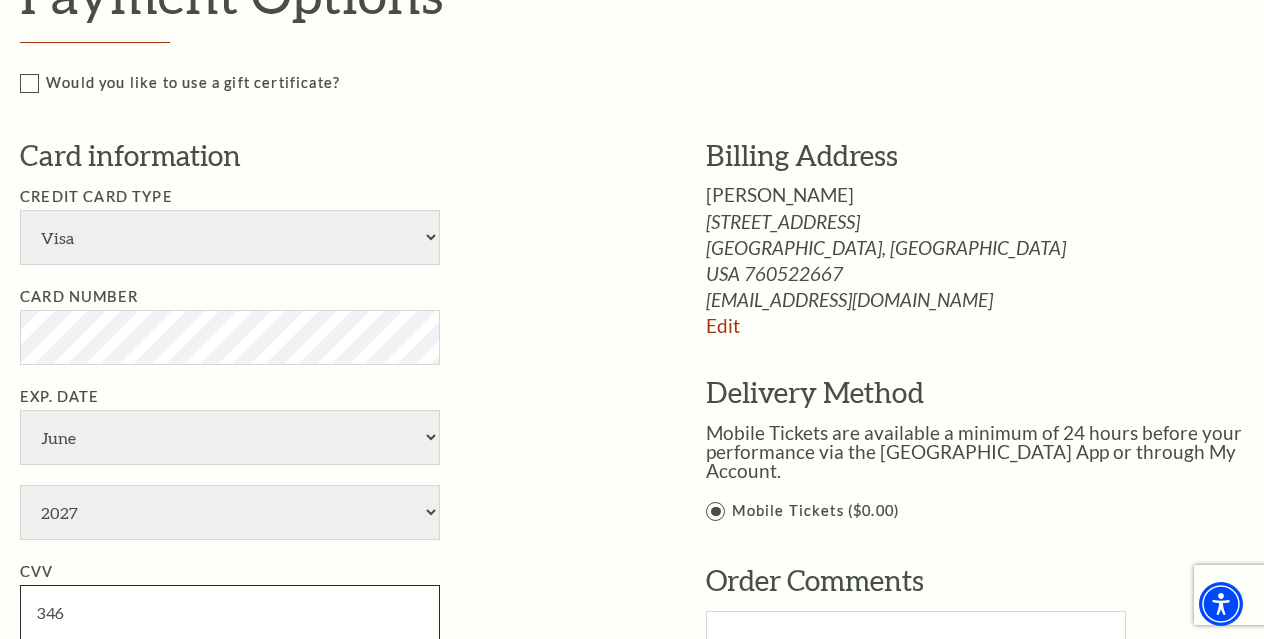 click on "346" at bounding box center [230, 612] 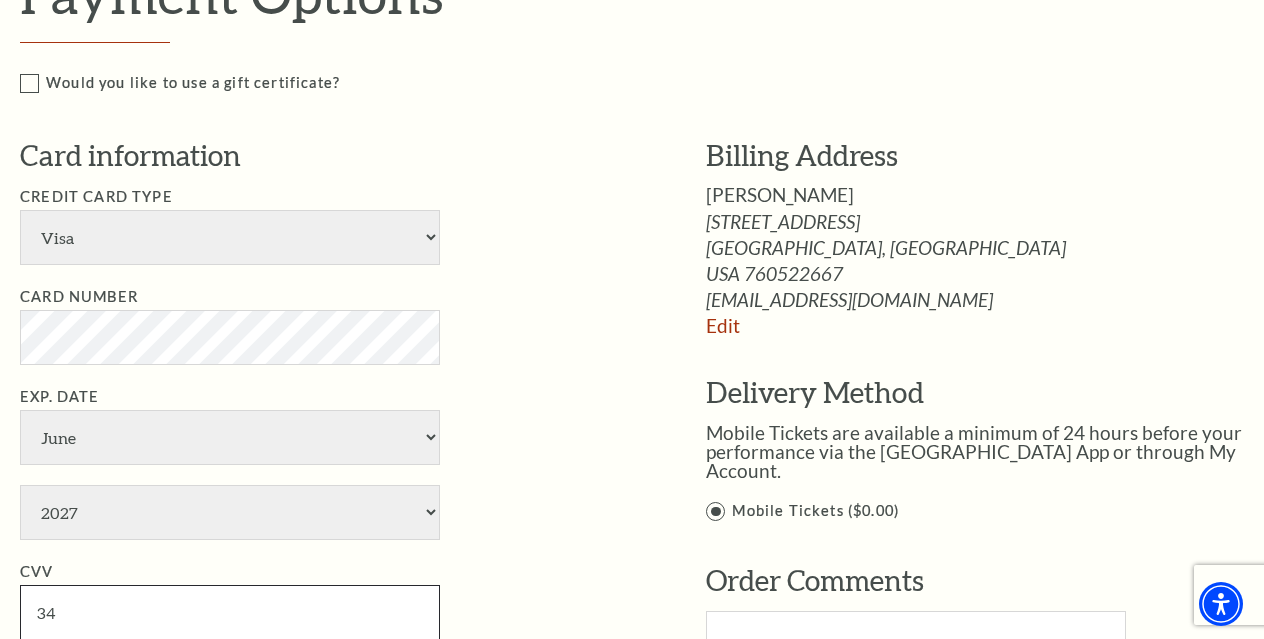 type on "3" 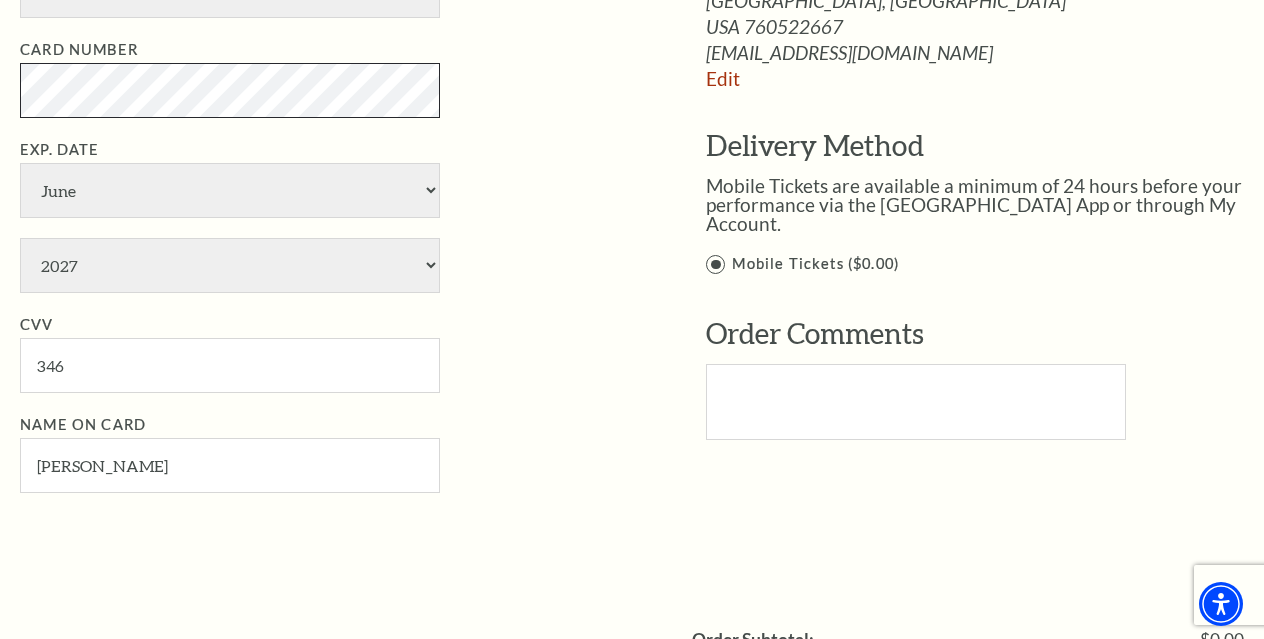 scroll, scrollTop: 1582, scrollLeft: 0, axis: vertical 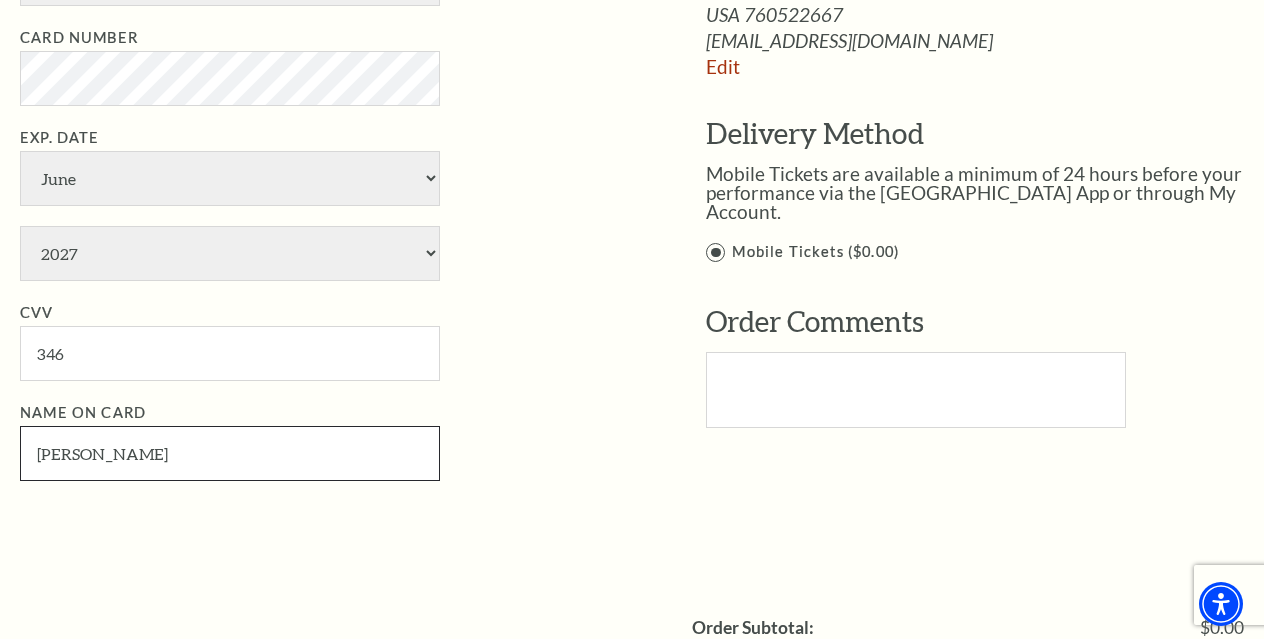 click on "[PERSON_NAME]" at bounding box center (230, 453) 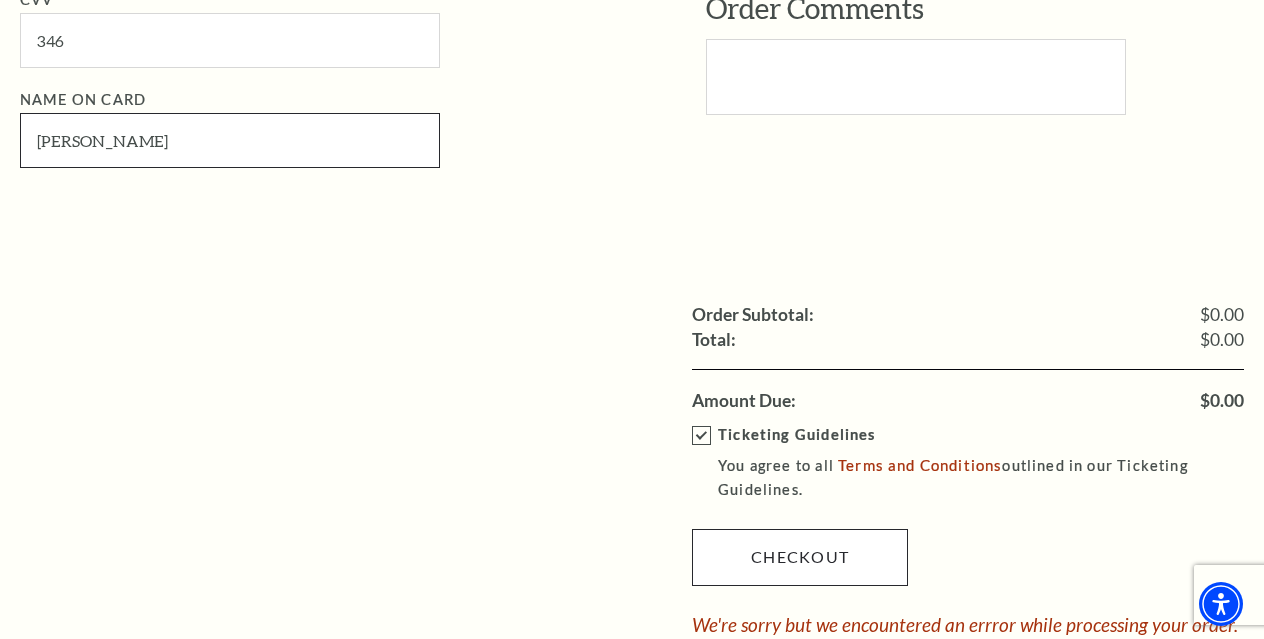 scroll, scrollTop: 1905, scrollLeft: 0, axis: vertical 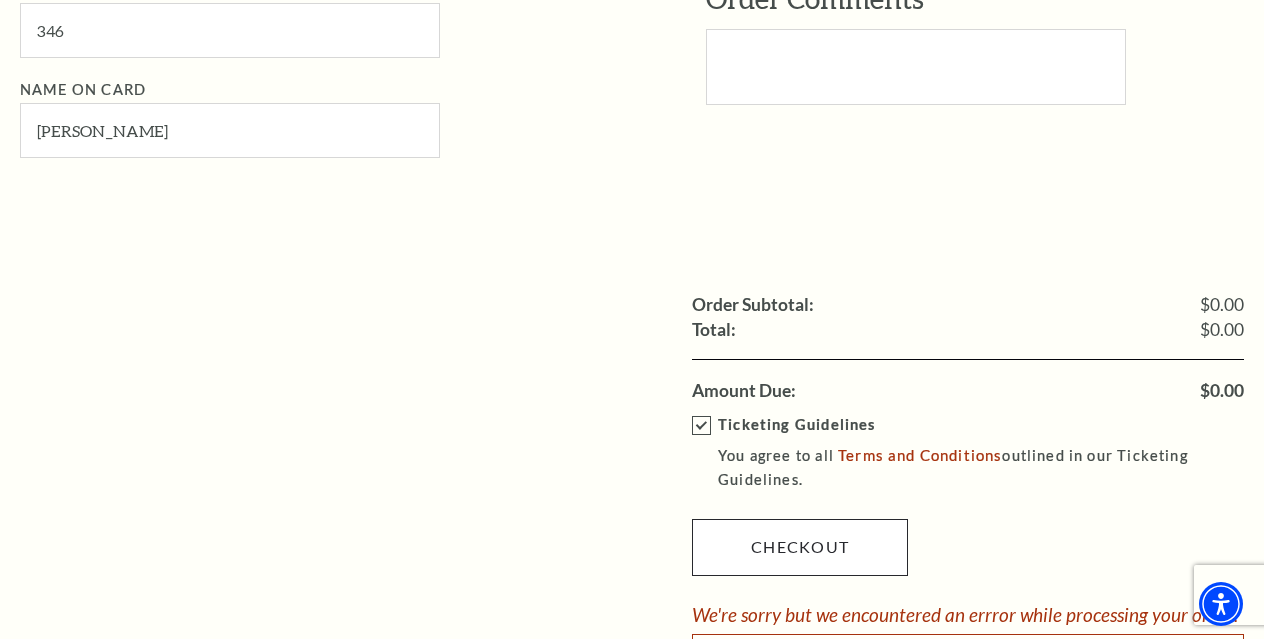 click on "Checkout" at bounding box center [800, 547] 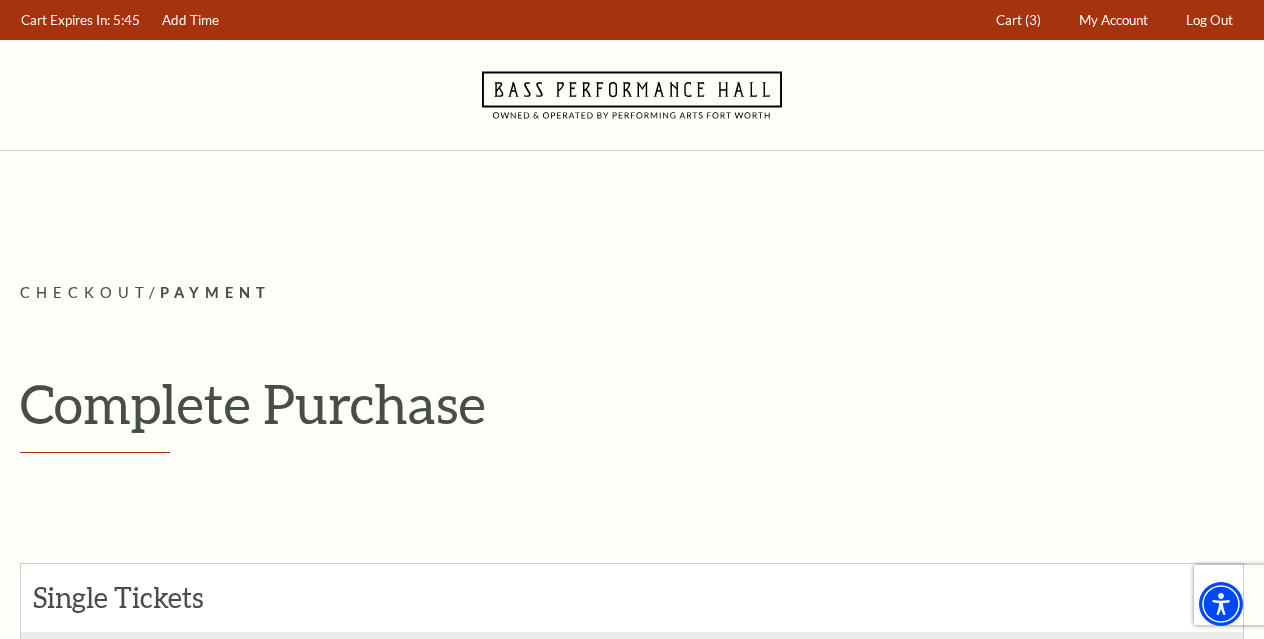 scroll, scrollTop: 0, scrollLeft: 0, axis: both 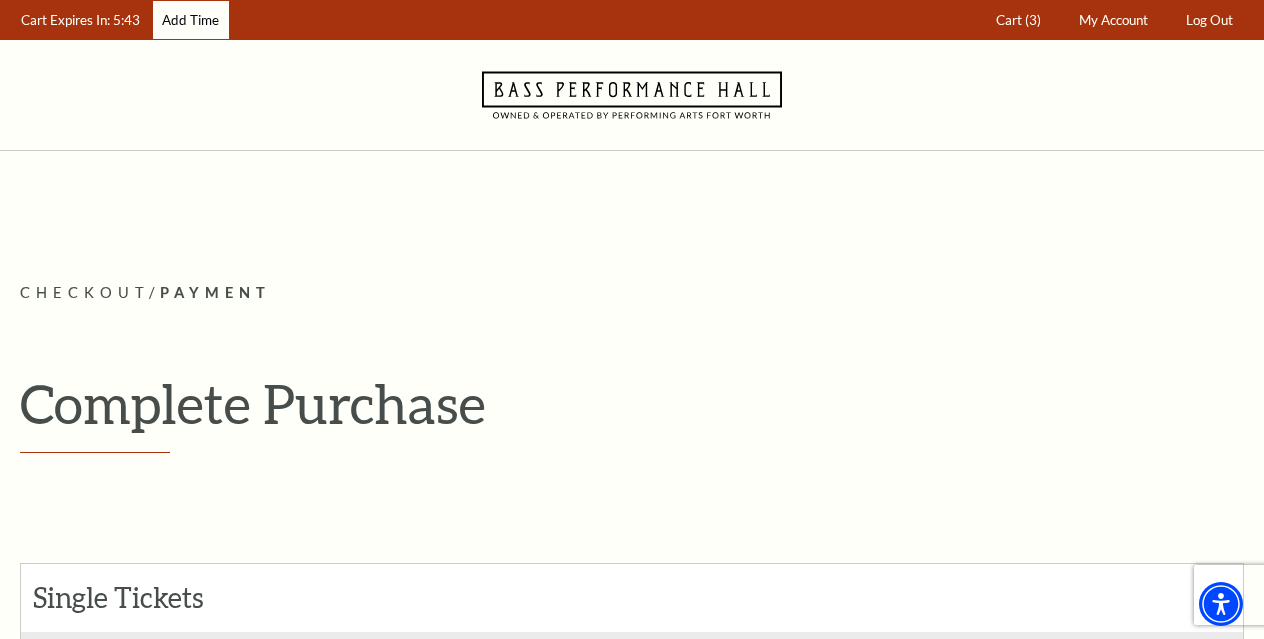click on "Add Time" at bounding box center (191, 20) 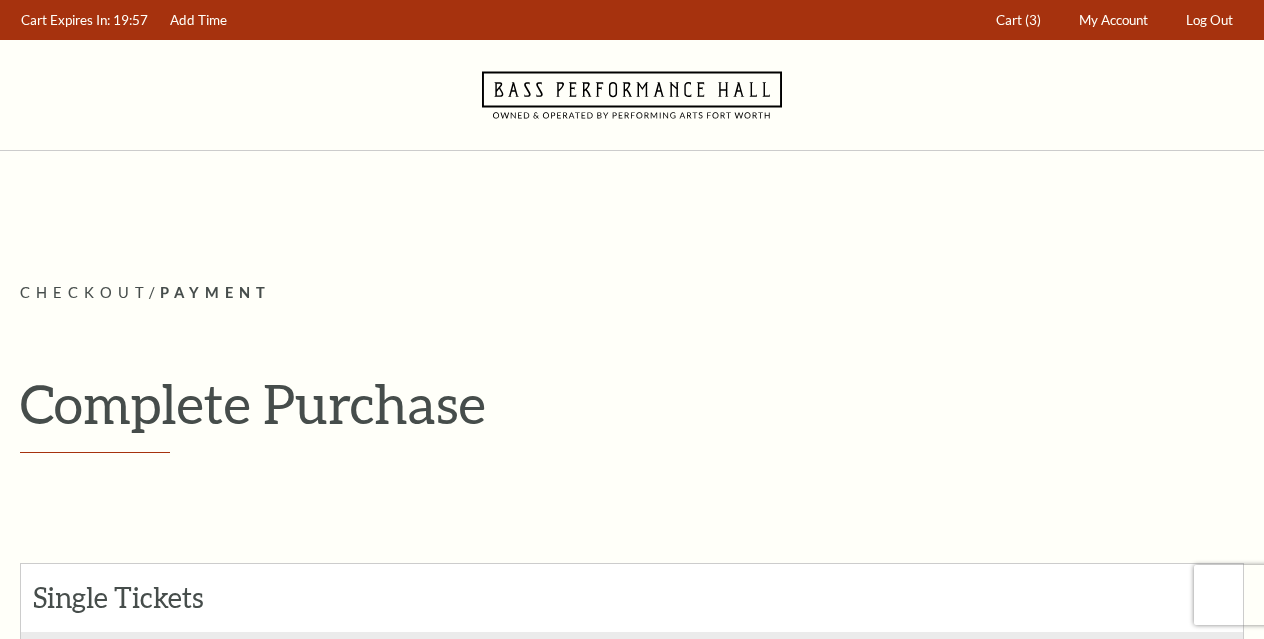 scroll, scrollTop: 0, scrollLeft: 0, axis: both 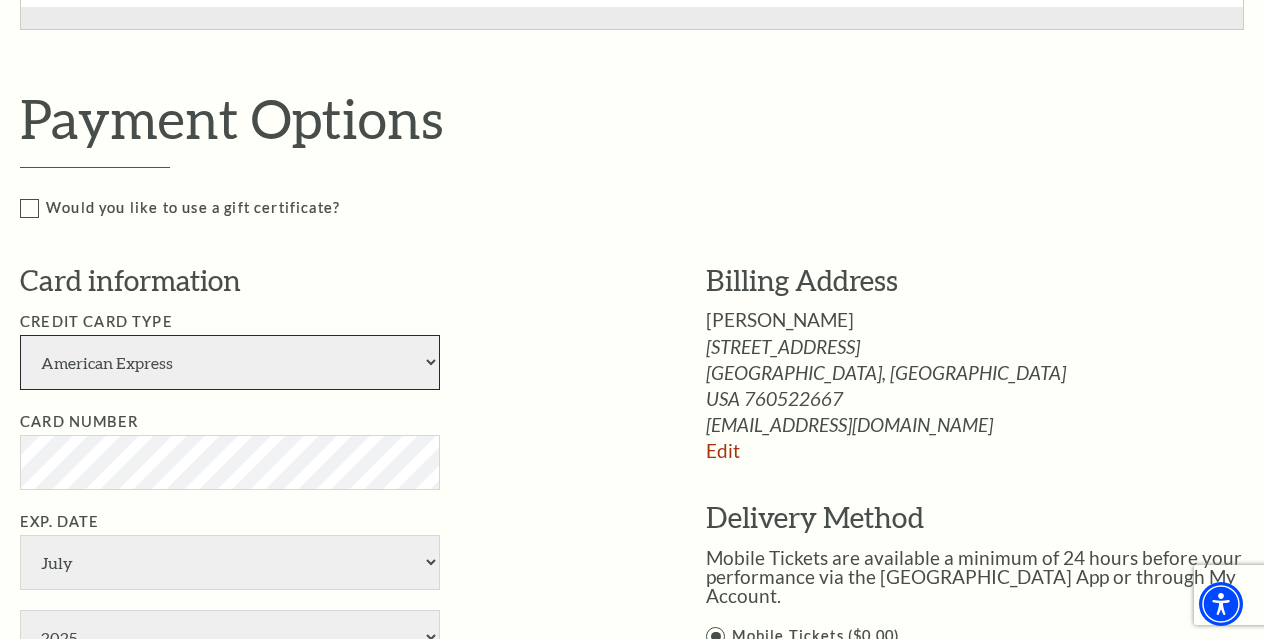 select on "24" 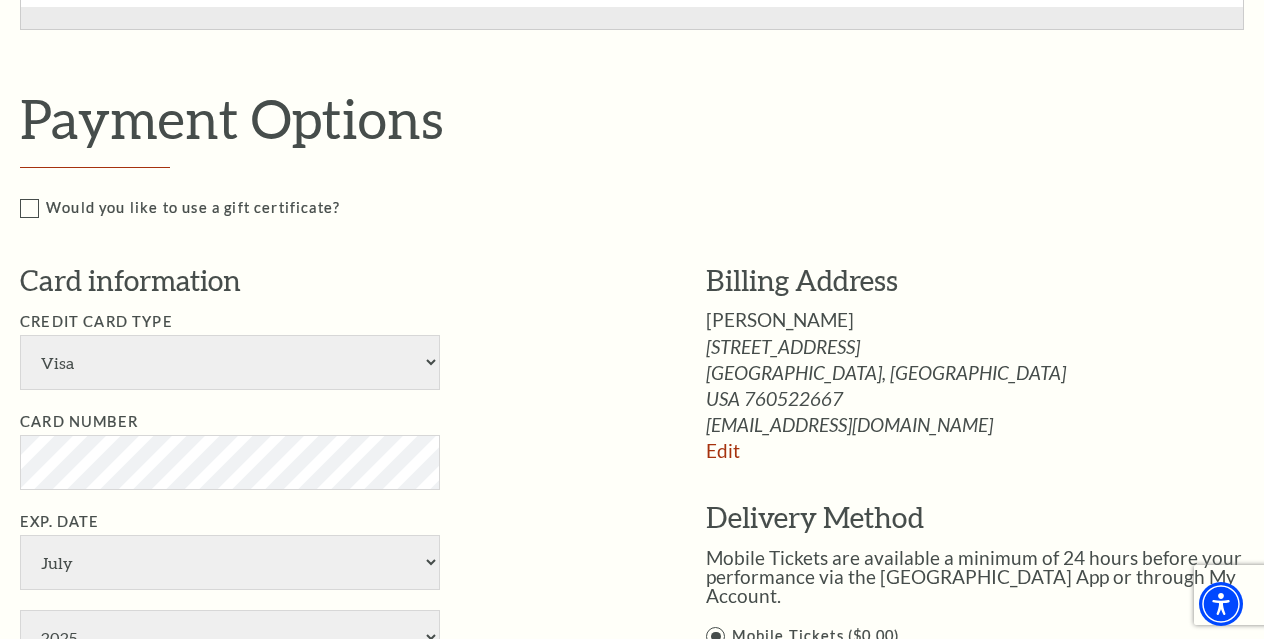 select on "6" 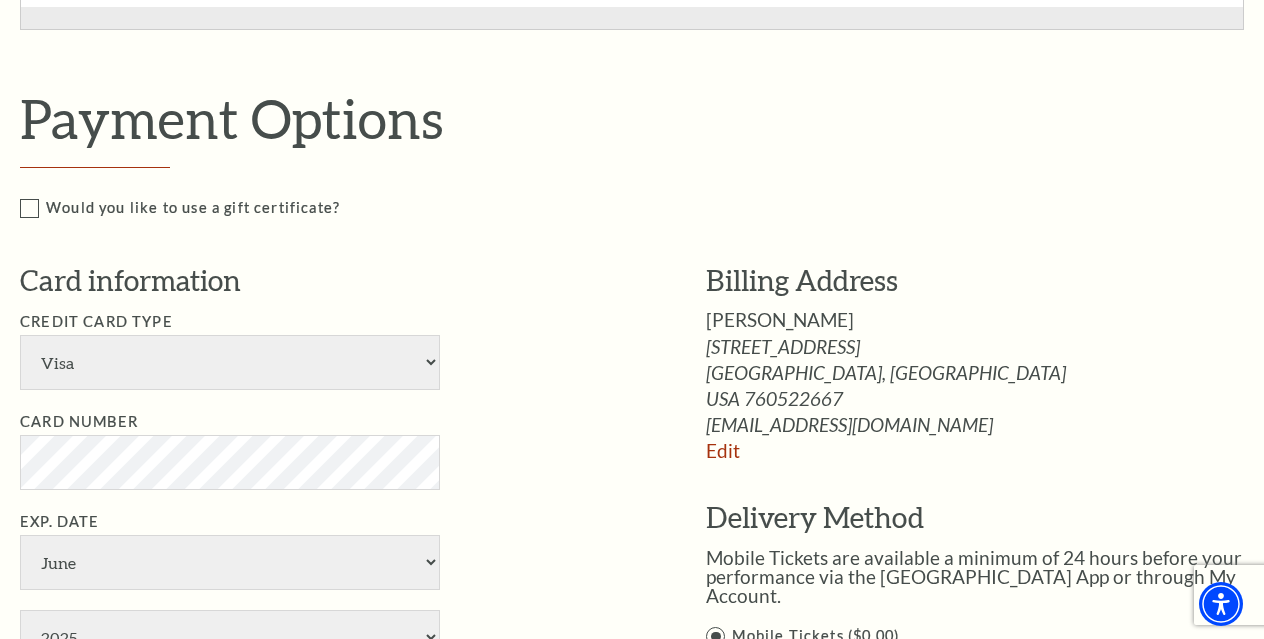 select on "2027" 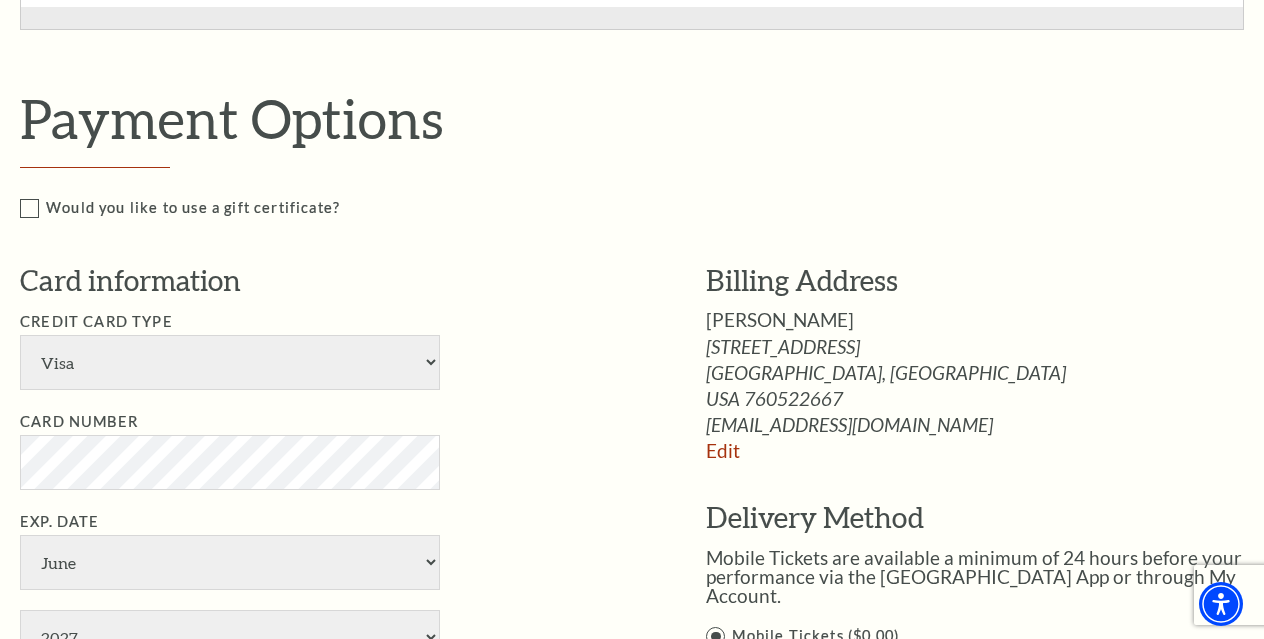 type on "346" 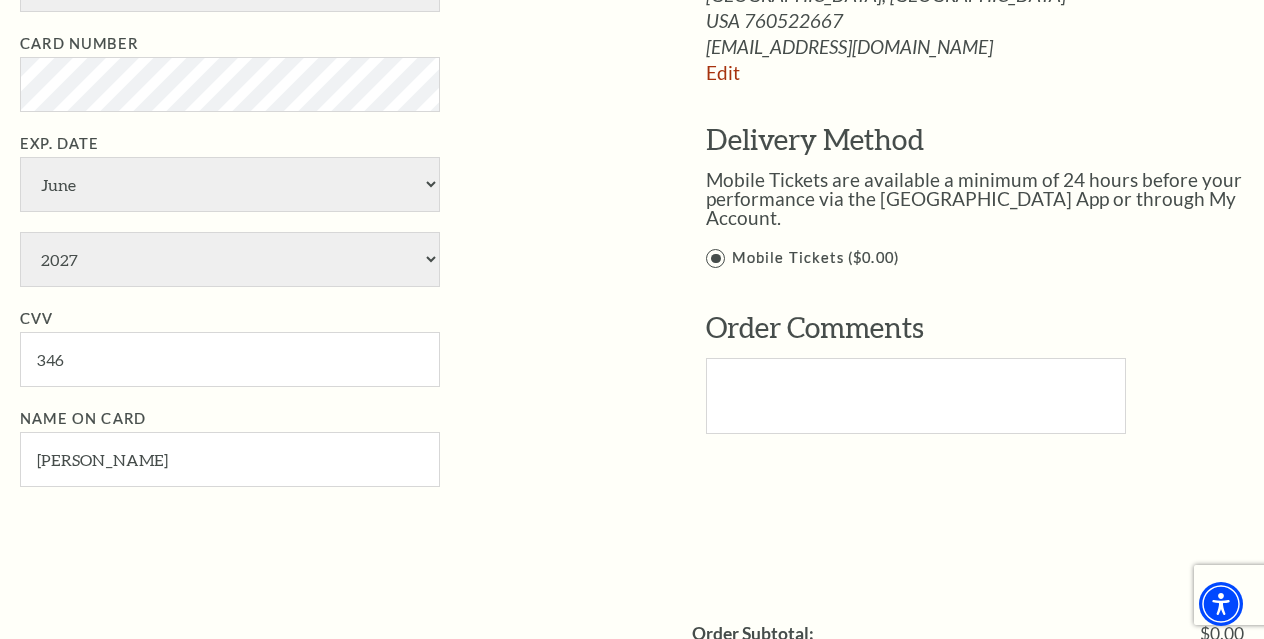 scroll, scrollTop: 1603, scrollLeft: 0, axis: vertical 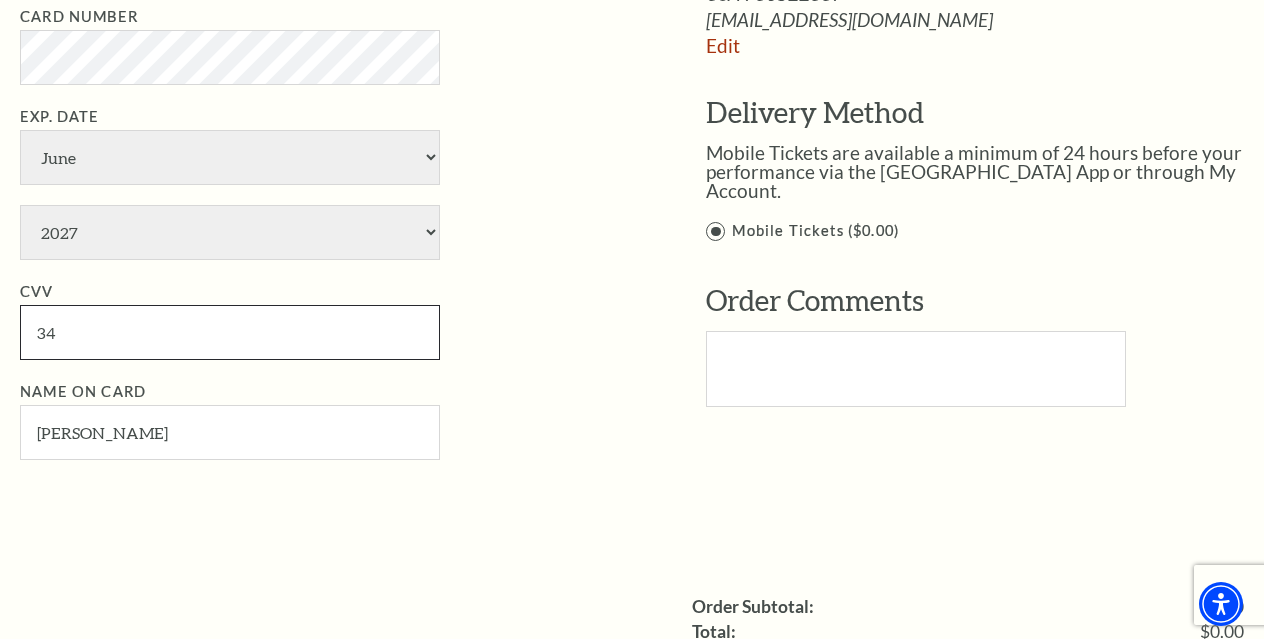 type on "346" 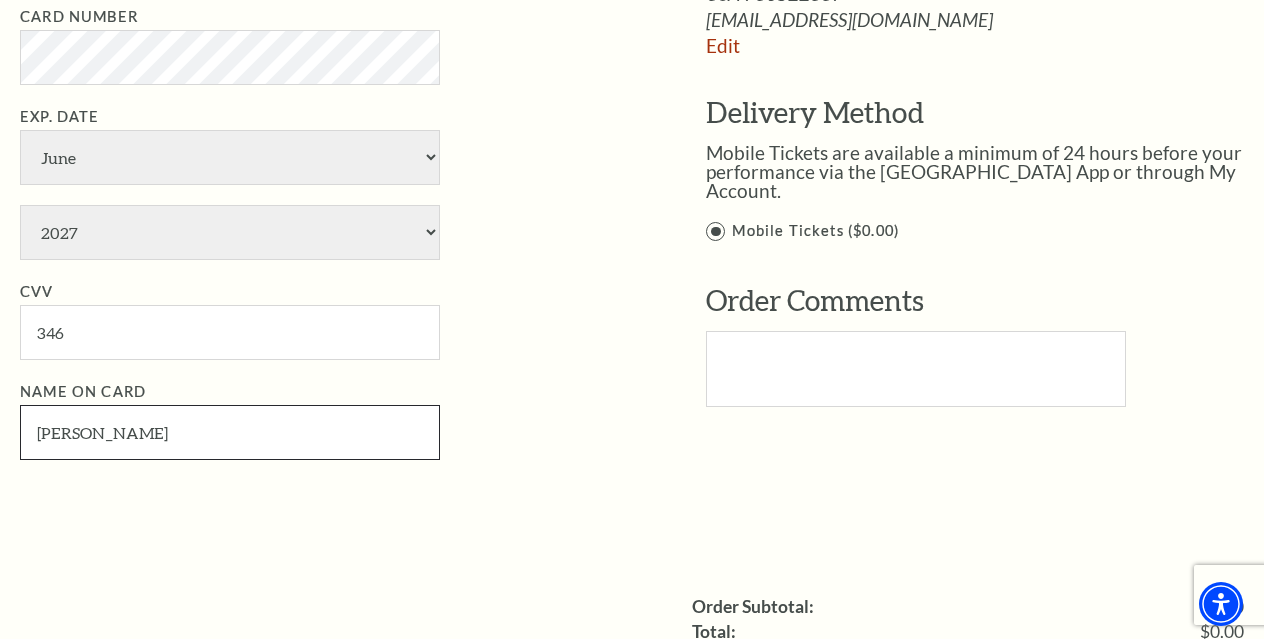 type on "[PERSON_NAME]" 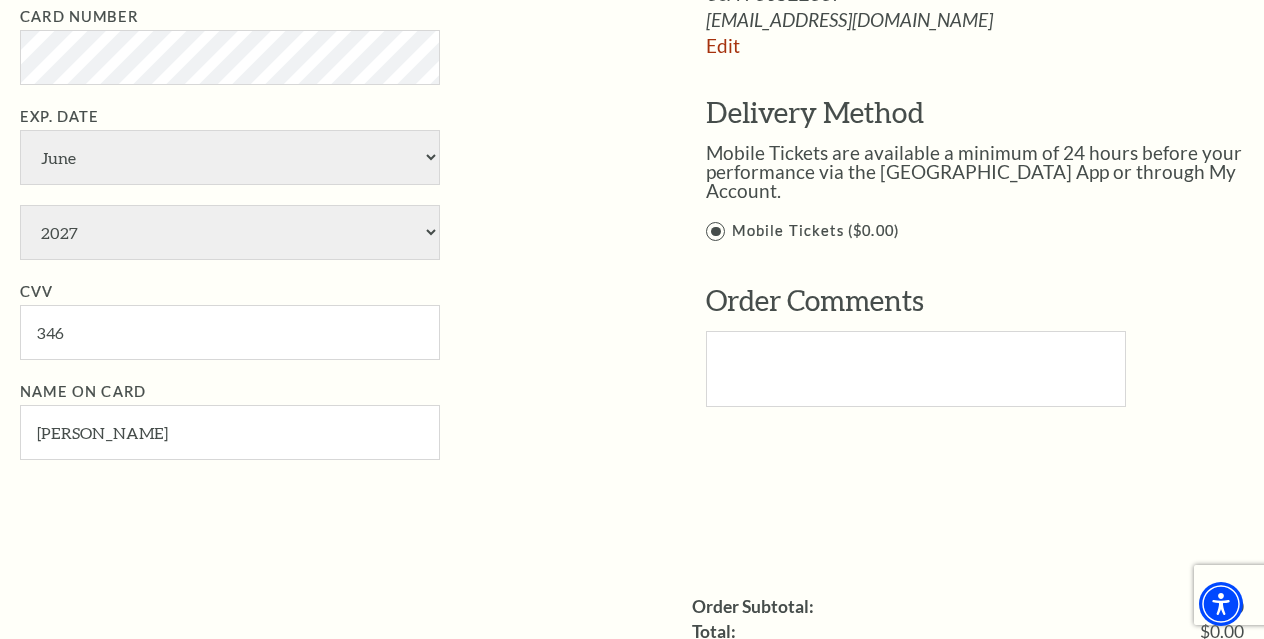 click on "Payment Options
Would you like to use a gift certificate?
Gift Certificate Number
Apply" at bounding box center [646, 118] 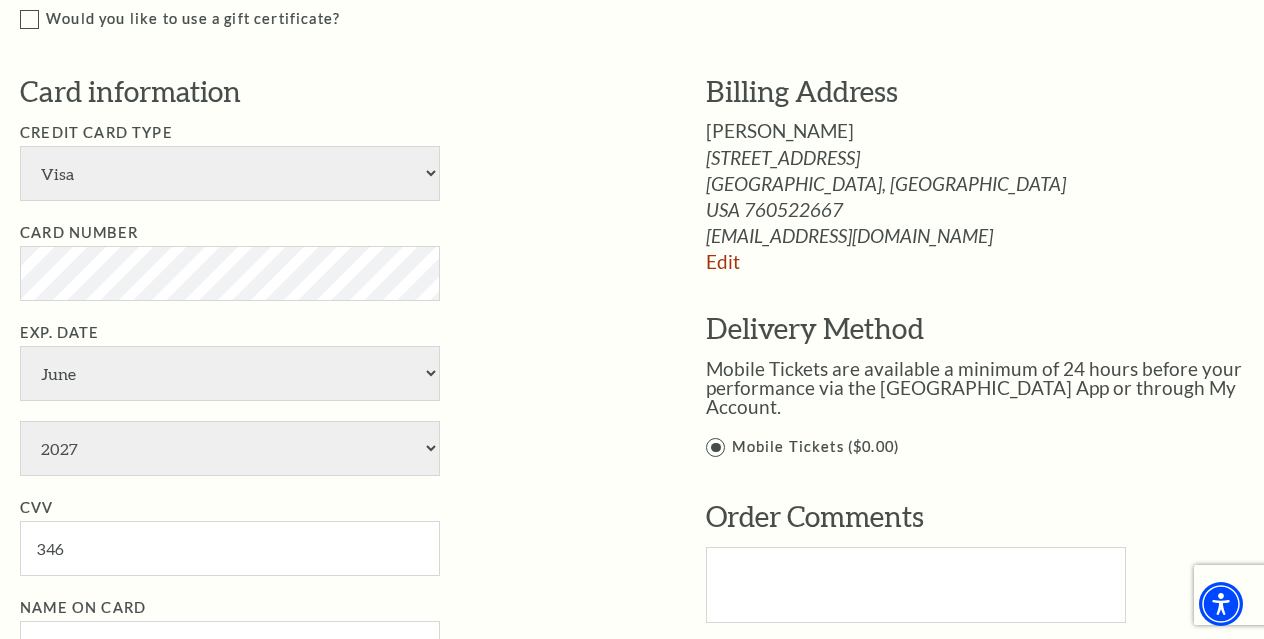 scroll, scrollTop: 1385, scrollLeft: 0, axis: vertical 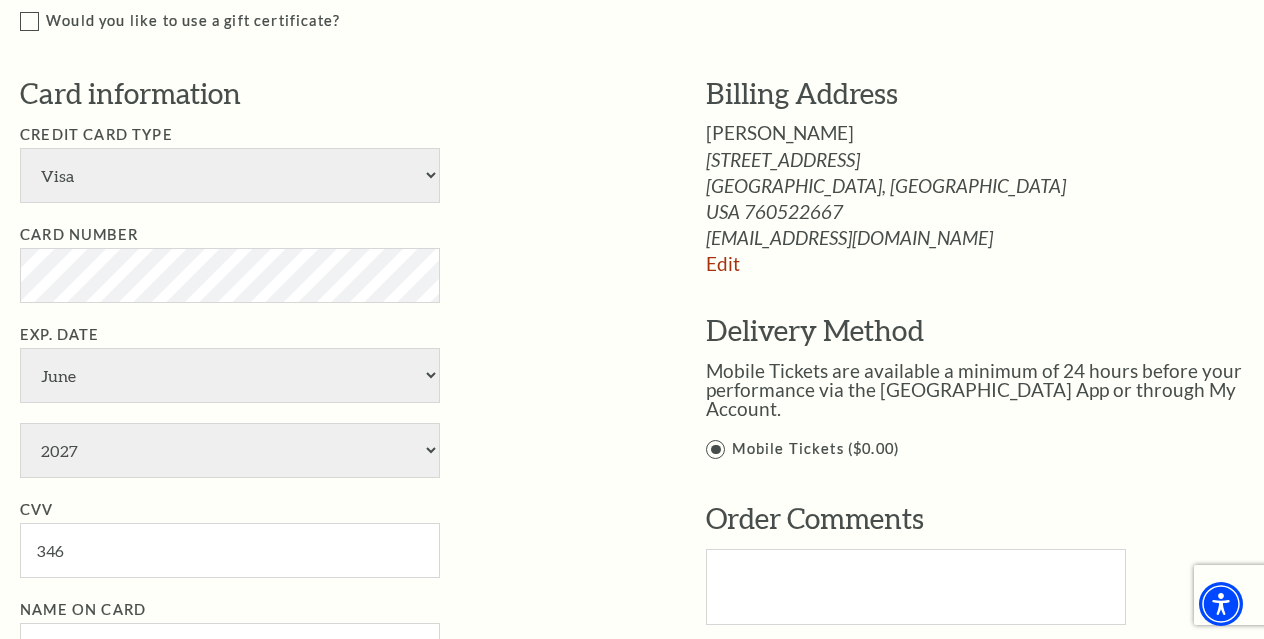 click on "Mobile Tickets ($0.00)" at bounding box center [989, 449] 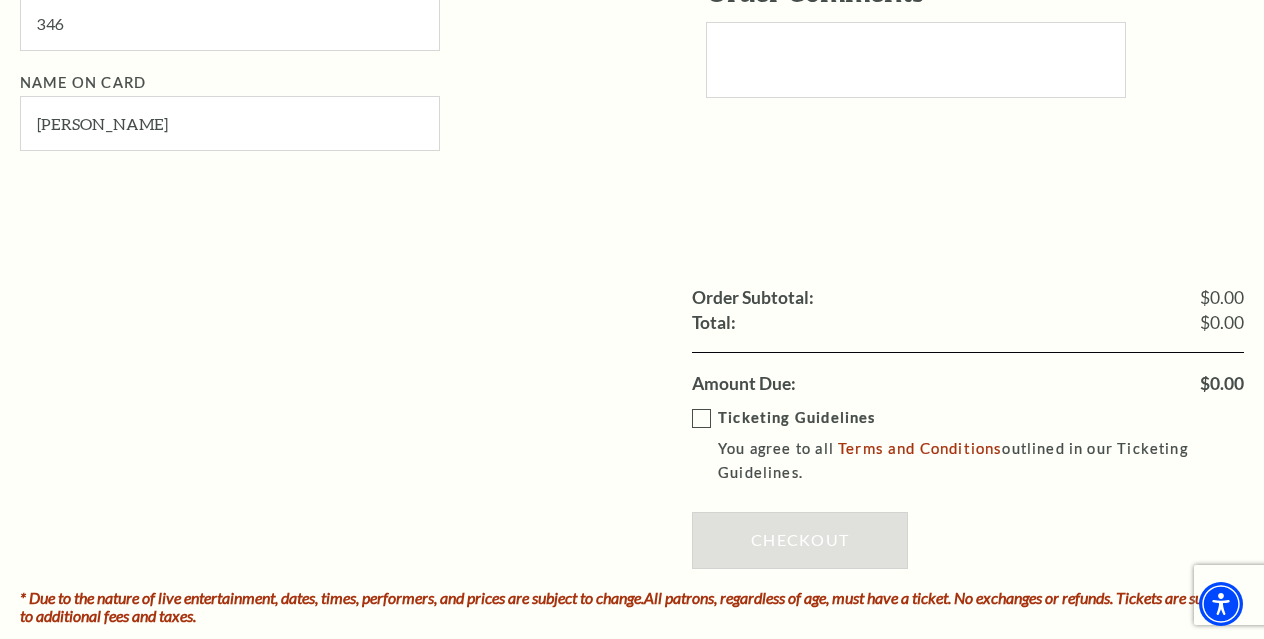 scroll, scrollTop: 1913, scrollLeft: 0, axis: vertical 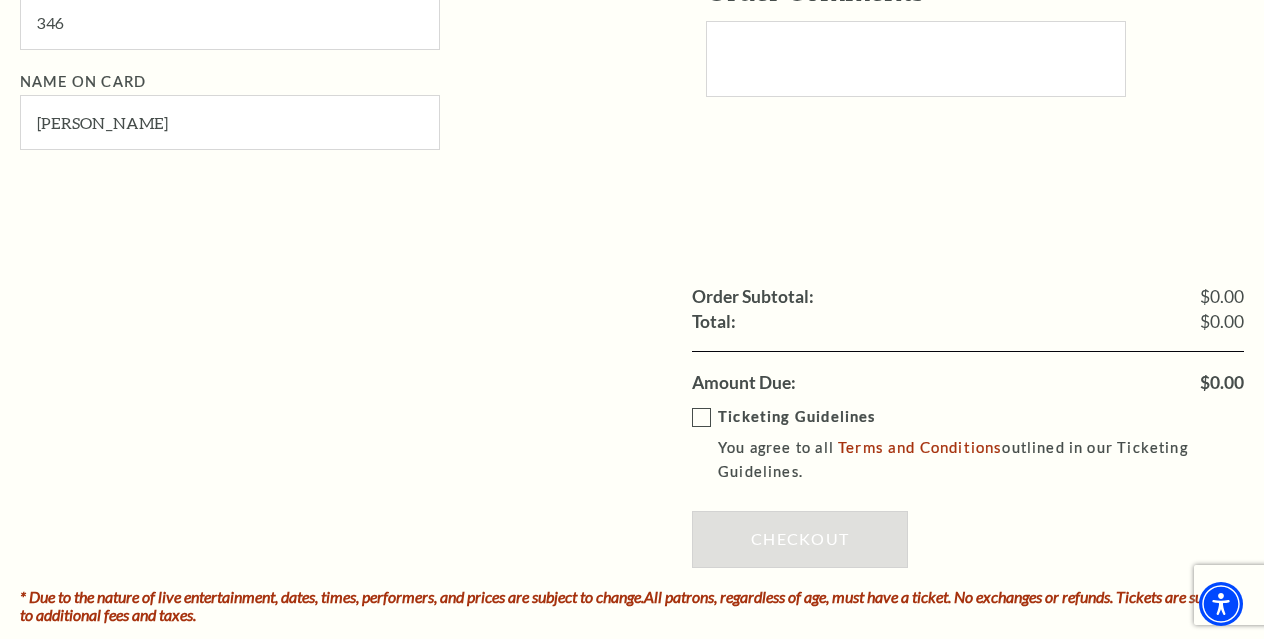 click on "Ticketing Guidelines
You agree to all   Terms and Conditions  outlined in our Ticketing Guidelines." at bounding box center [982, 445] 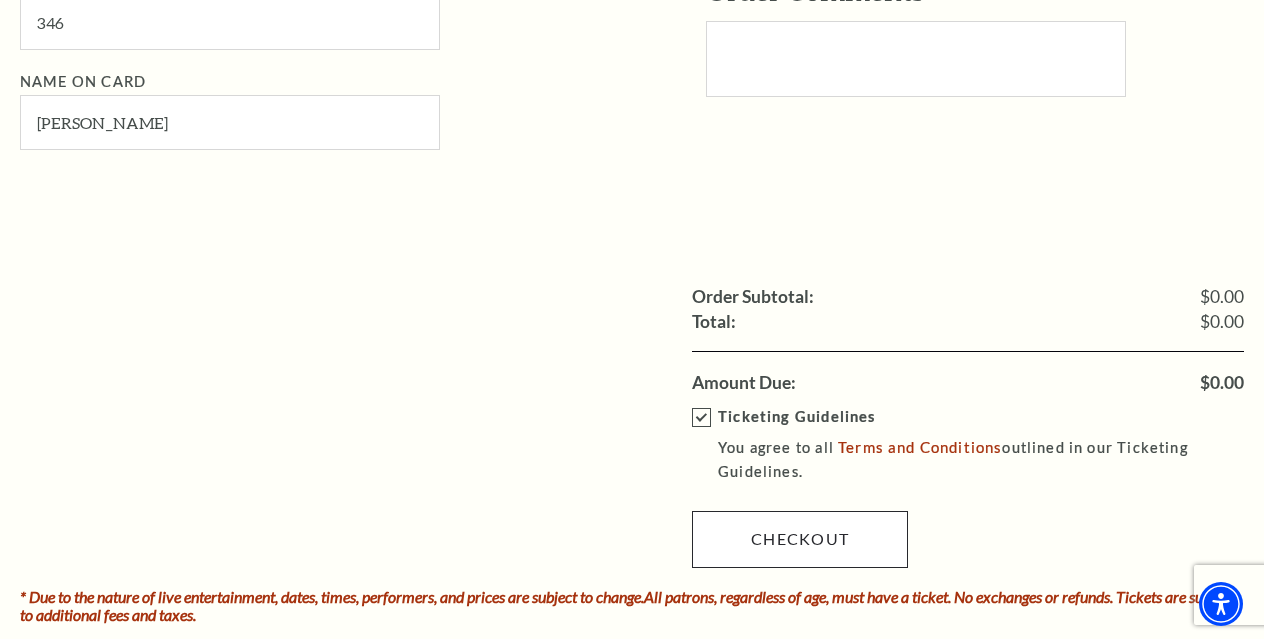 click on "Checkout" at bounding box center [800, 539] 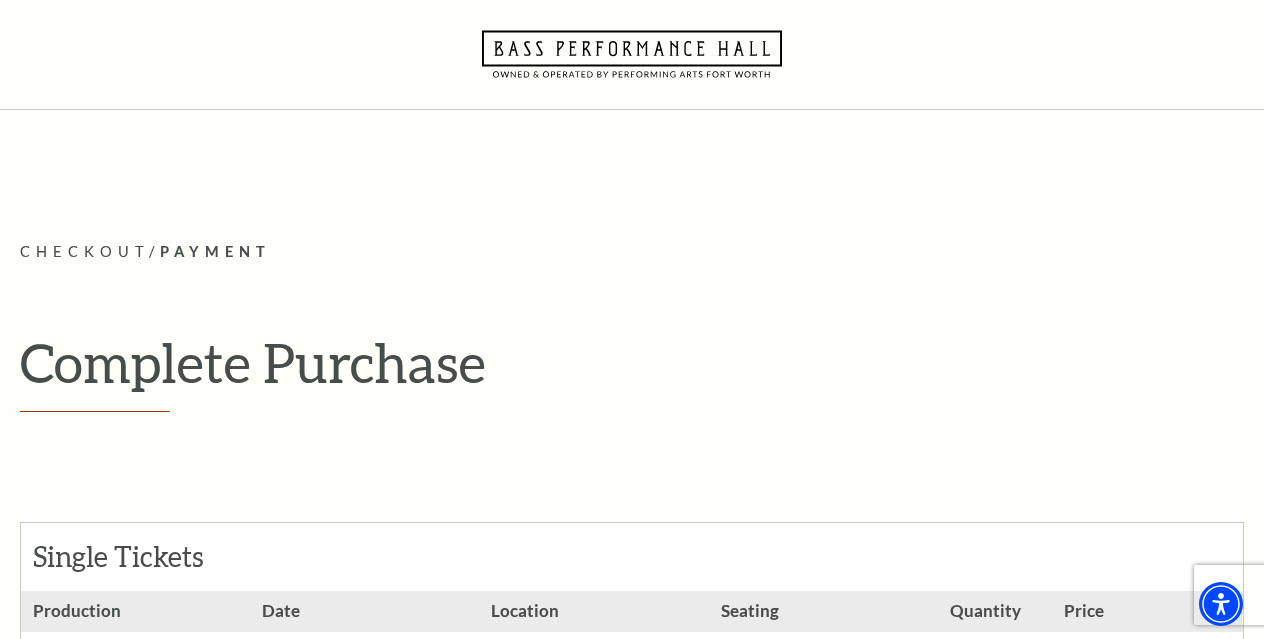 scroll, scrollTop: 45, scrollLeft: 0, axis: vertical 